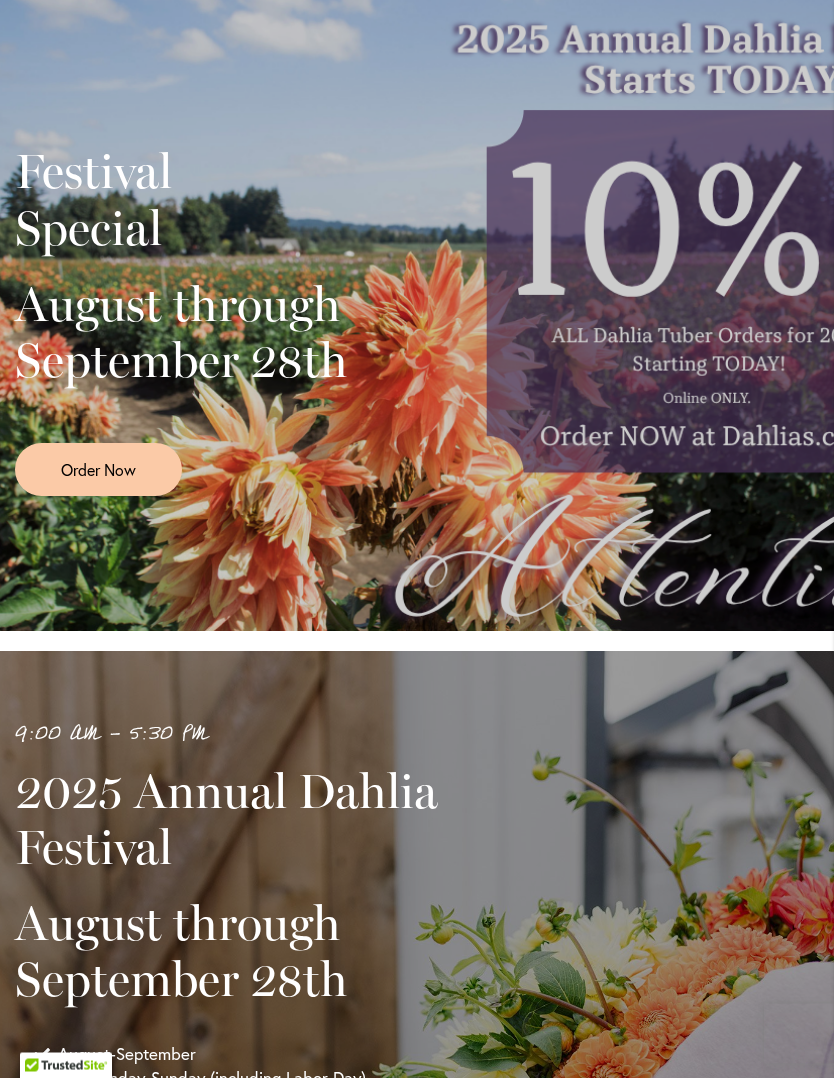 scroll, scrollTop: 0, scrollLeft: 0, axis: both 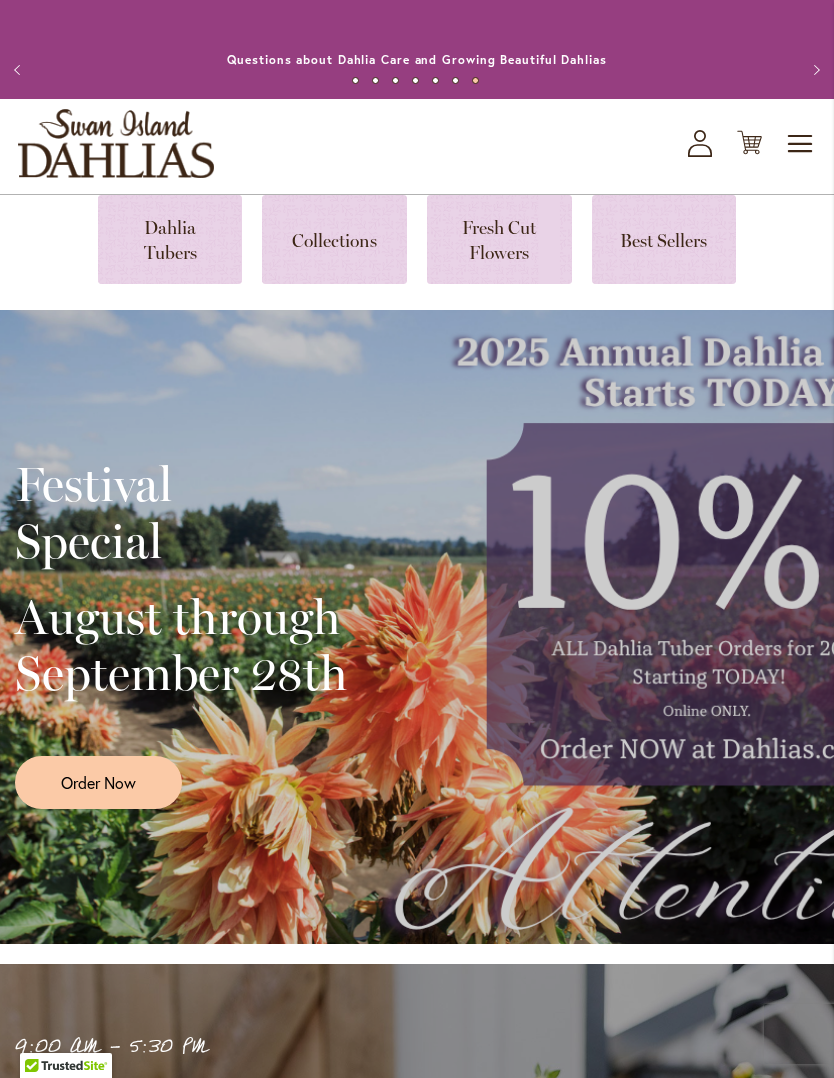 click at bounding box center (170, 239) 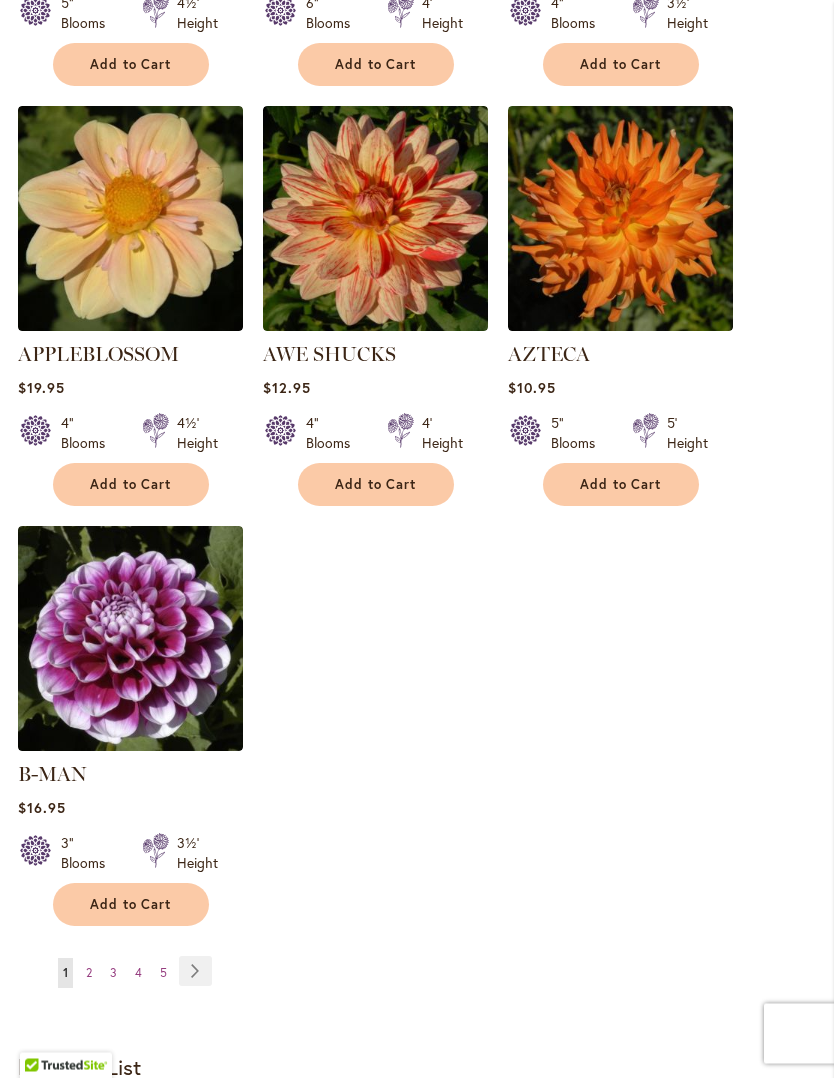 scroll, scrollTop: 2391, scrollLeft: 0, axis: vertical 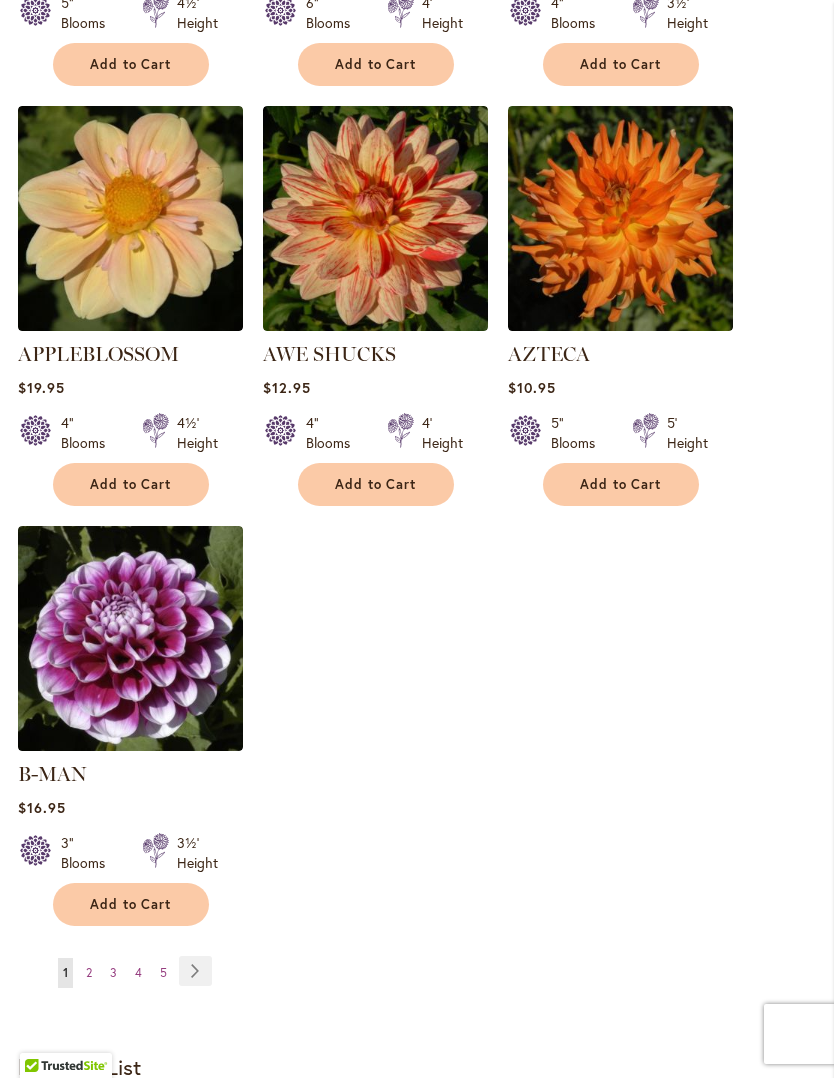 click on "Page
2" at bounding box center (89, 973) 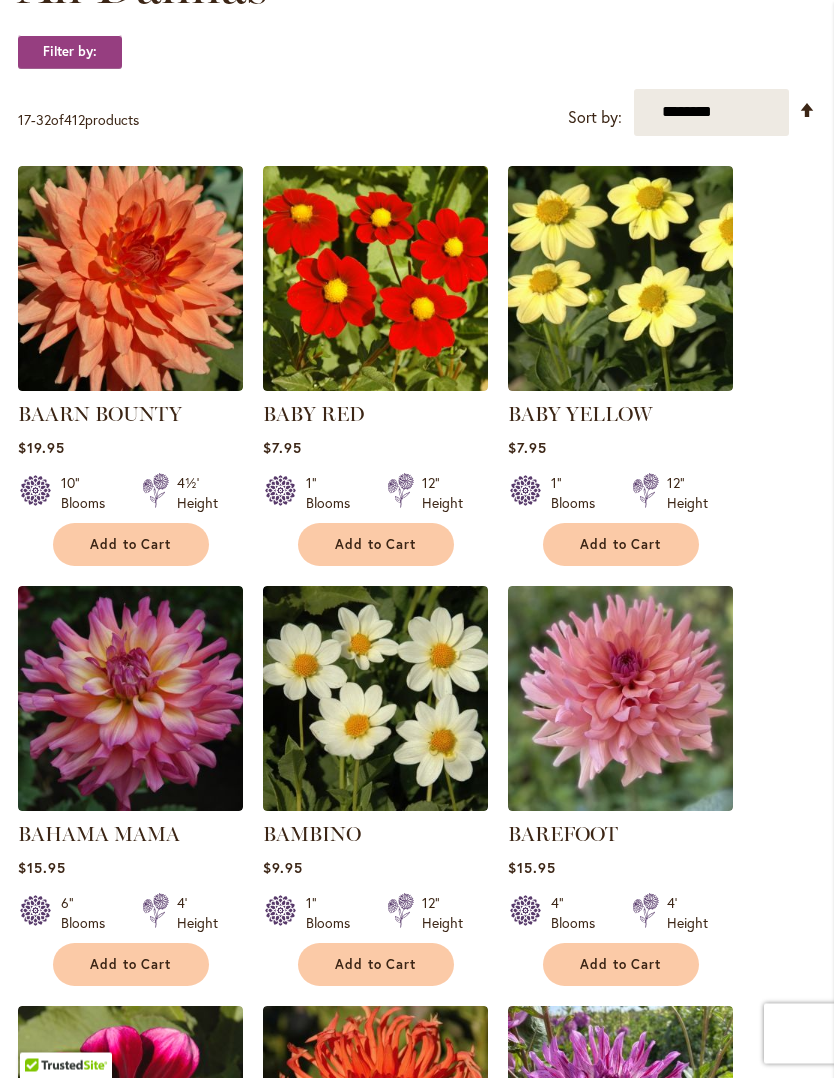 scroll, scrollTop: 651, scrollLeft: 0, axis: vertical 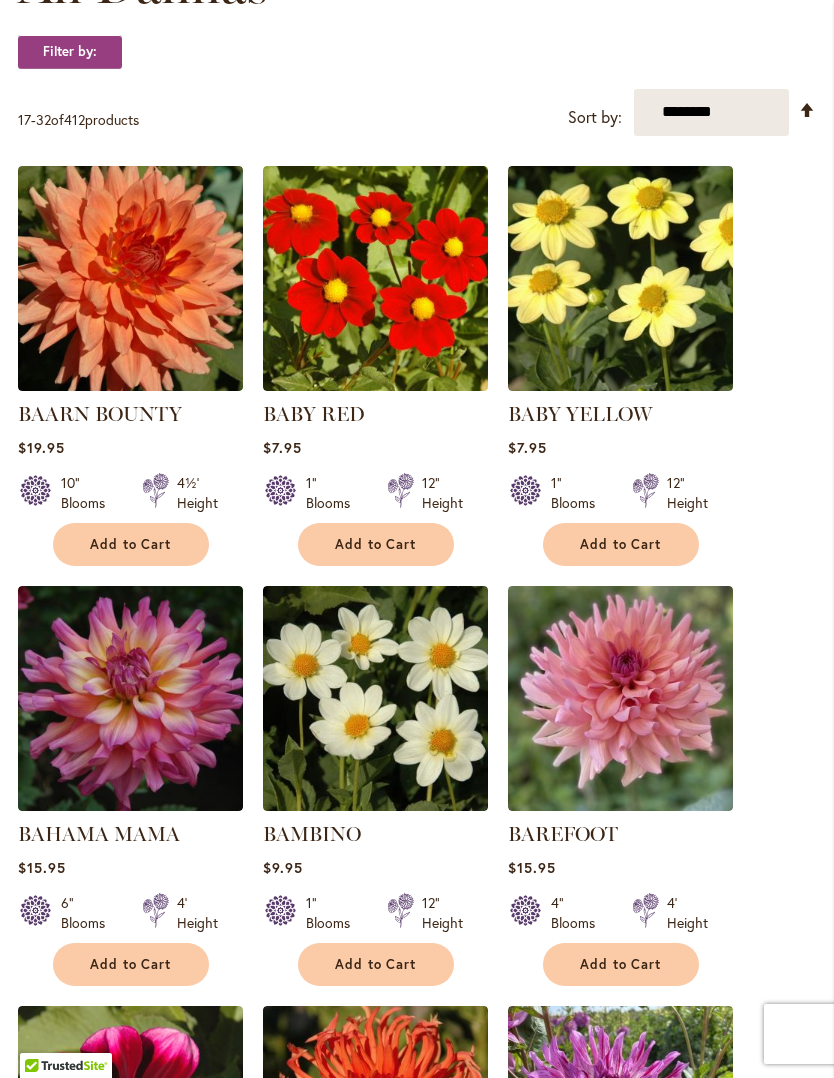 click on "Add to Cart" at bounding box center (131, 964) 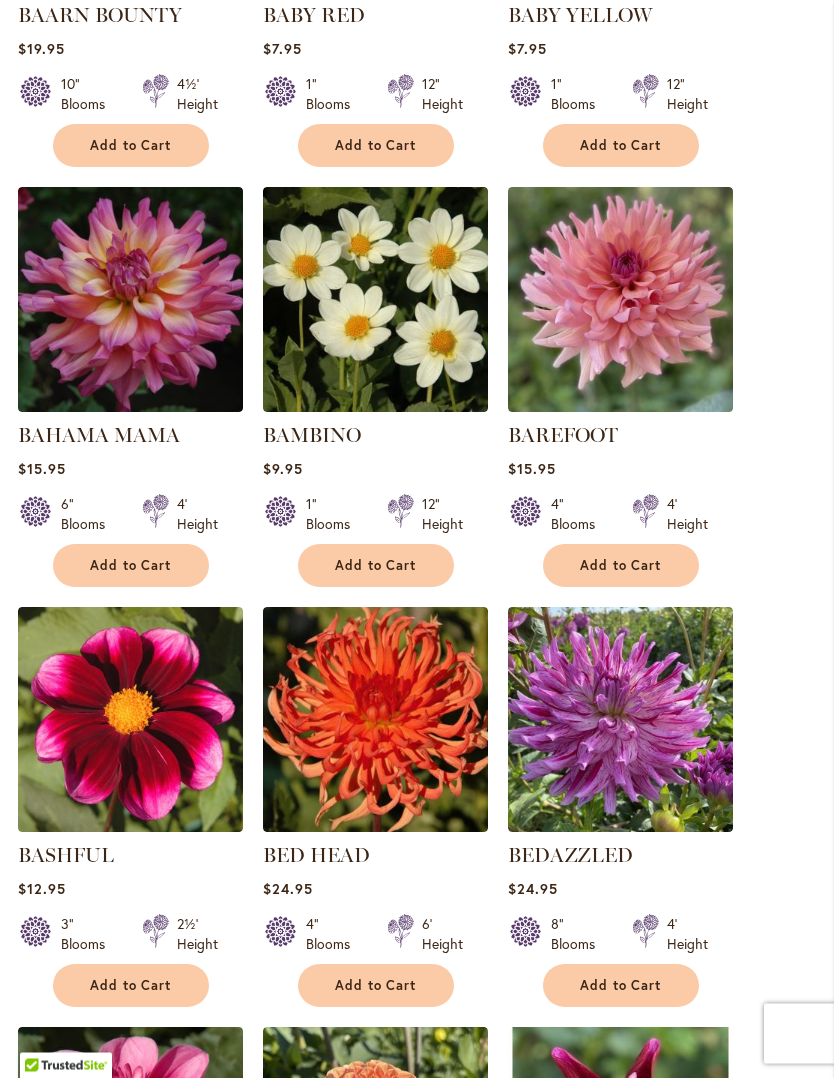 scroll, scrollTop: 1104, scrollLeft: 0, axis: vertical 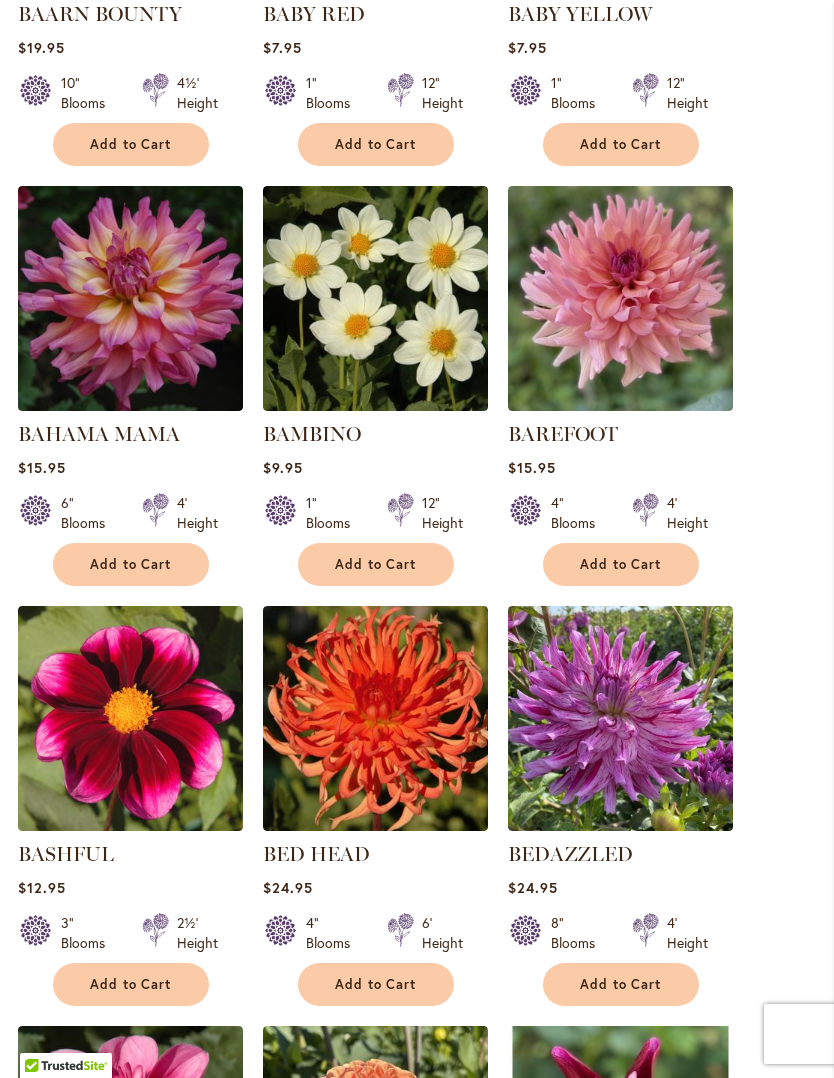 click on "Add to Cart" at bounding box center [621, 984] 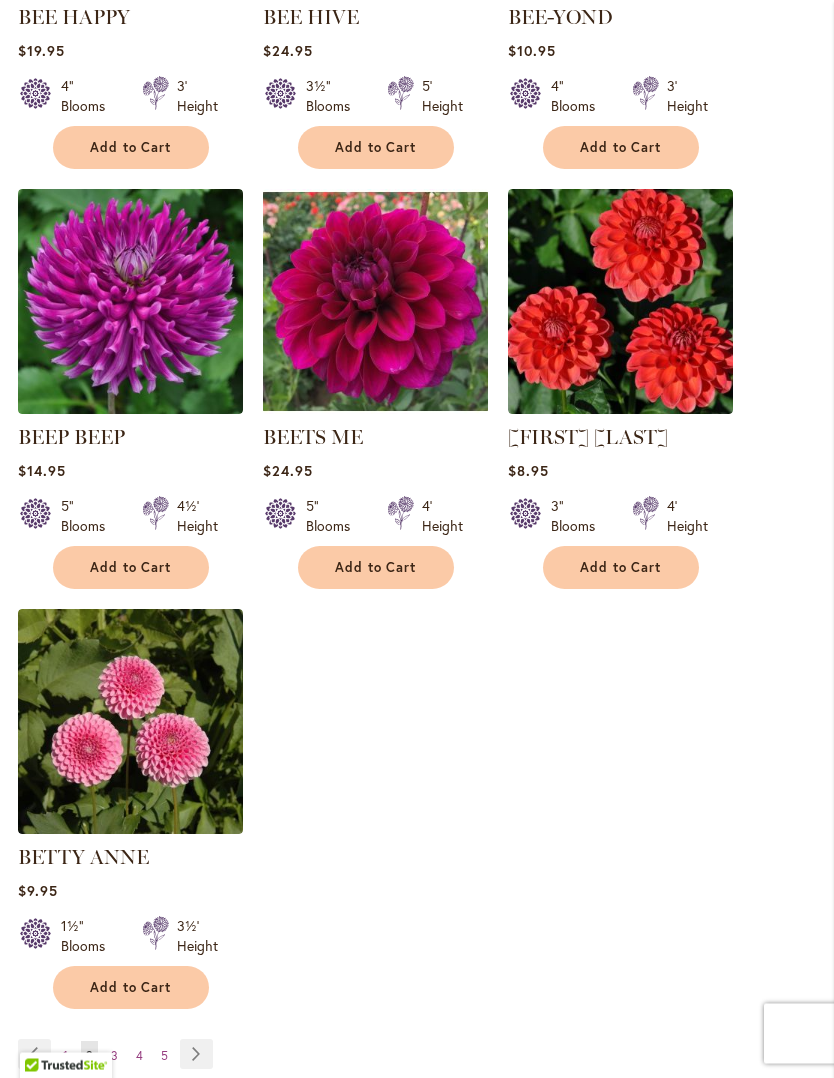 scroll, scrollTop: 2361, scrollLeft: 0, axis: vertical 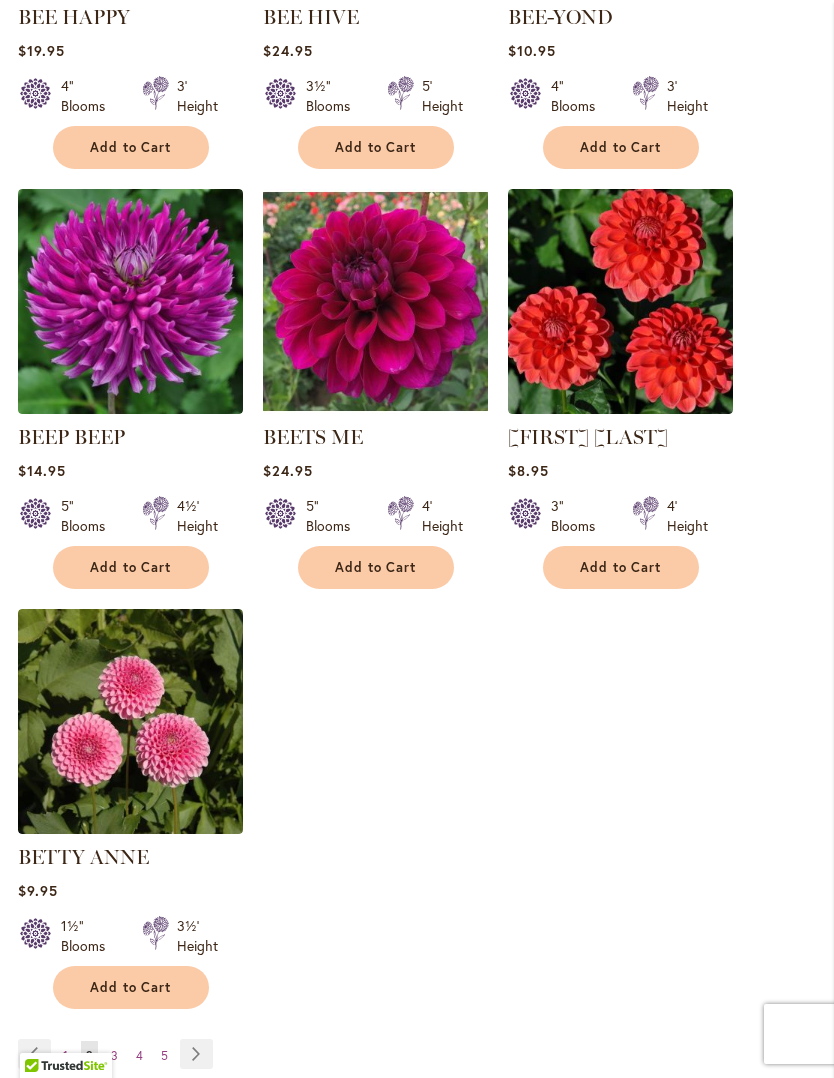 click on "Add to Cart" at bounding box center (131, 987) 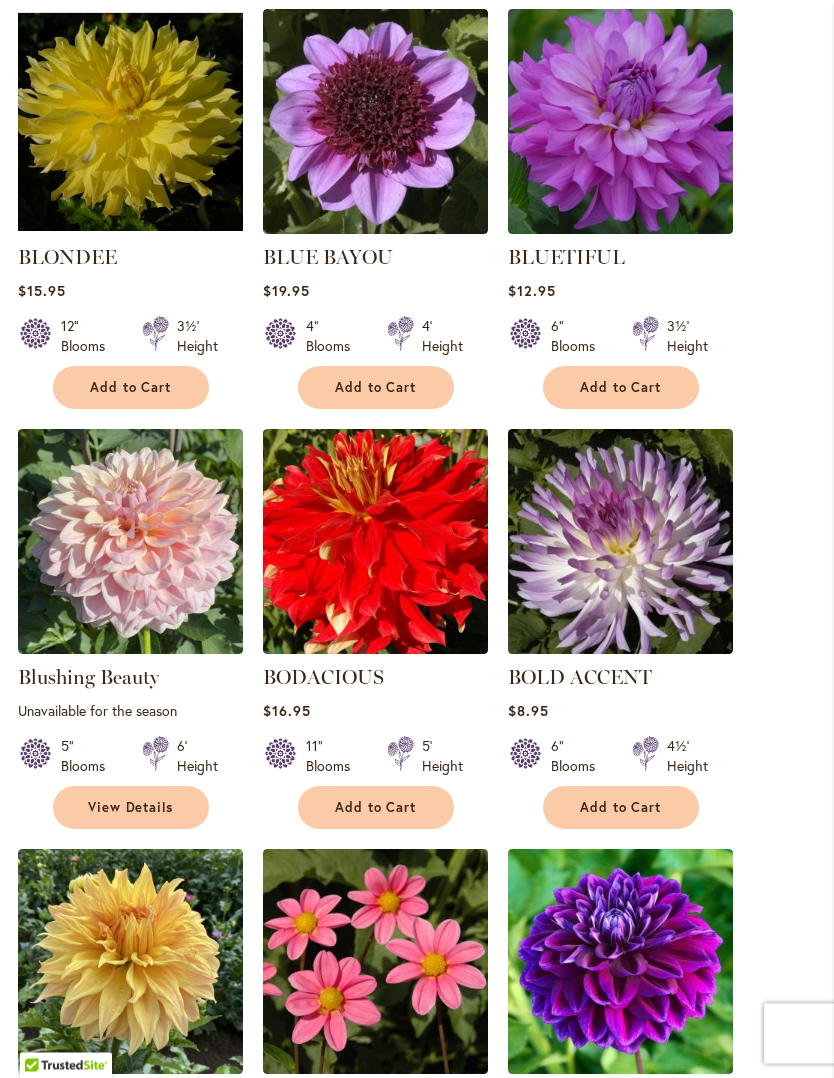 scroll, scrollTop: 1647, scrollLeft: 0, axis: vertical 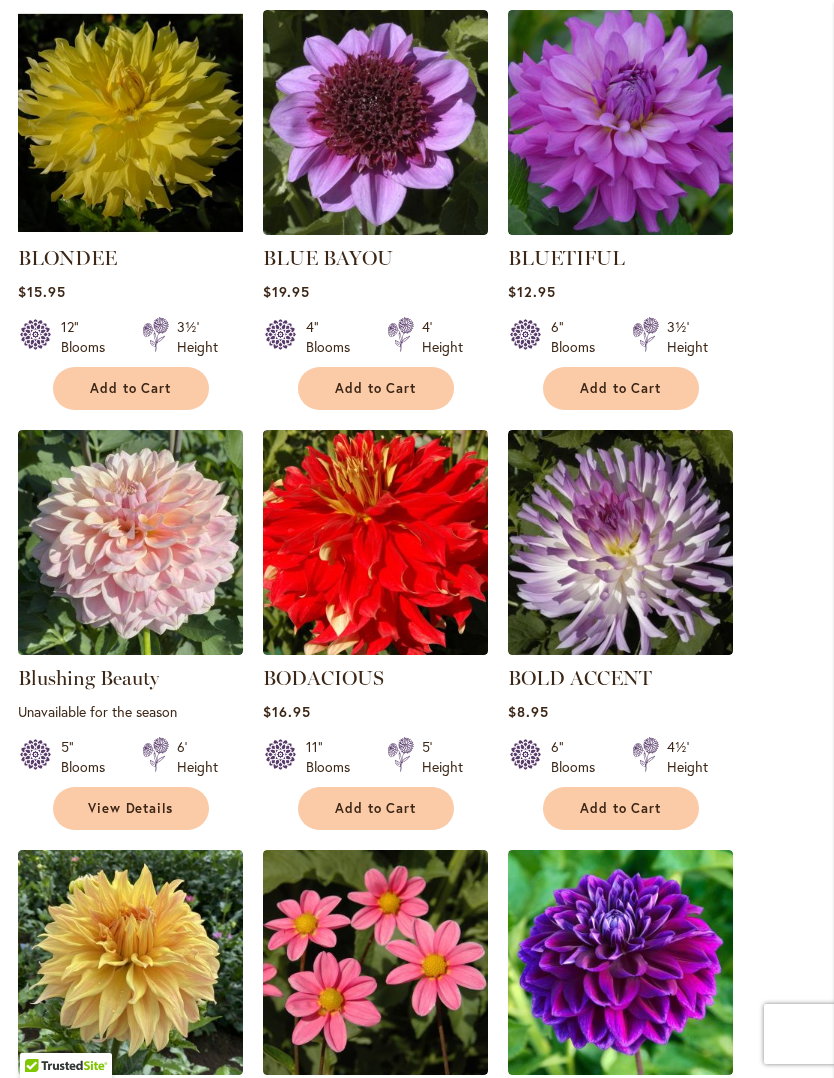 click on "Add to Cart" at bounding box center (621, 808) 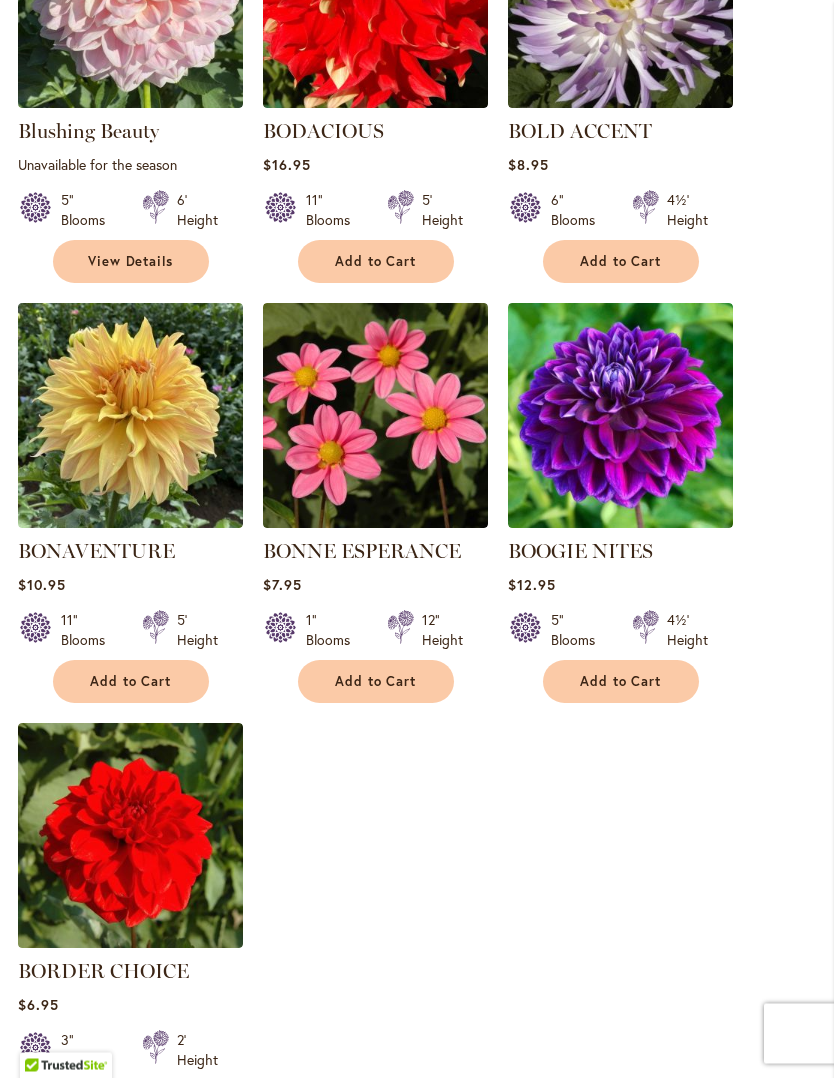 scroll, scrollTop: 2247, scrollLeft: 0, axis: vertical 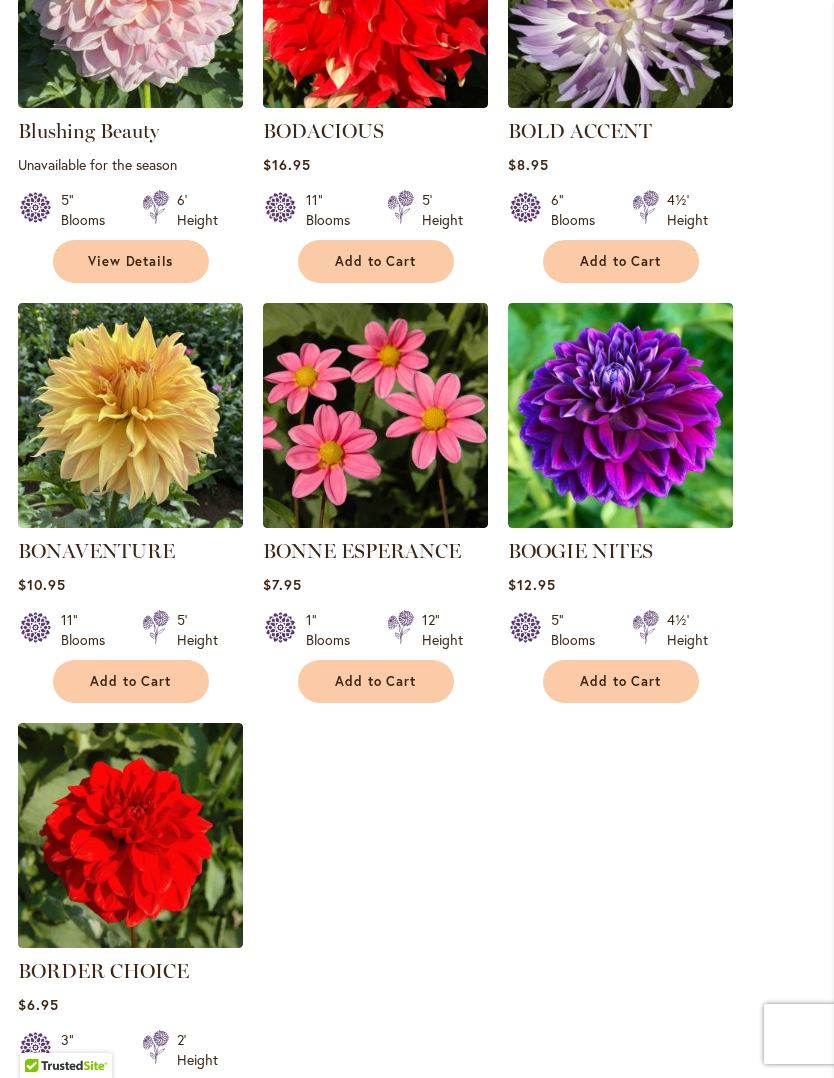 click on "Add to Cart" at bounding box center (376, 681) 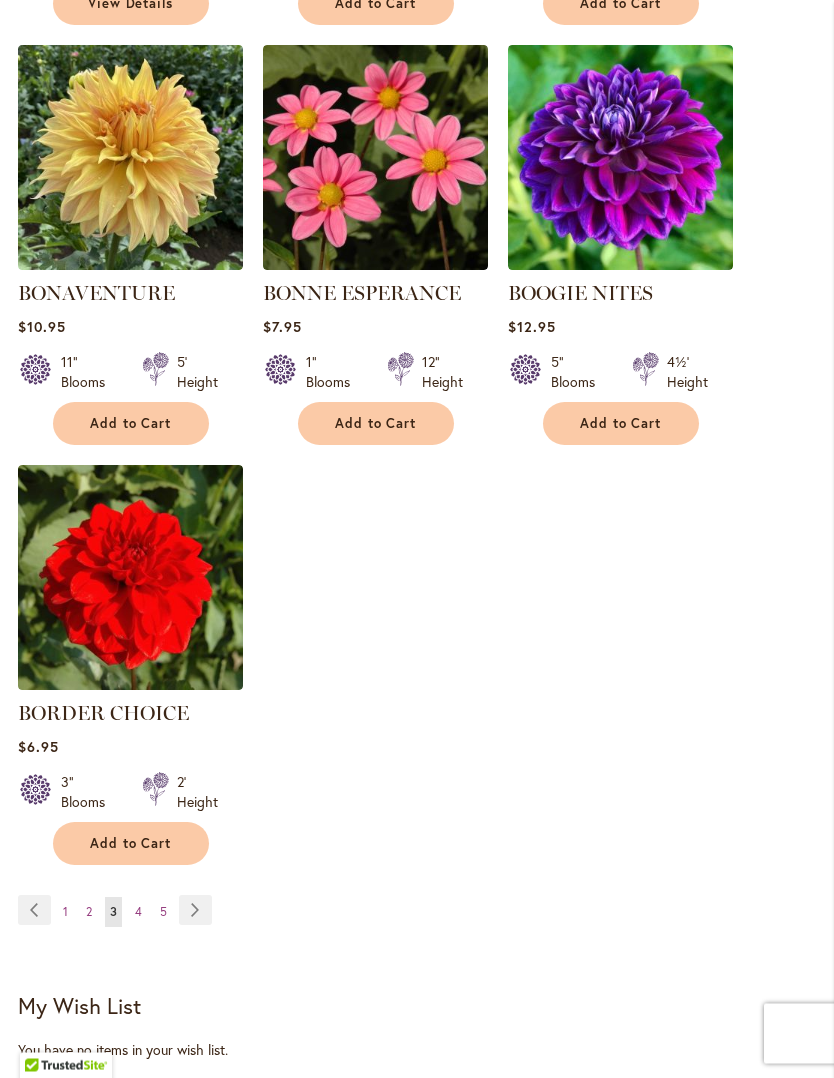 scroll, scrollTop: 2504, scrollLeft: 0, axis: vertical 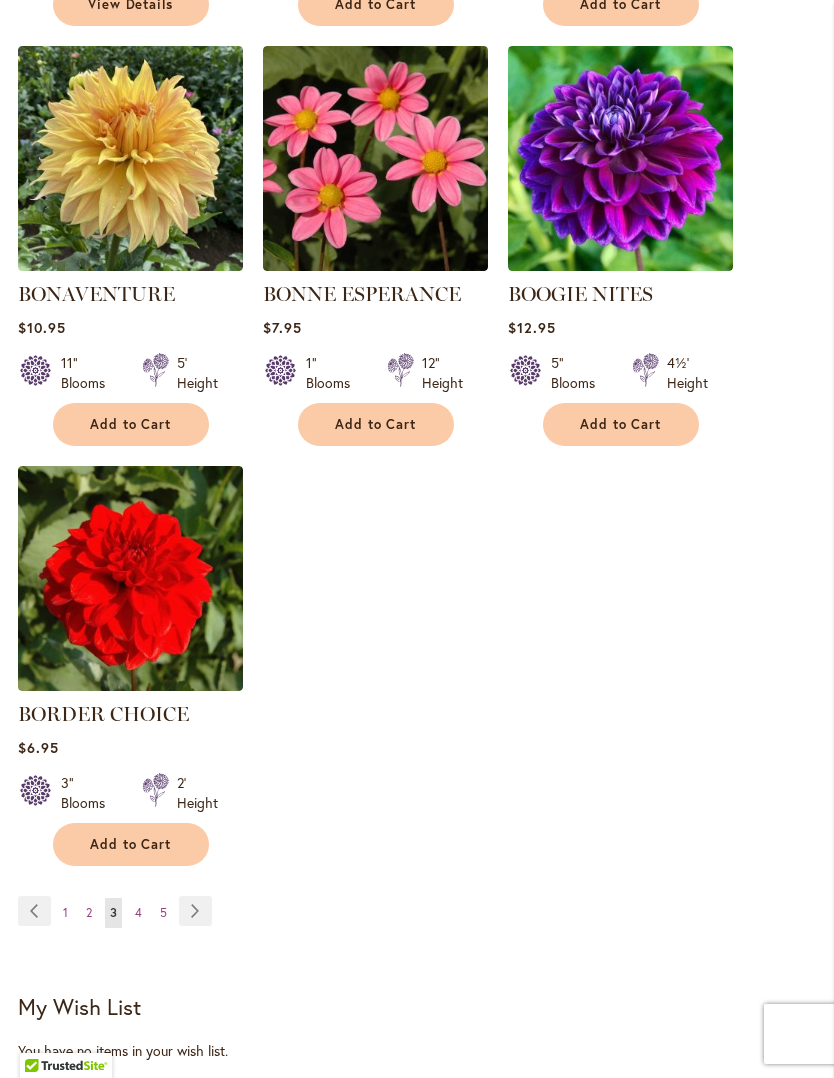 click on "Page
4" at bounding box center (138, 913) 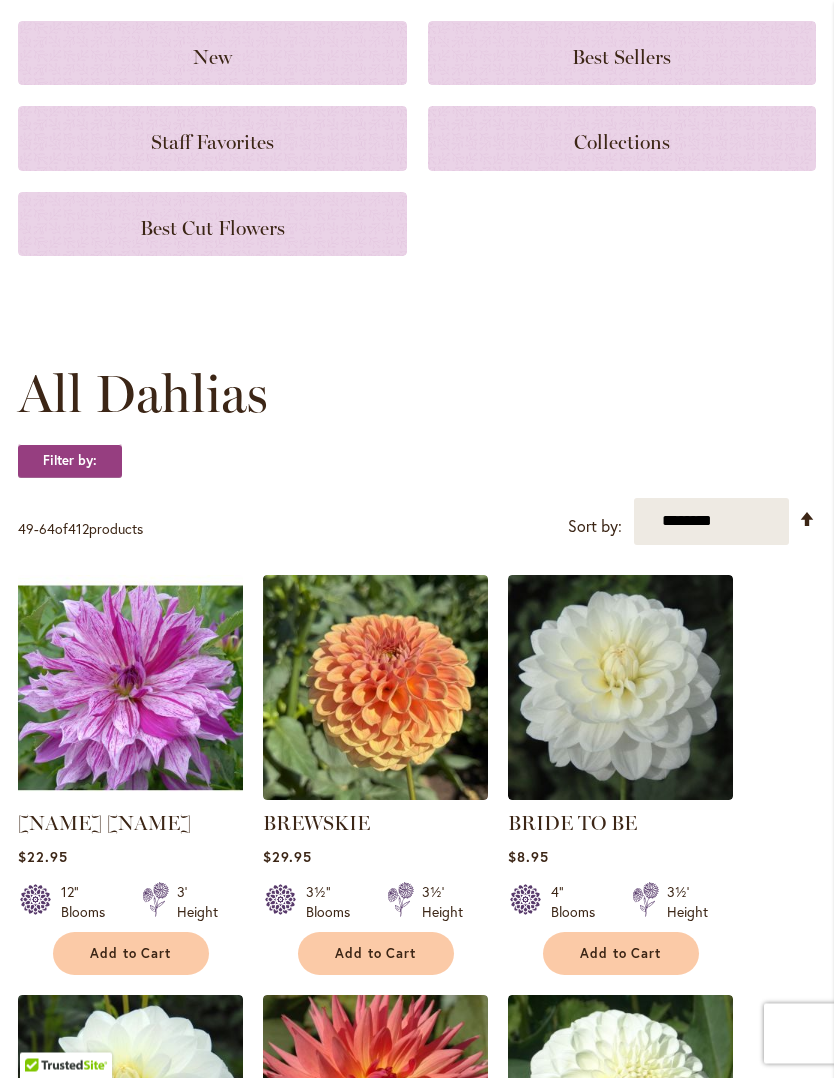 scroll, scrollTop: 242, scrollLeft: 0, axis: vertical 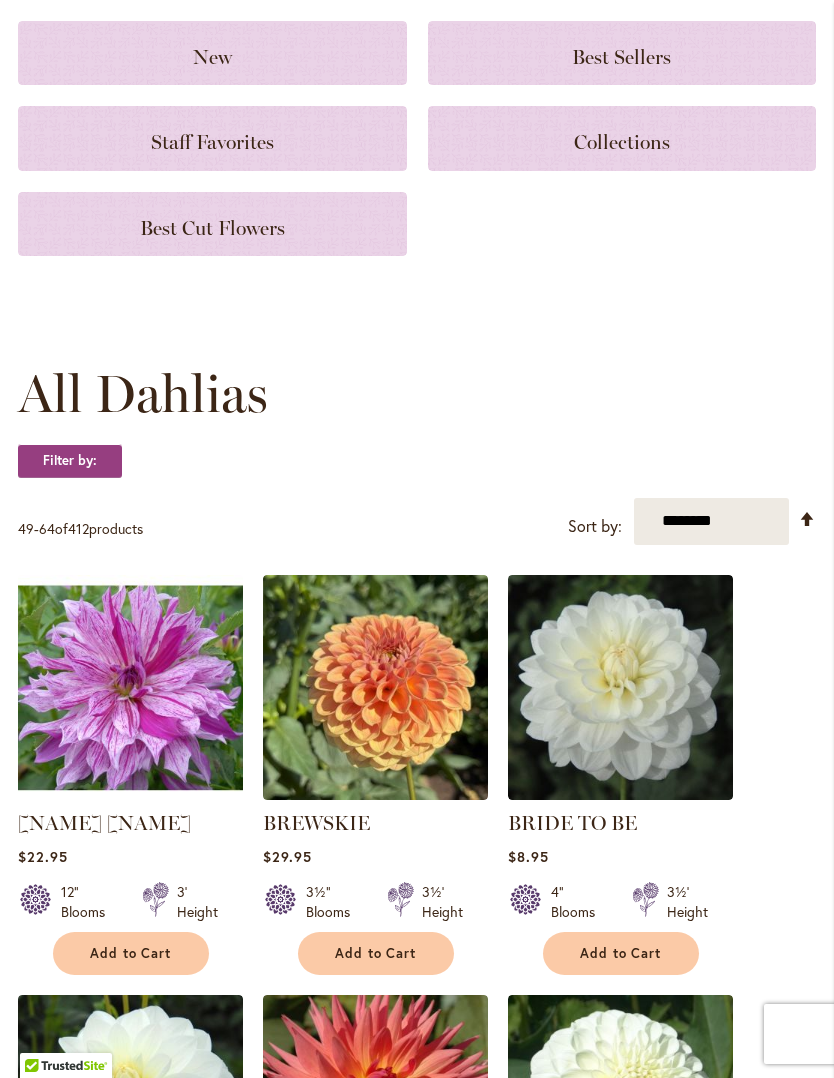 click on "Add to Cart" at bounding box center [131, 953] 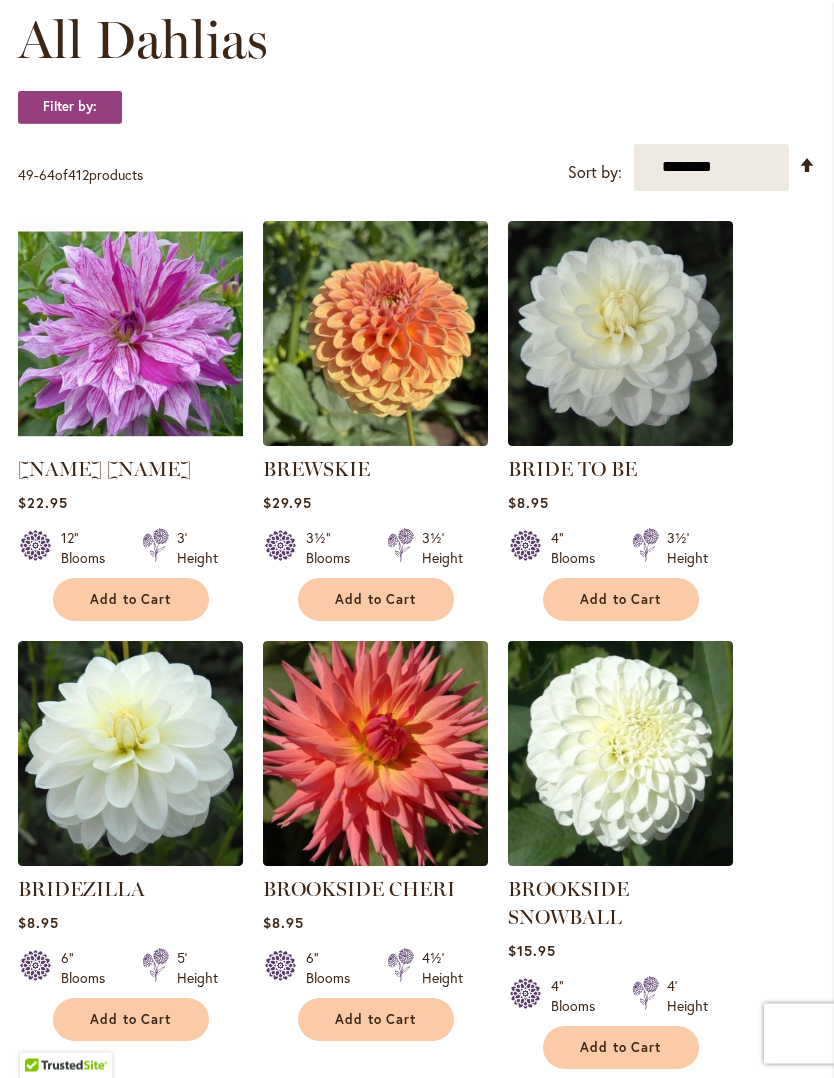 scroll, scrollTop: 649, scrollLeft: 0, axis: vertical 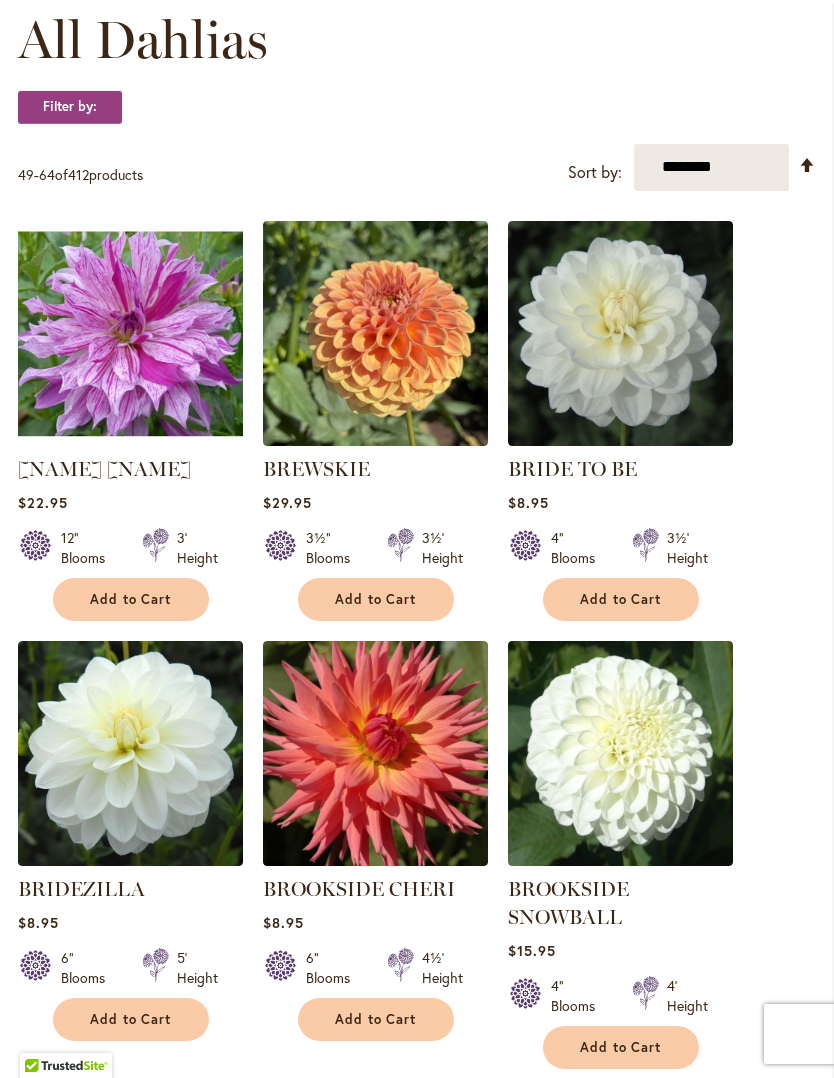 click on "Add to Cart" at bounding box center (621, 599) 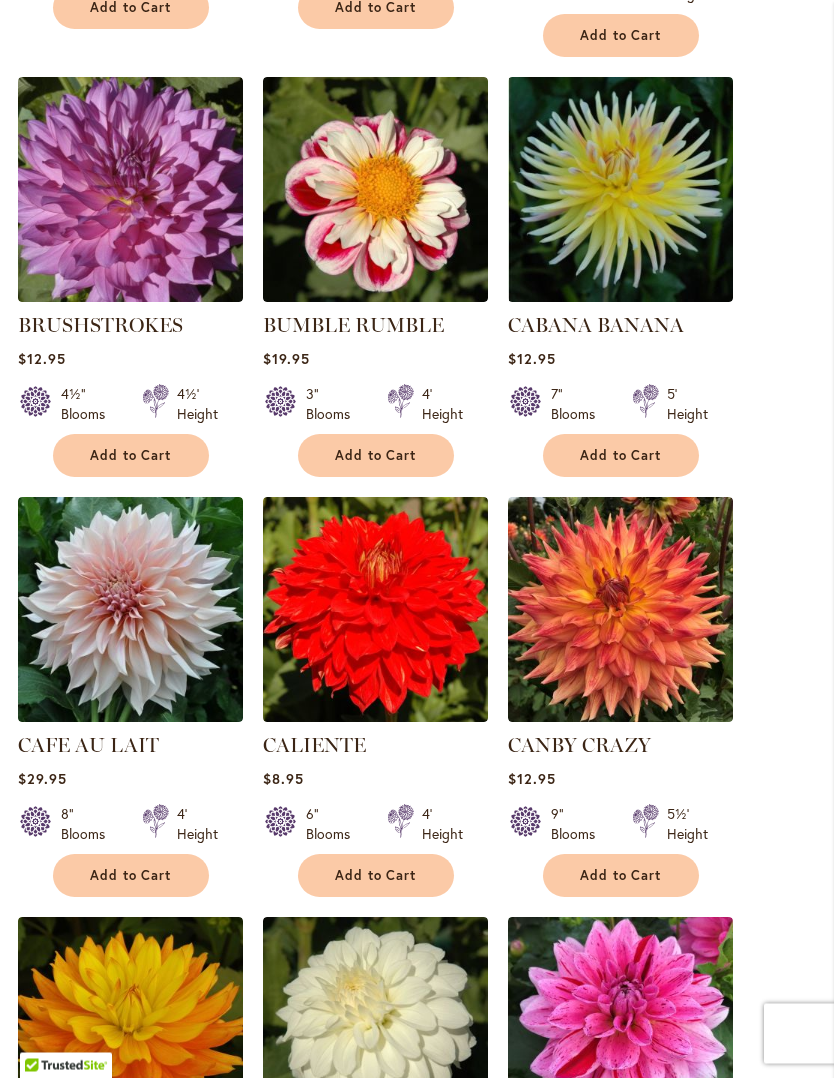scroll, scrollTop: 1662, scrollLeft: 0, axis: vertical 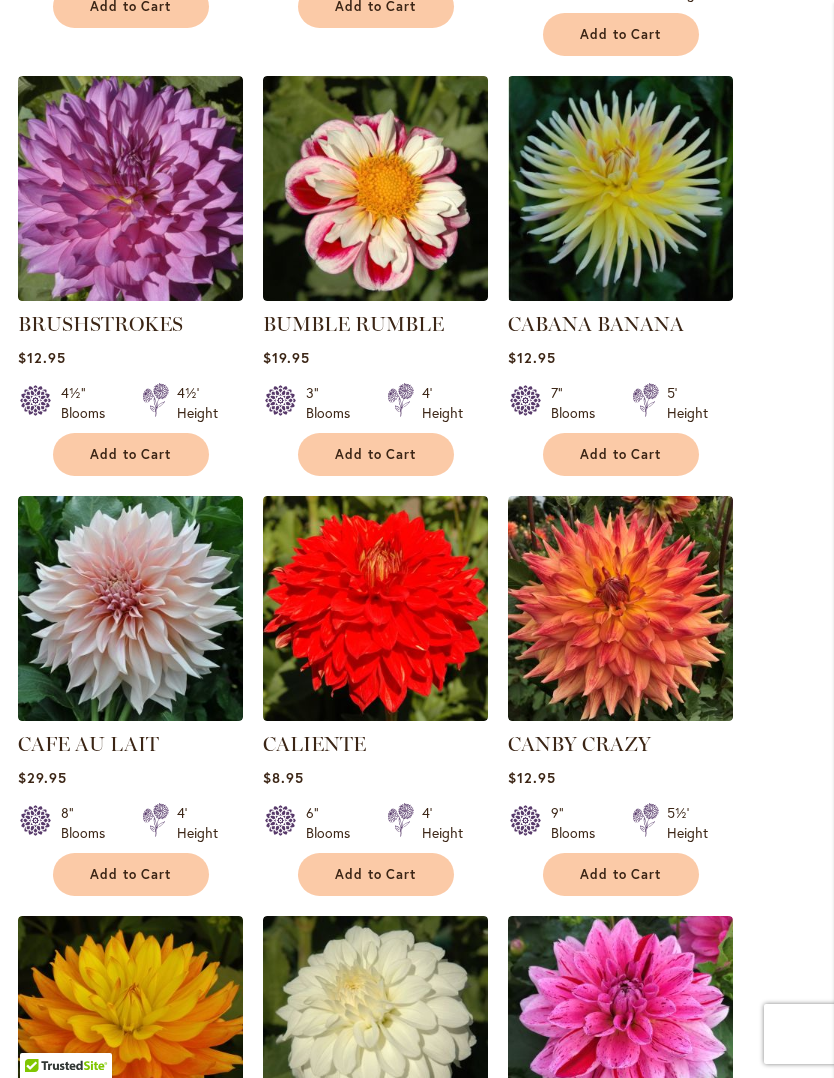 click on "Add to Cart" at bounding box center (131, 874) 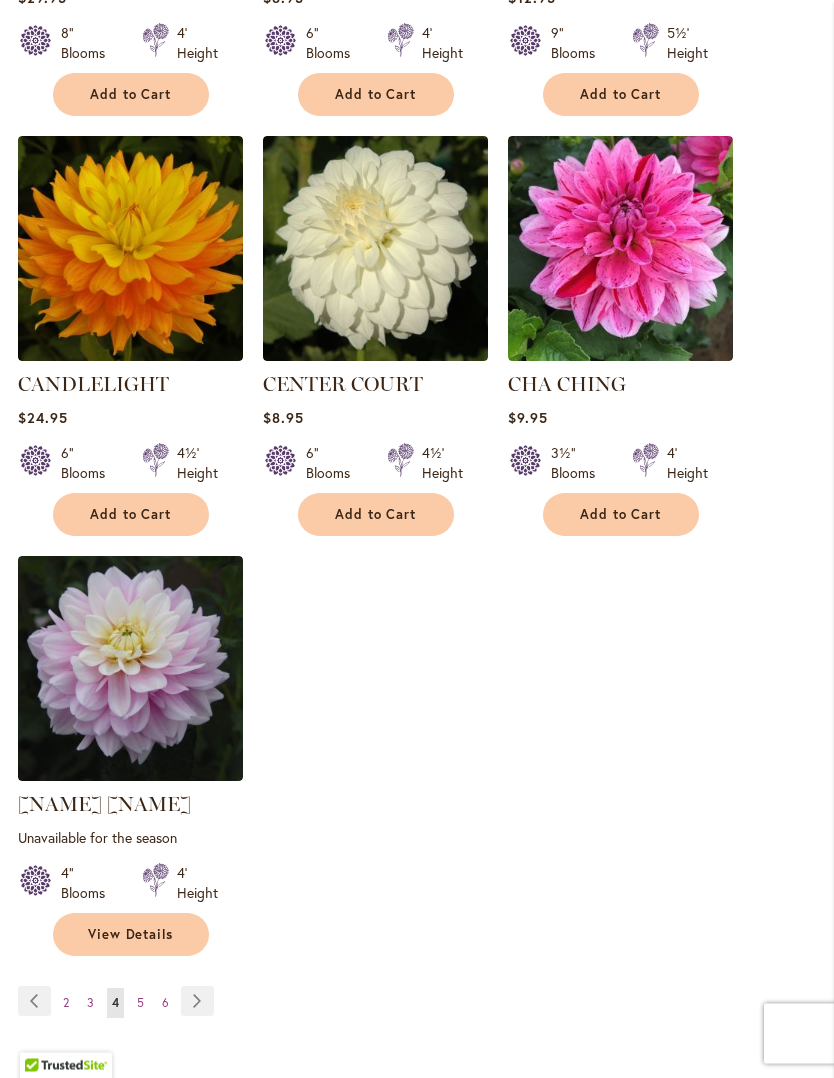 scroll, scrollTop: 2442, scrollLeft: 0, axis: vertical 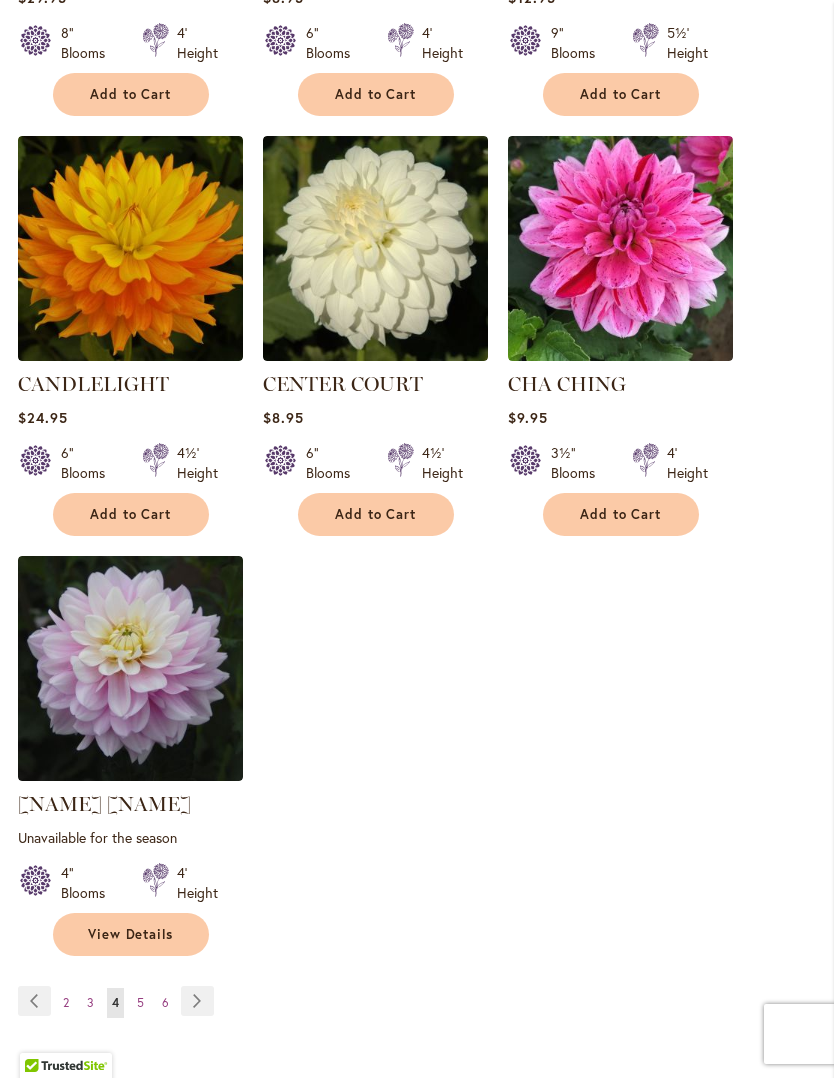 click on "View Details" at bounding box center (131, 934) 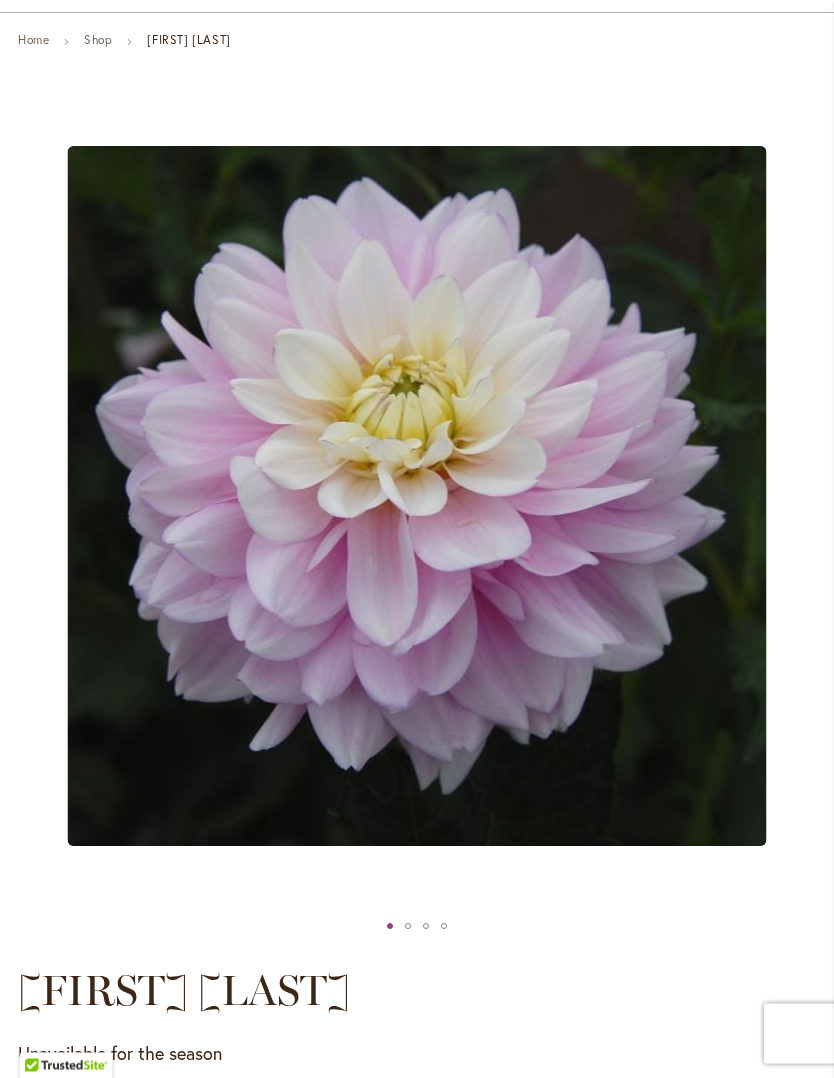 scroll, scrollTop: 0, scrollLeft: 0, axis: both 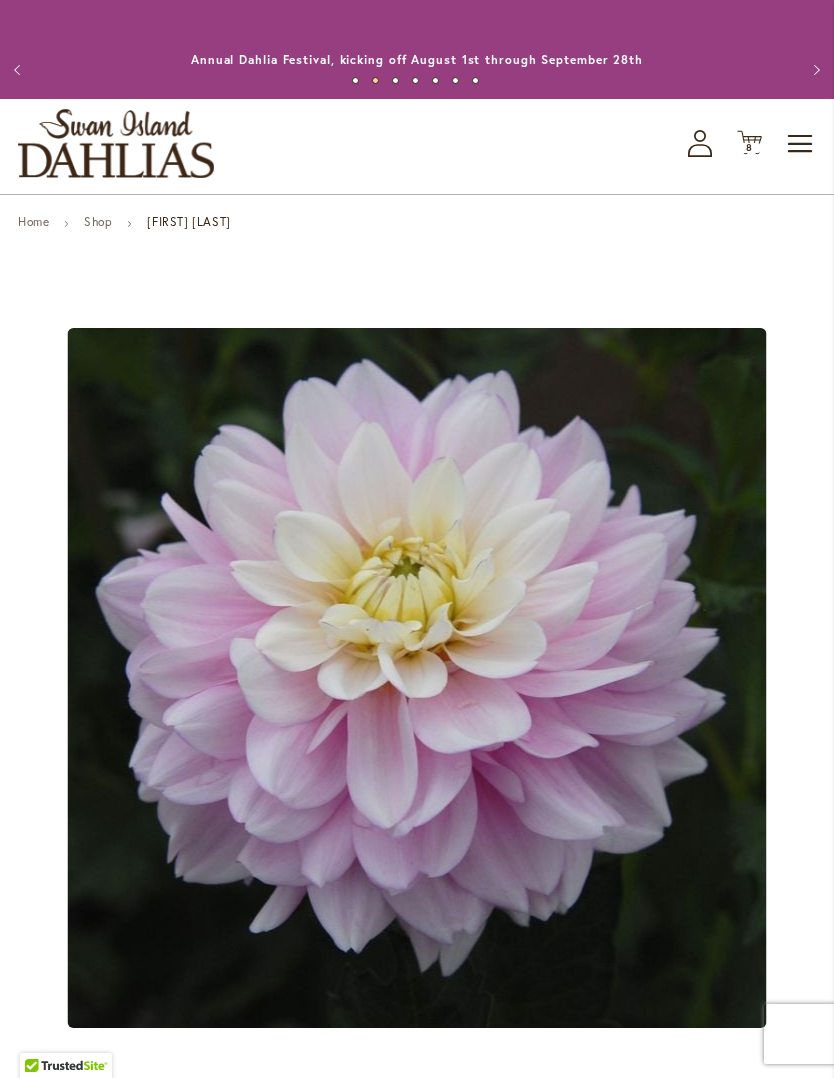 click on "Previous" at bounding box center (20, 70) 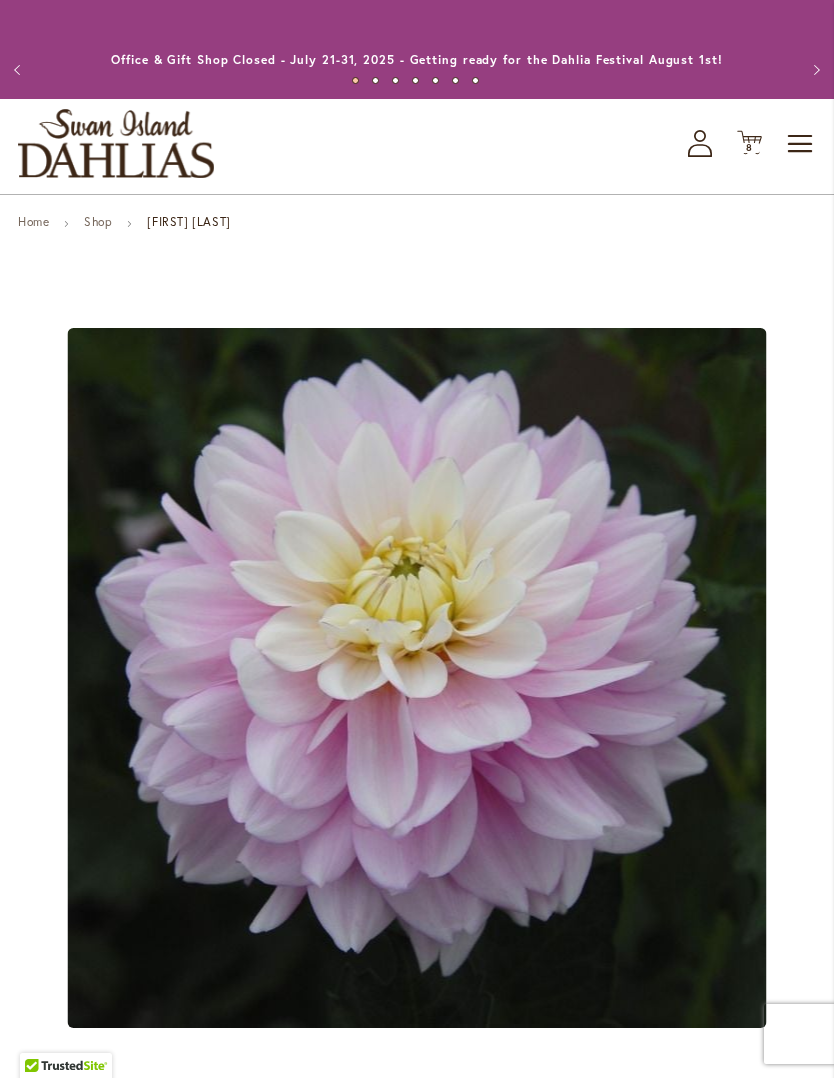 click on "Previous" at bounding box center [20, 70] 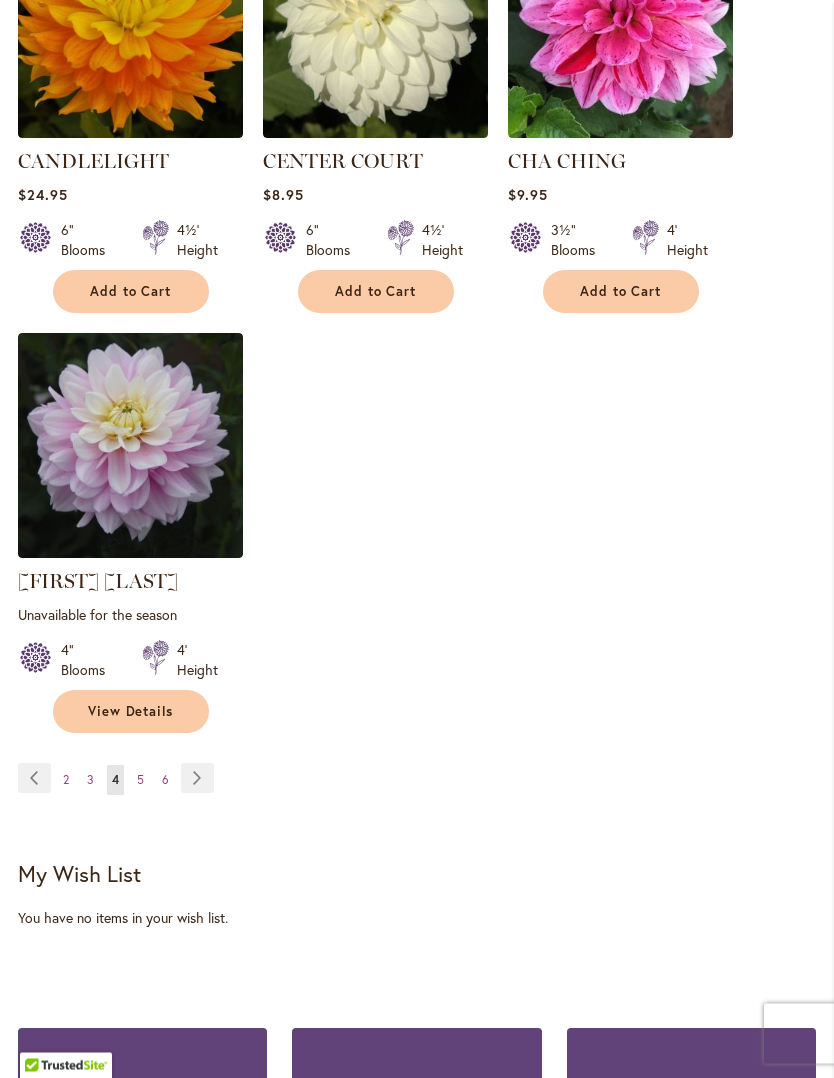 scroll, scrollTop: 2611, scrollLeft: 0, axis: vertical 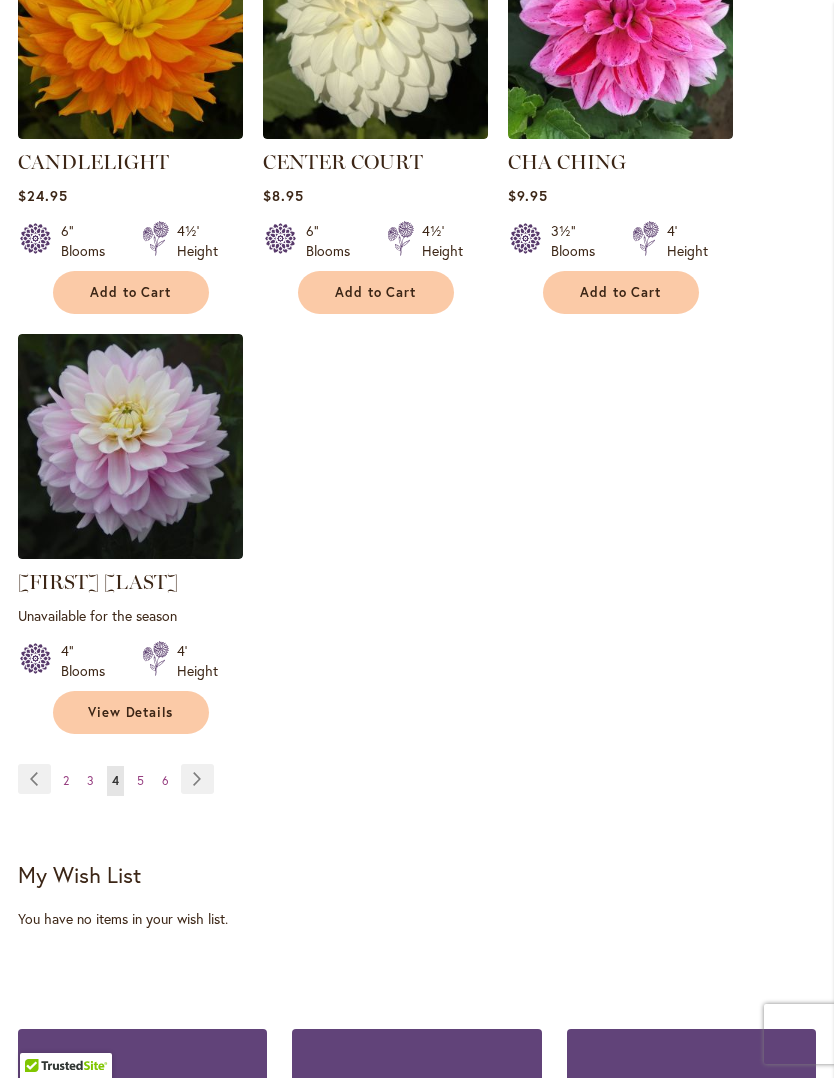 click on "Page
Next" at bounding box center (197, 779) 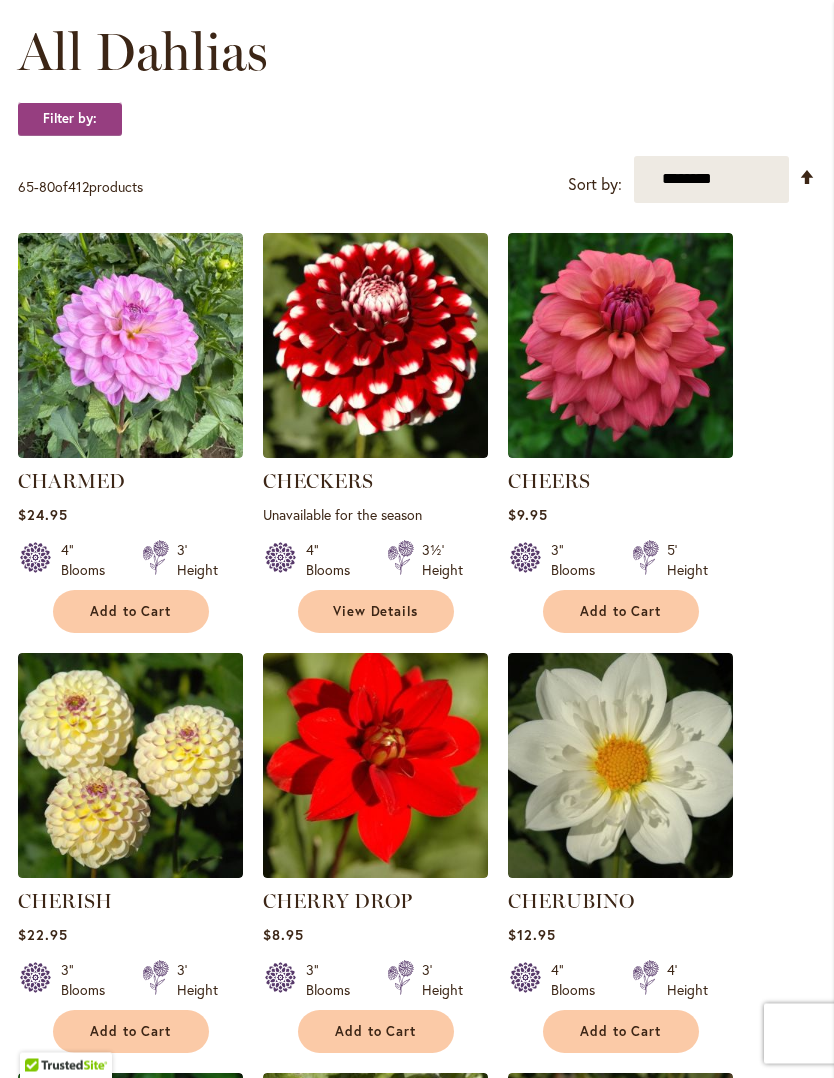 scroll, scrollTop: 584, scrollLeft: 0, axis: vertical 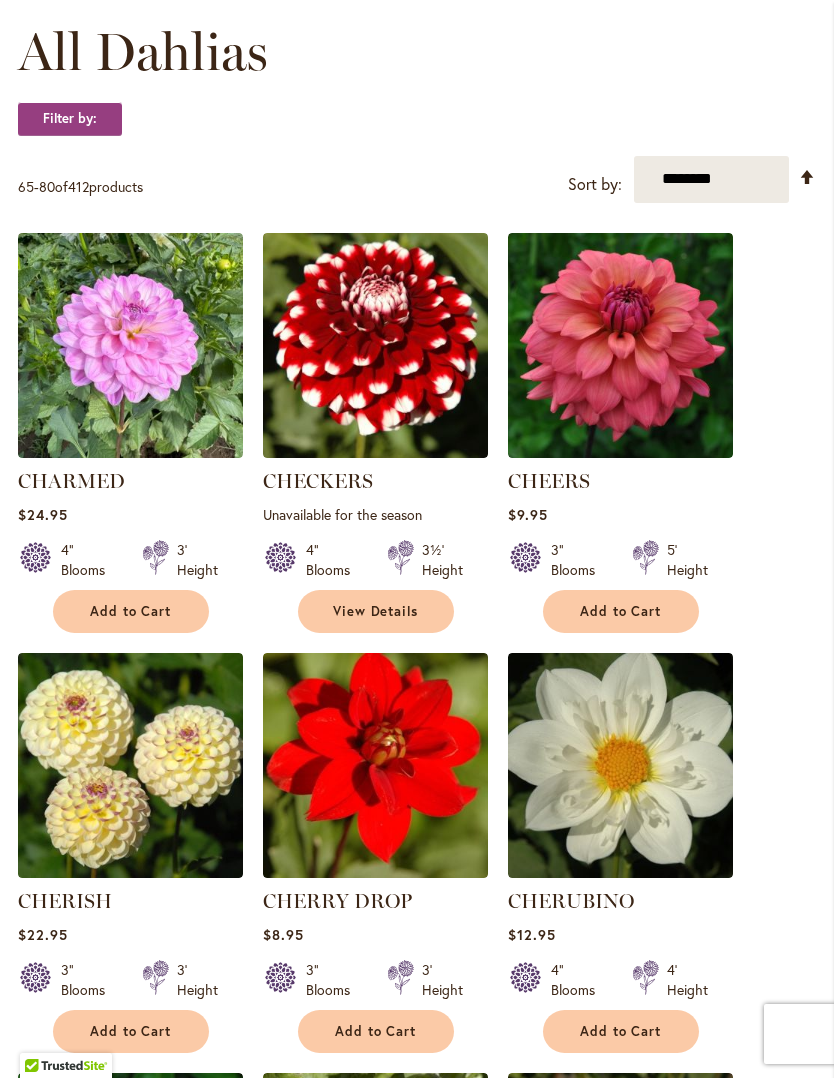 click on "Add to Cart" at bounding box center [131, 1031] 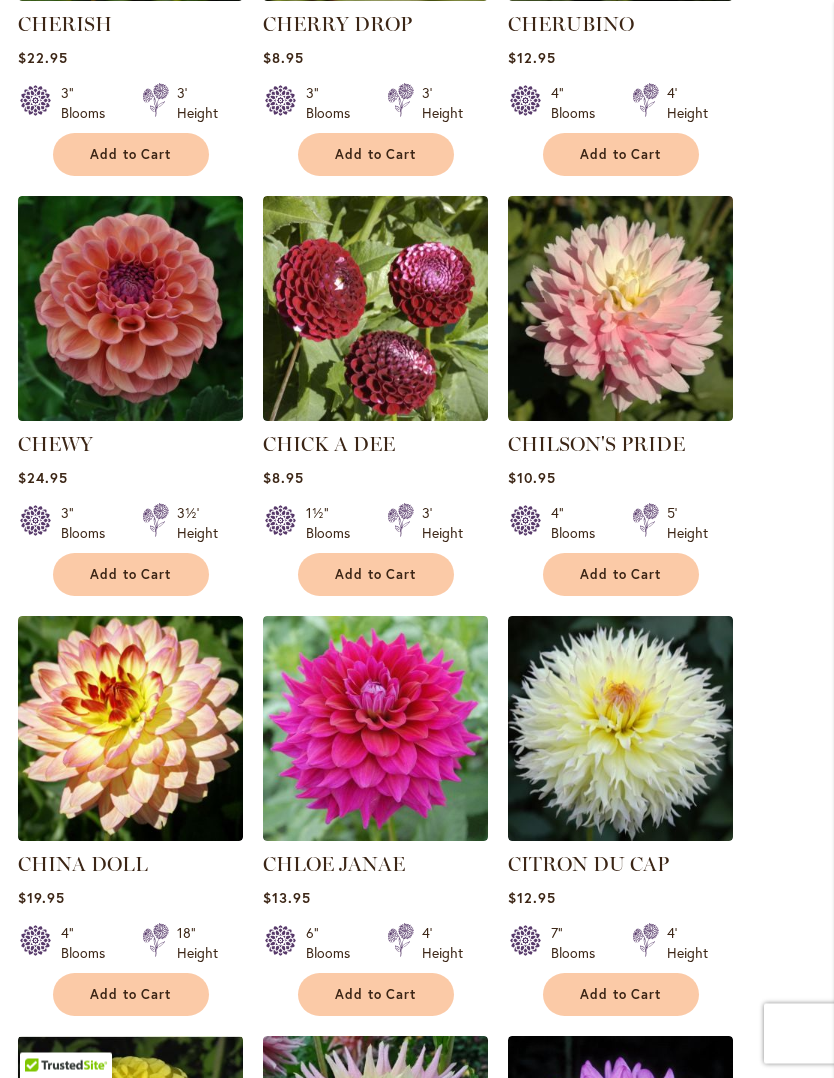scroll, scrollTop: 1514, scrollLeft: 0, axis: vertical 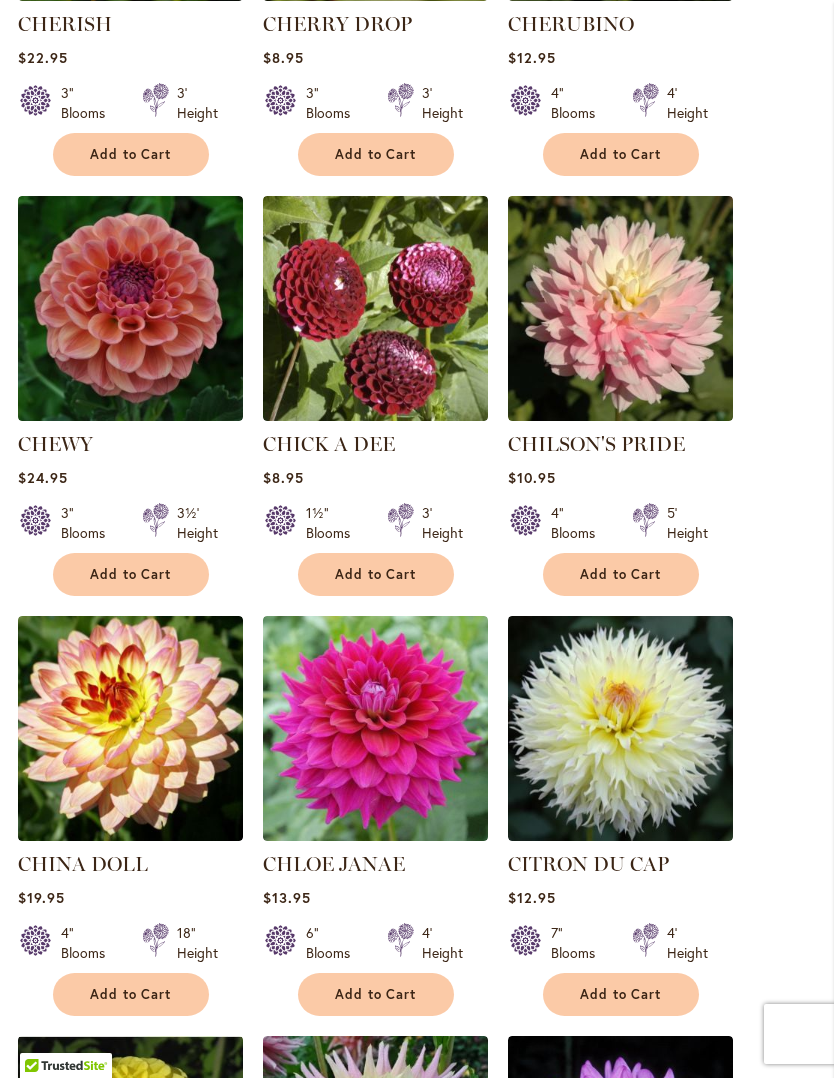 click on "Add to Cart" at bounding box center [131, 994] 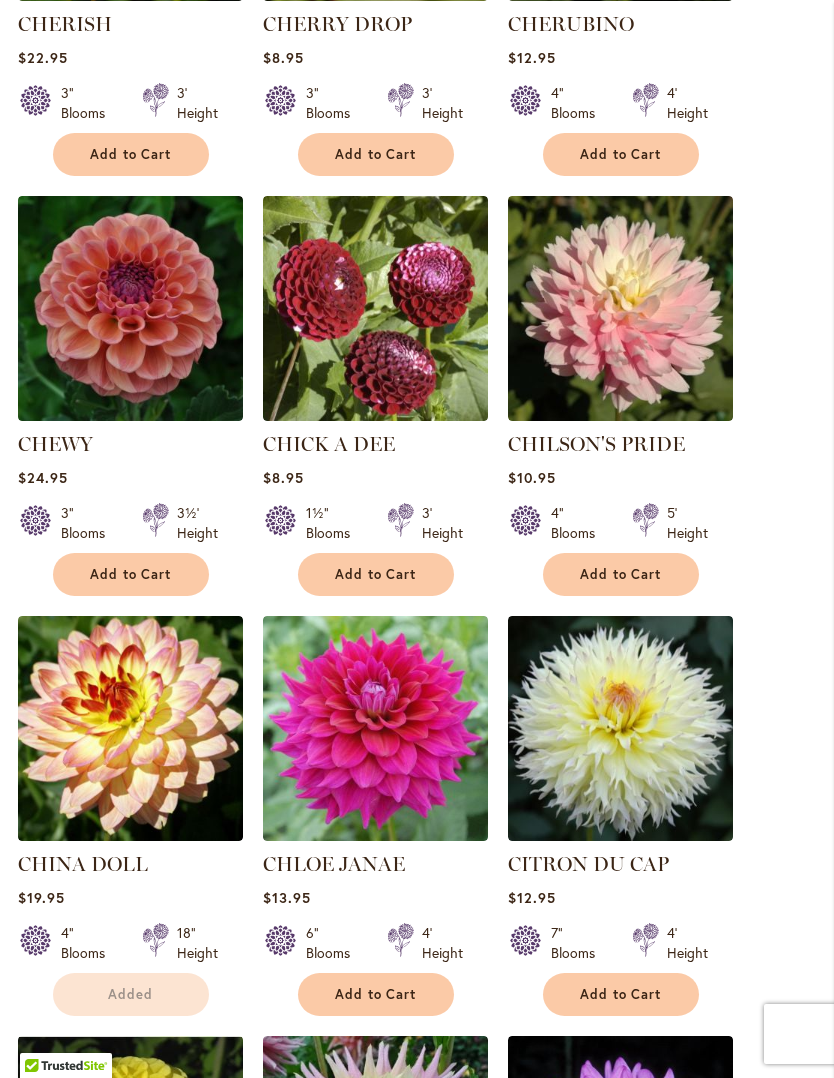 click on "Add to Cart" at bounding box center (621, 994) 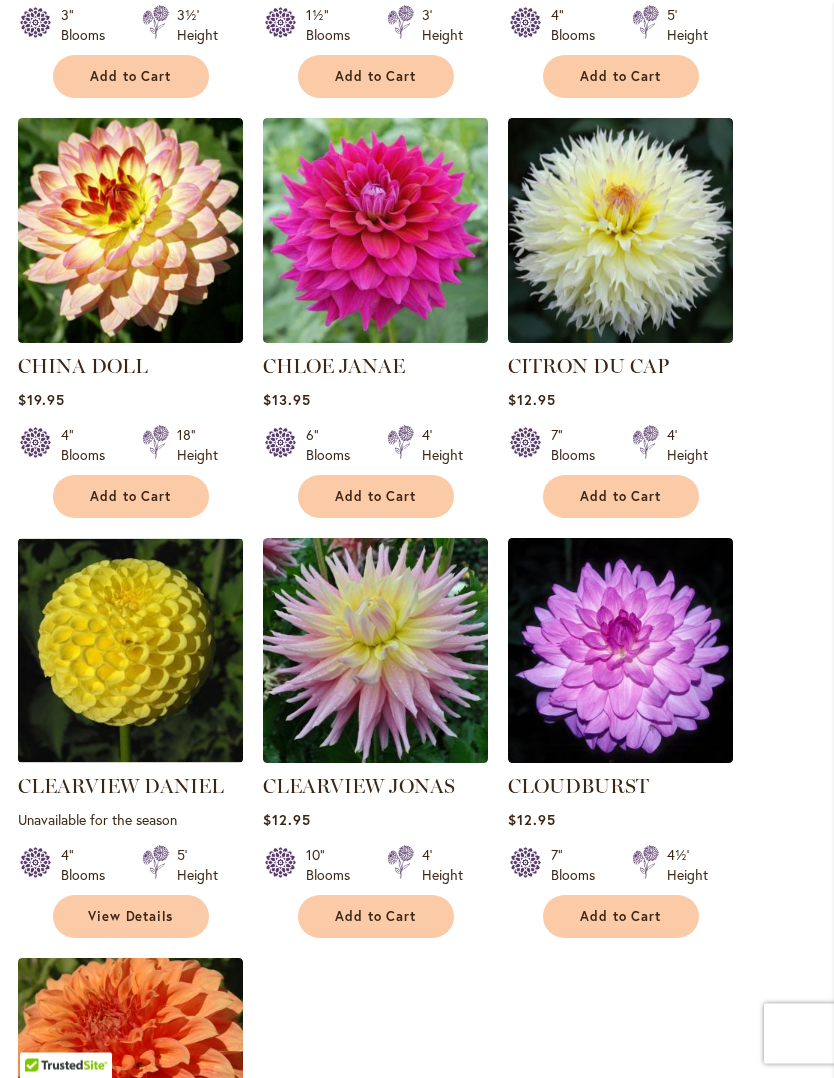 scroll, scrollTop: 2012, scrollLeft: 0, axis: vertical 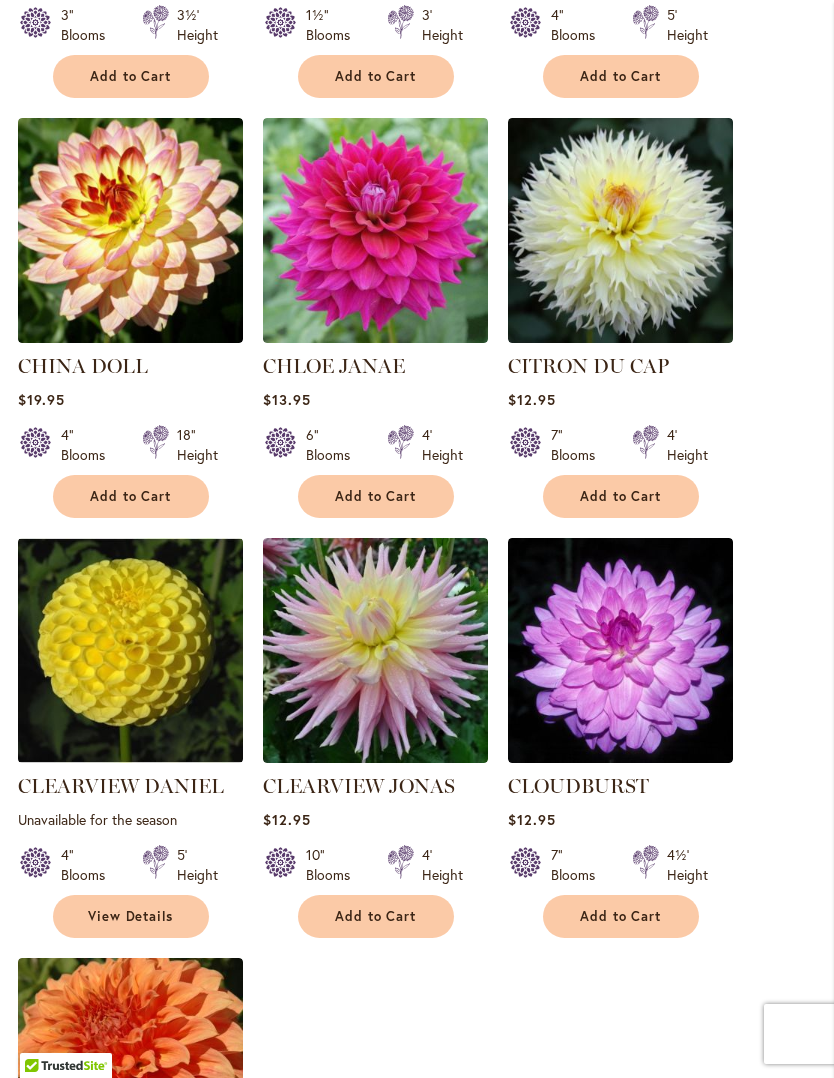 click on "Add to Cart" at bounding box center (621, 916) 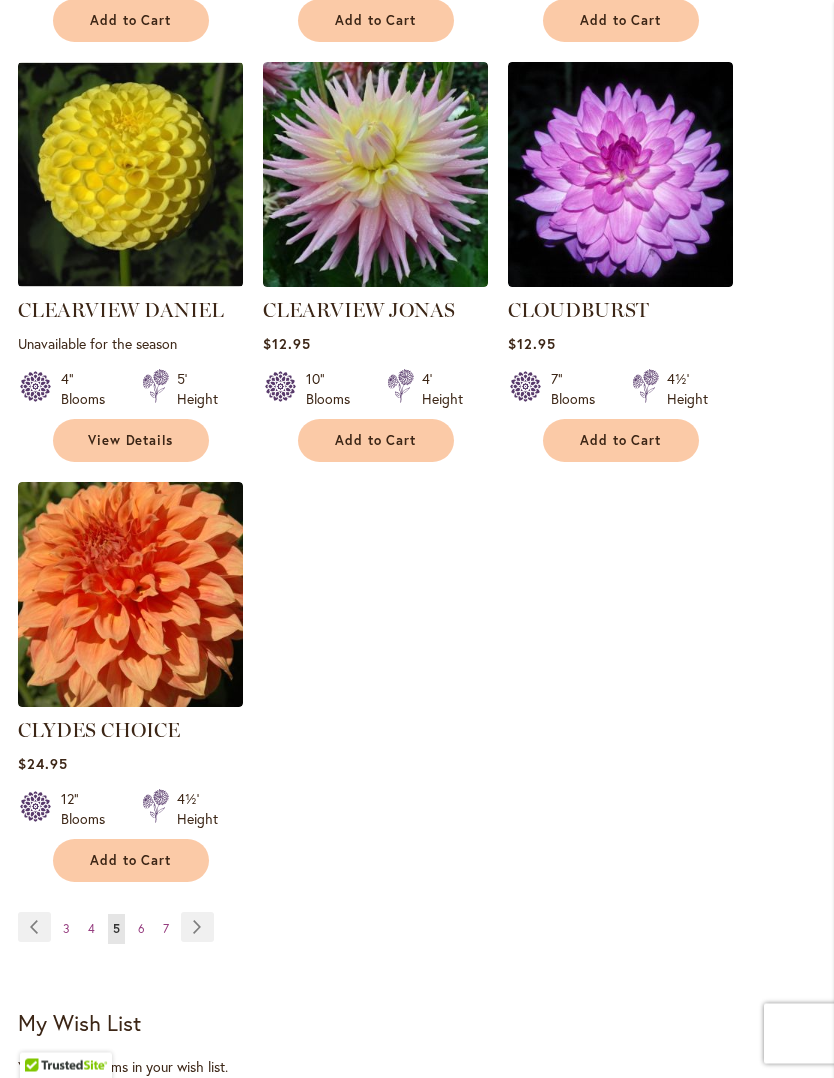 scroll, scrollTop: 2488, scrollLeft: 0, axis: vertical 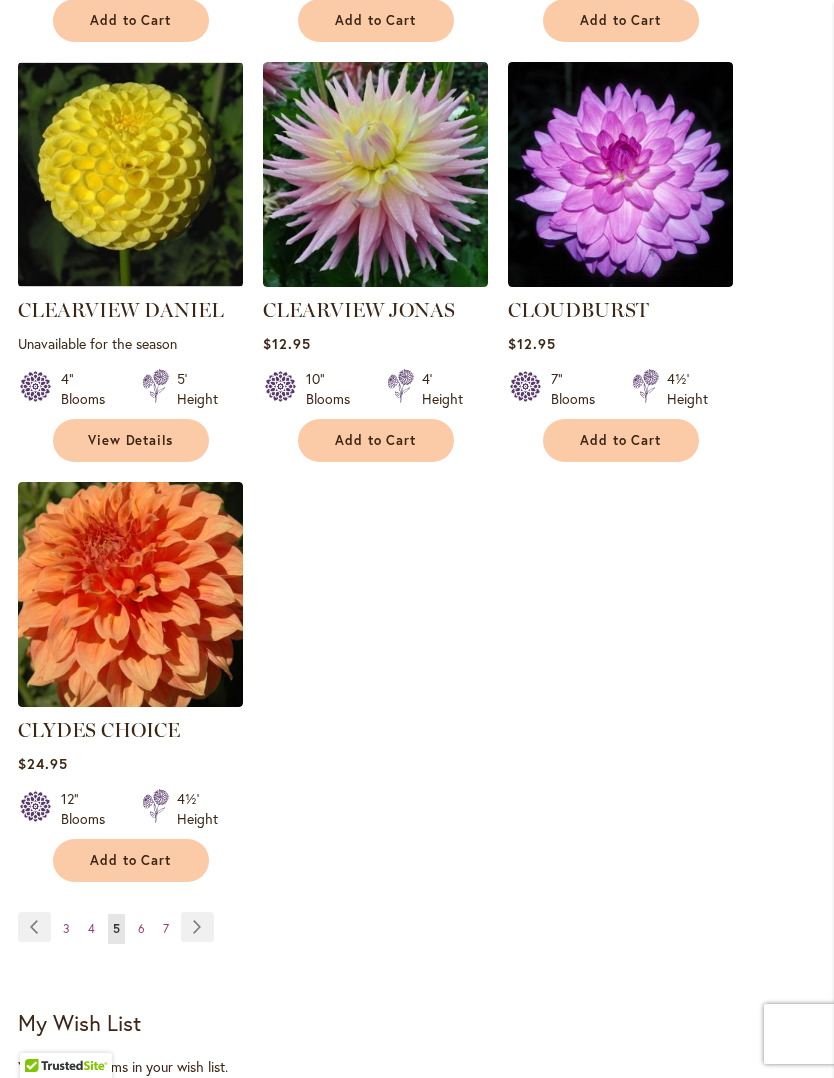 click on "Page
Next" at bounding box center [197, 927] 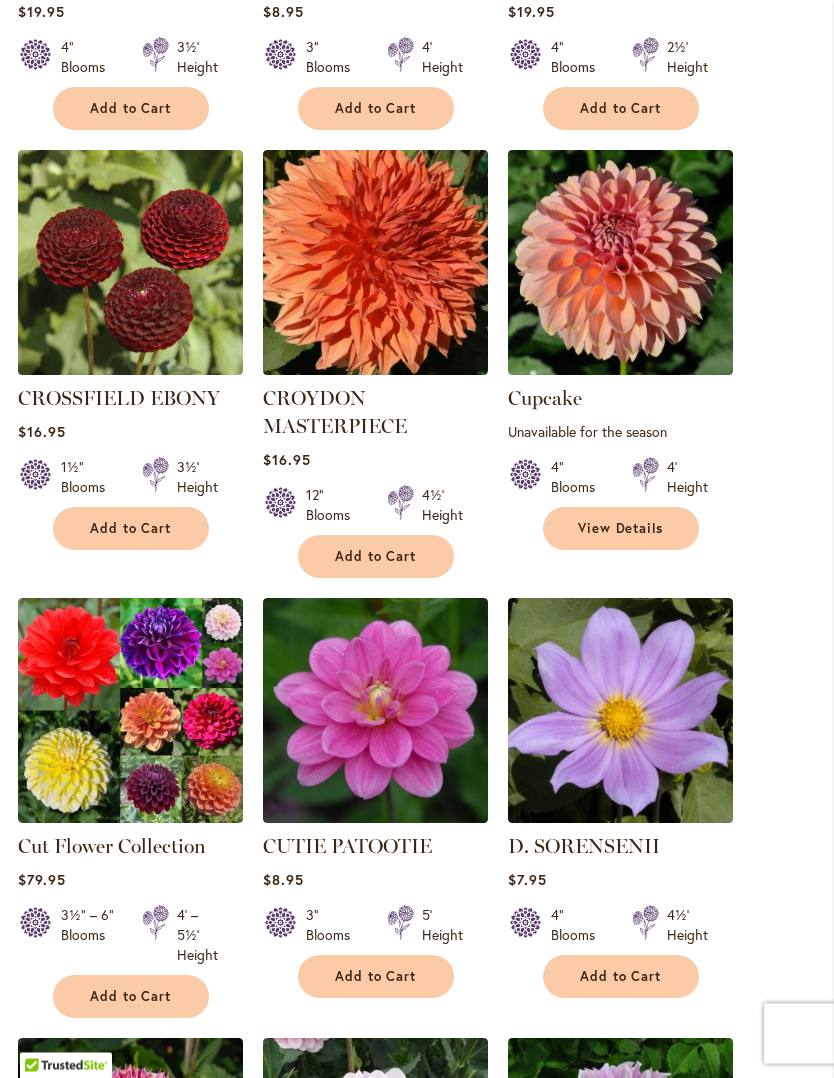 scroll, scrollTop: 1507, scrollLeft: 0, axis: vertical 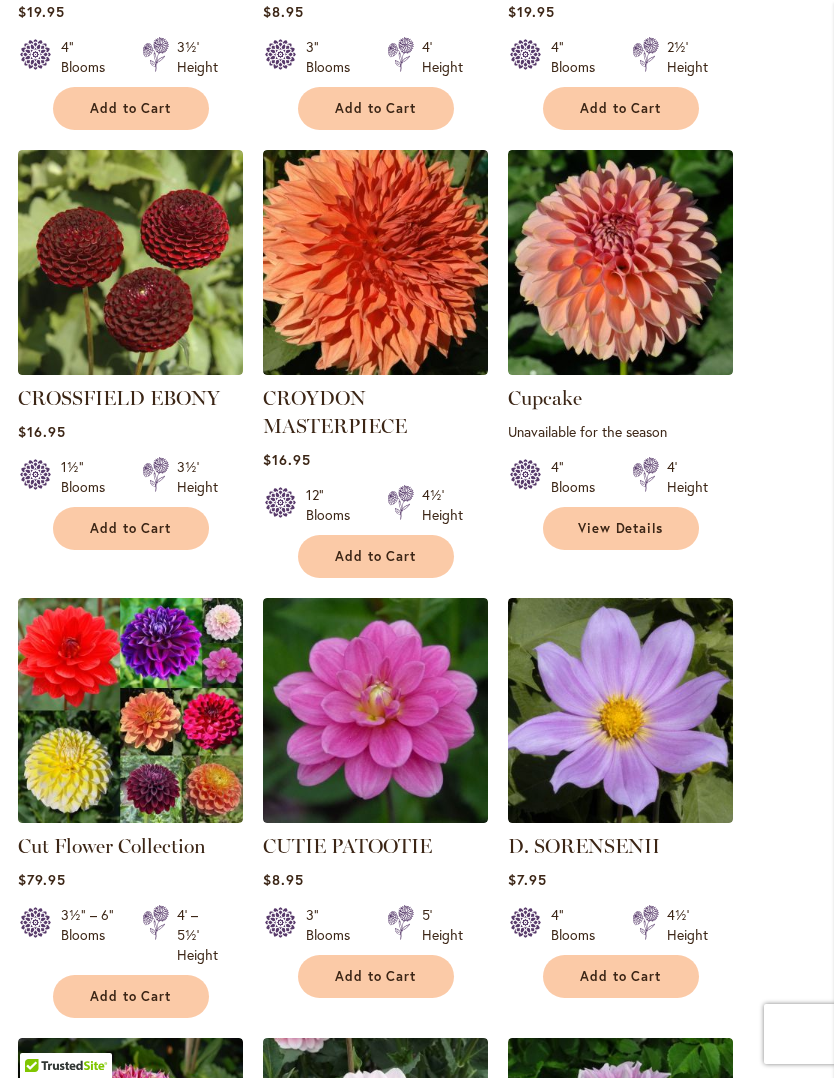 click on "Add to Cart" at bounding box center [621, 976] 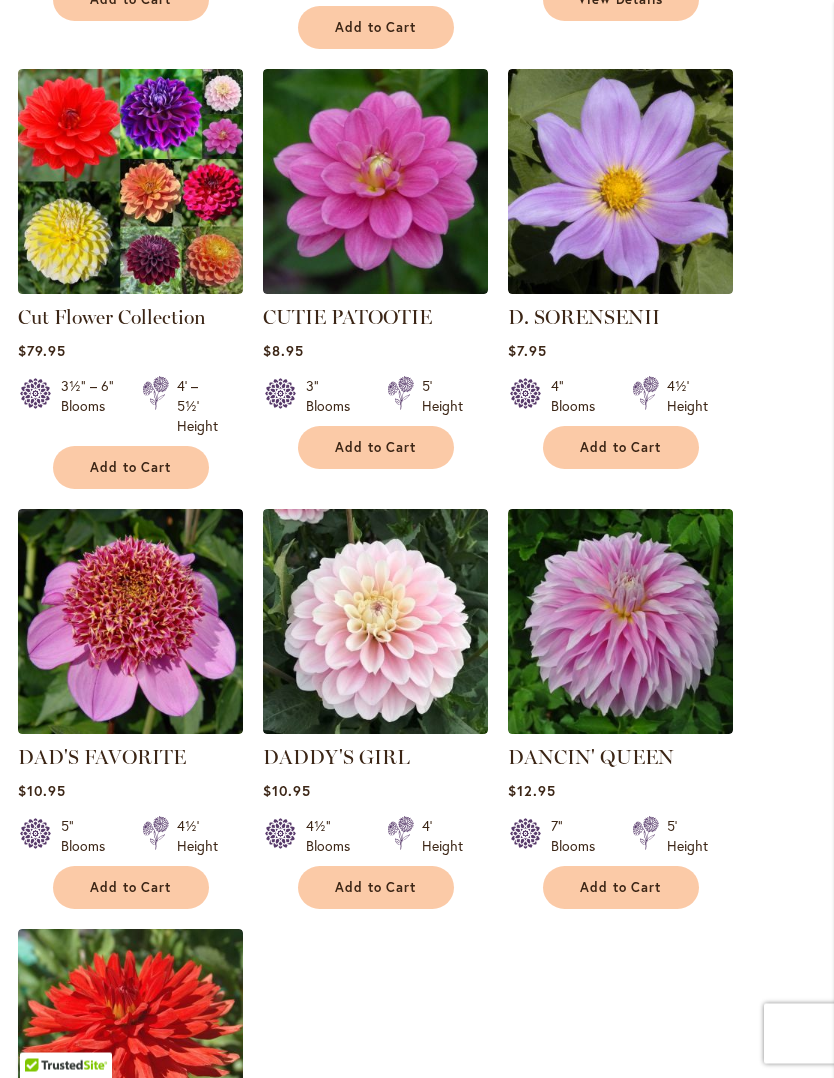 scroll, scrollTop: 2090, scrollLeft: 0, axis: vertical 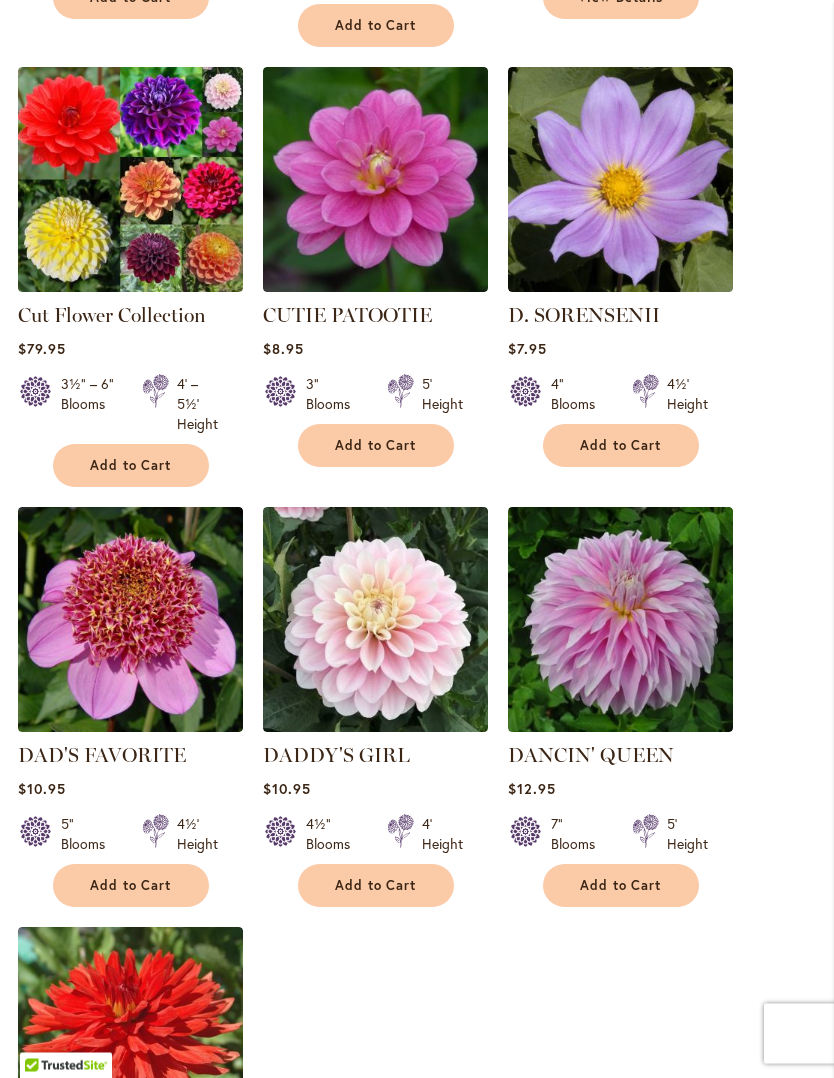 click on "Add to Cart" at bounding box center [376, 886] 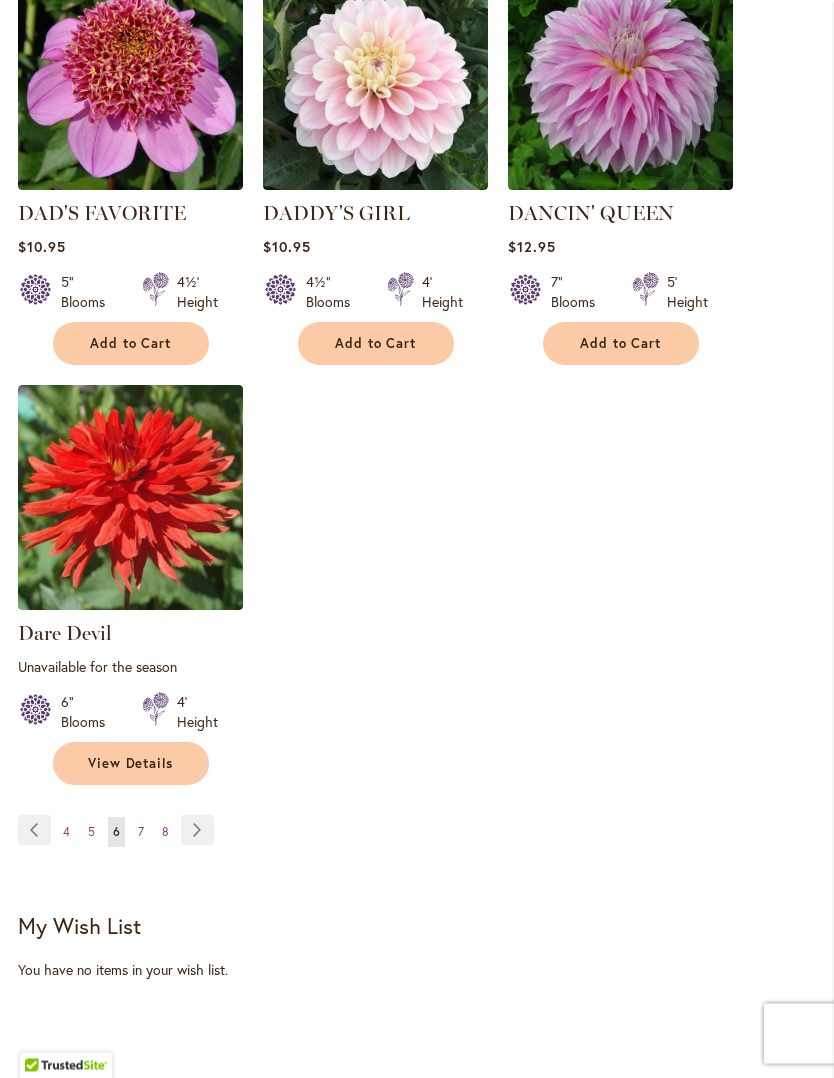 scroll, scrollTop: 2646, scrollLeft: 0, axis: vertical 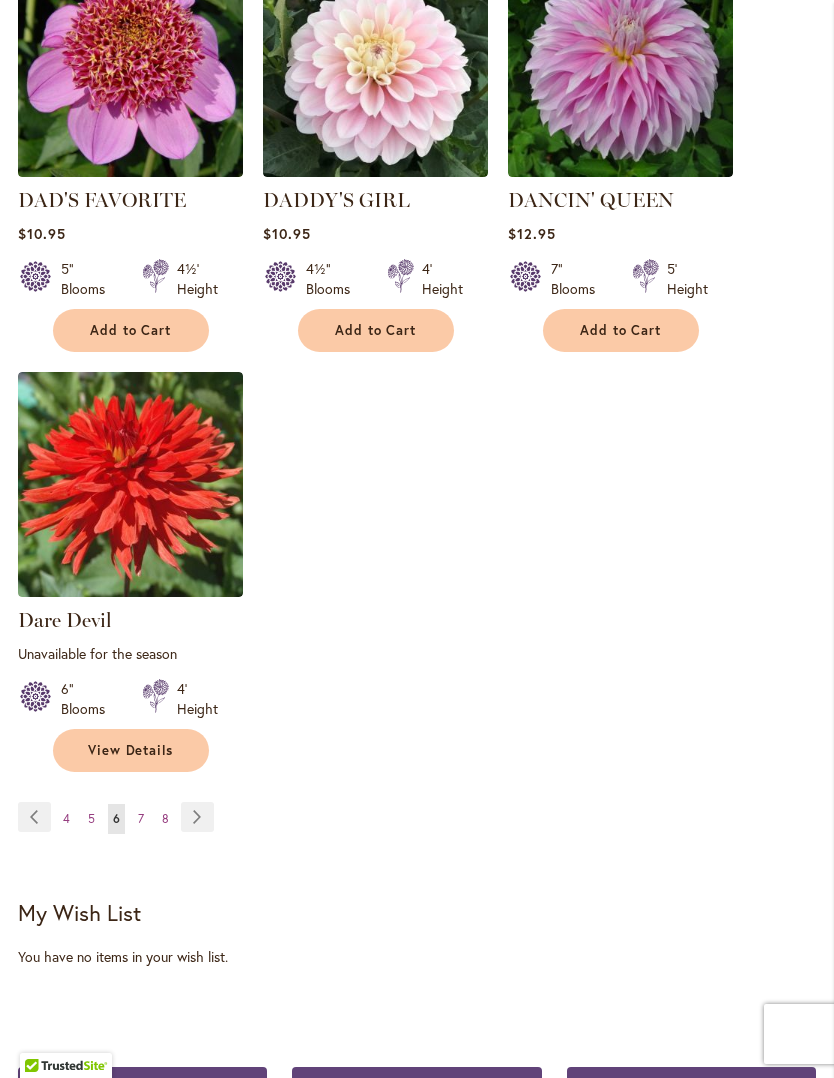 click on "Page
Next" at bounding box center (197, 817) 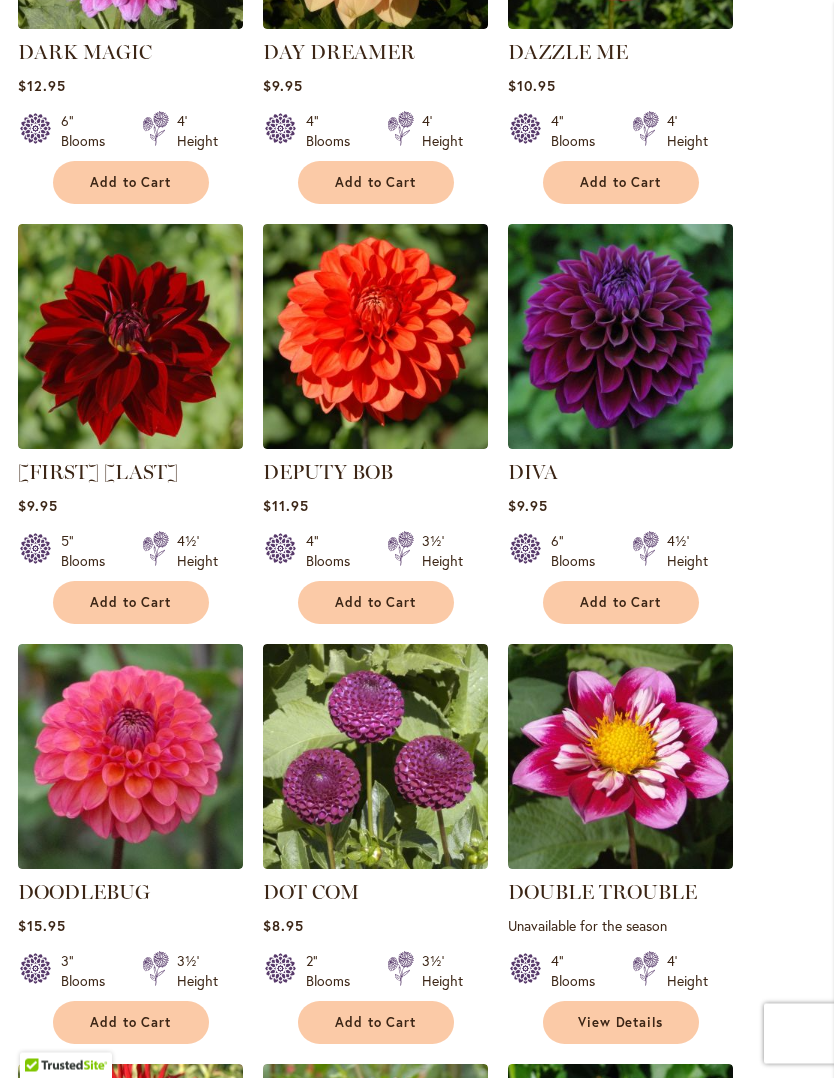 scroll, scrollTop: 1013, scrollLeft: 0, axis: vertical 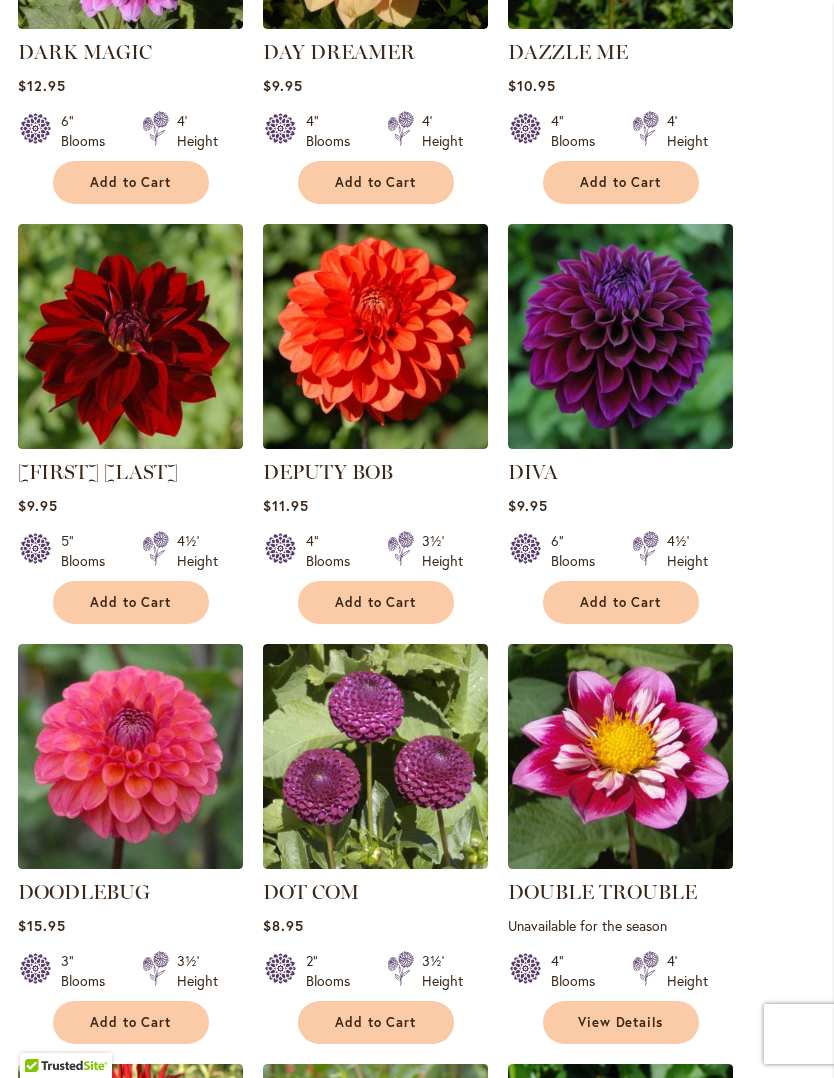 click on "Add to Cart" at bounding box center (376, 1022) 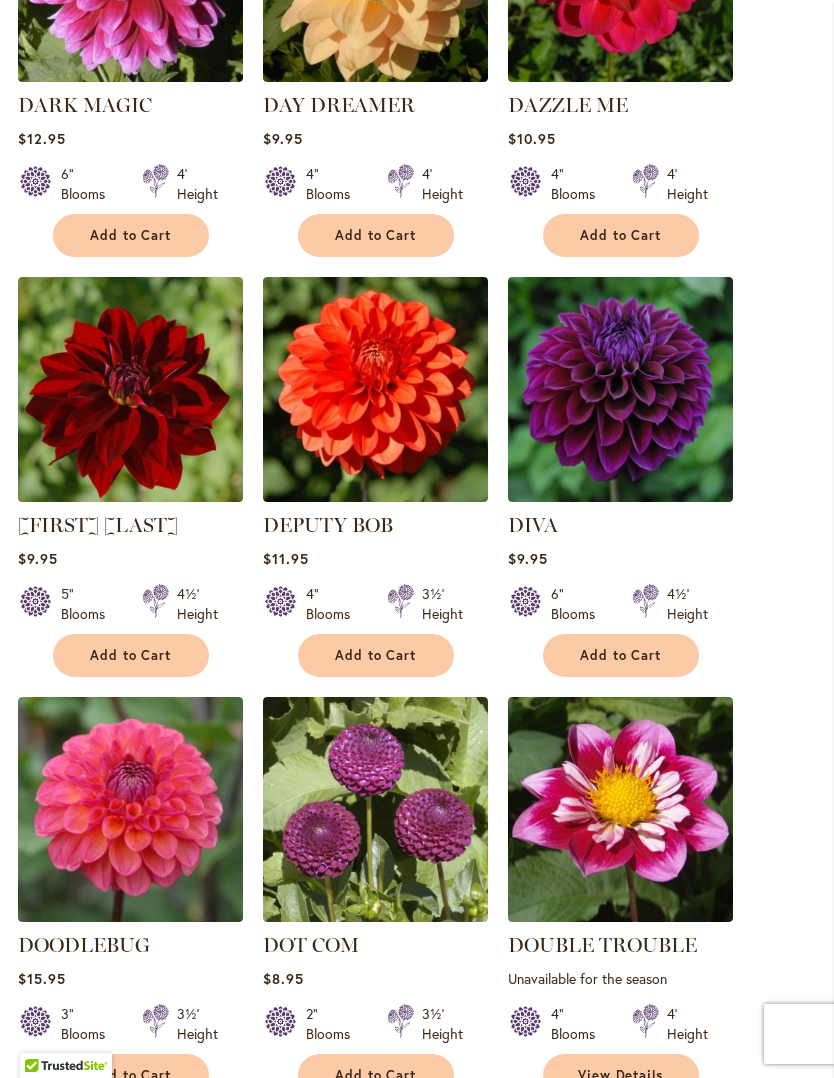 click on "View Details" at bounding box center (621, 1075) 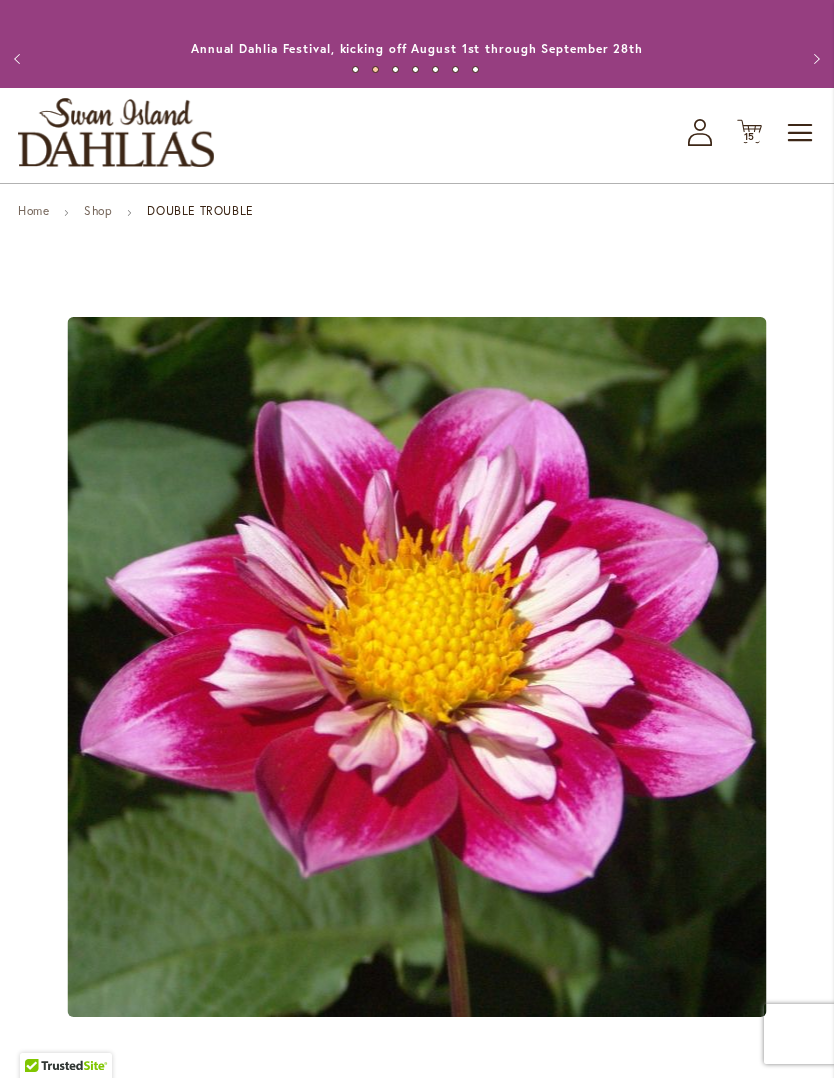 scroll, scrollTop: 0, scrollLeft: 0, axis: both 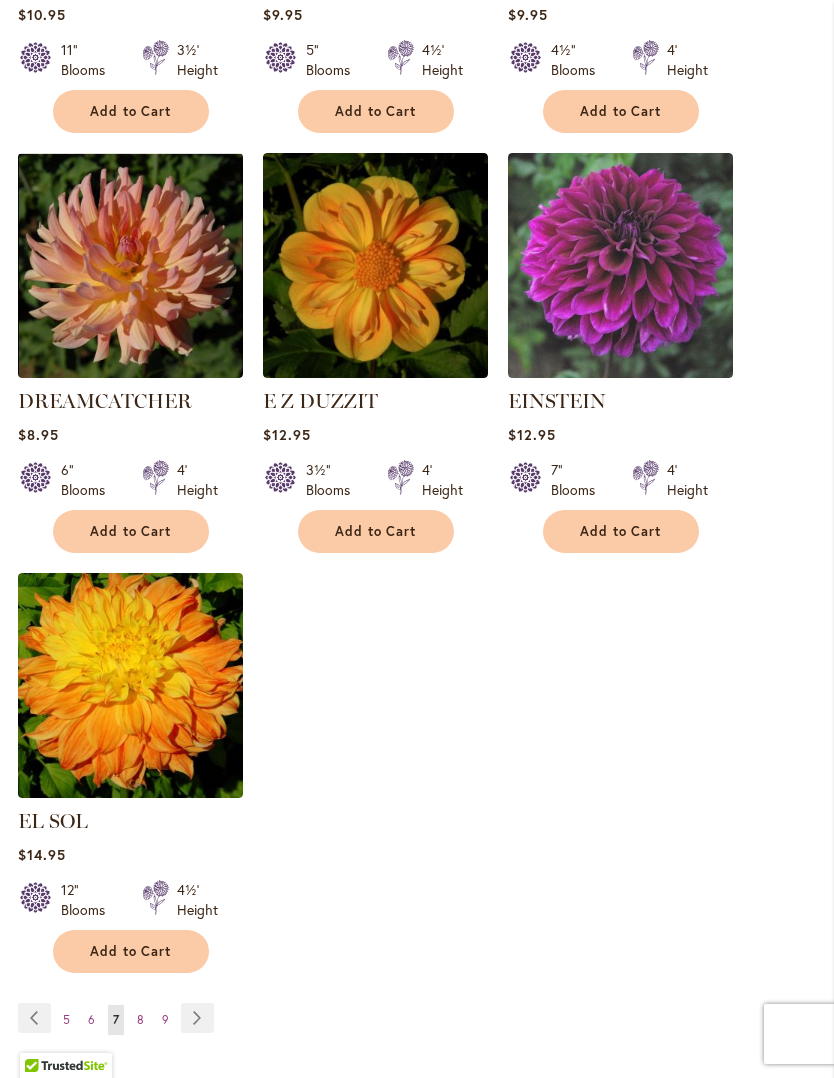 click on "Page
Next" at bounding box center (197, 1018) 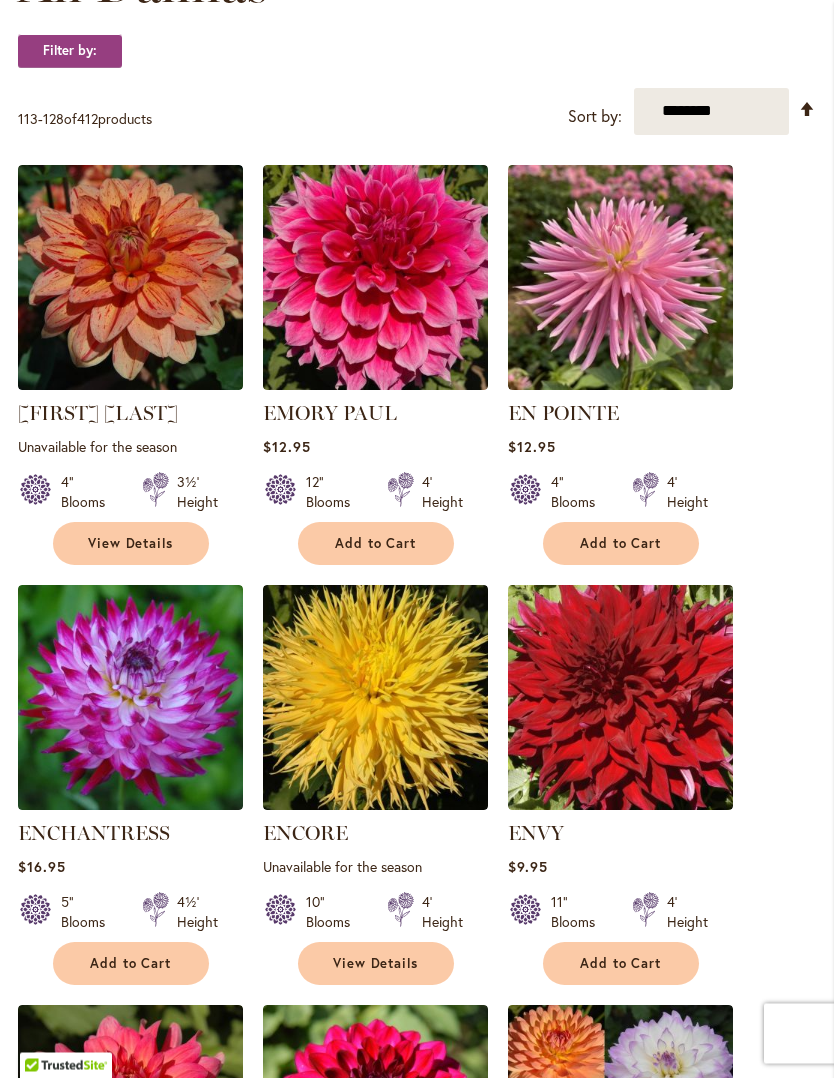 scroll, scrollTop: 652, scrollLeft: 0, axis: vertical 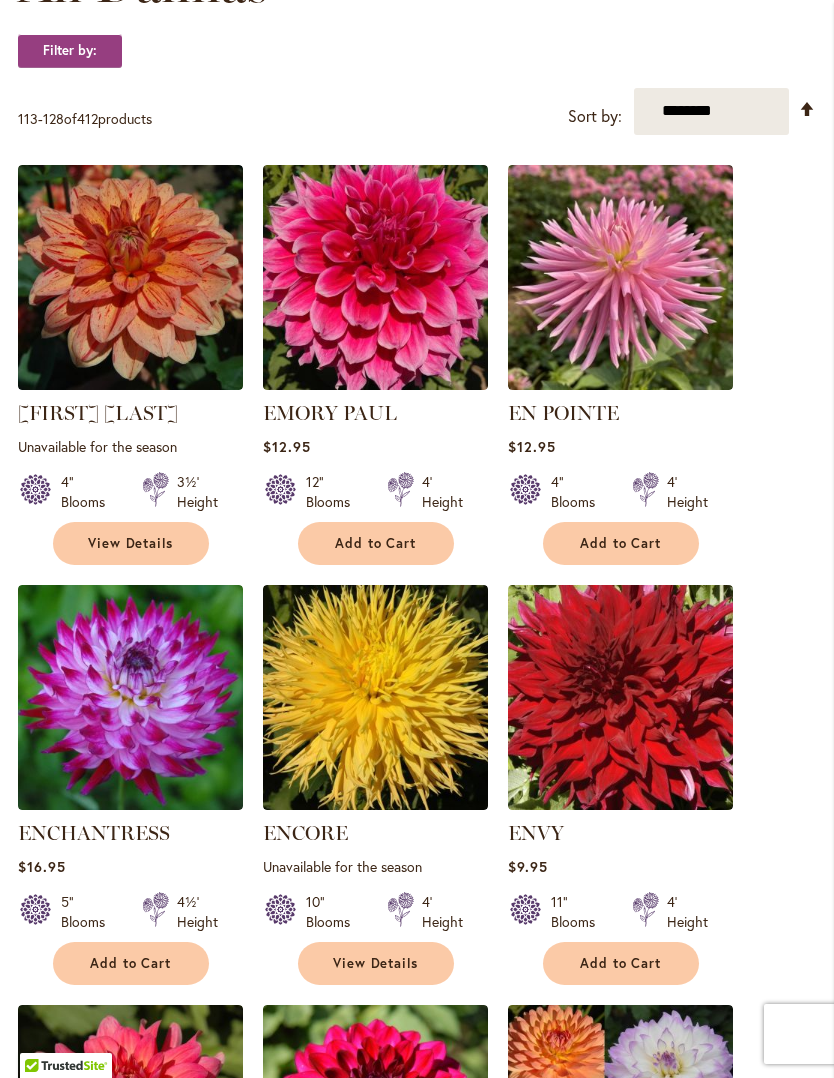 click on "Add to Cart" at bounding box center (131, 963) 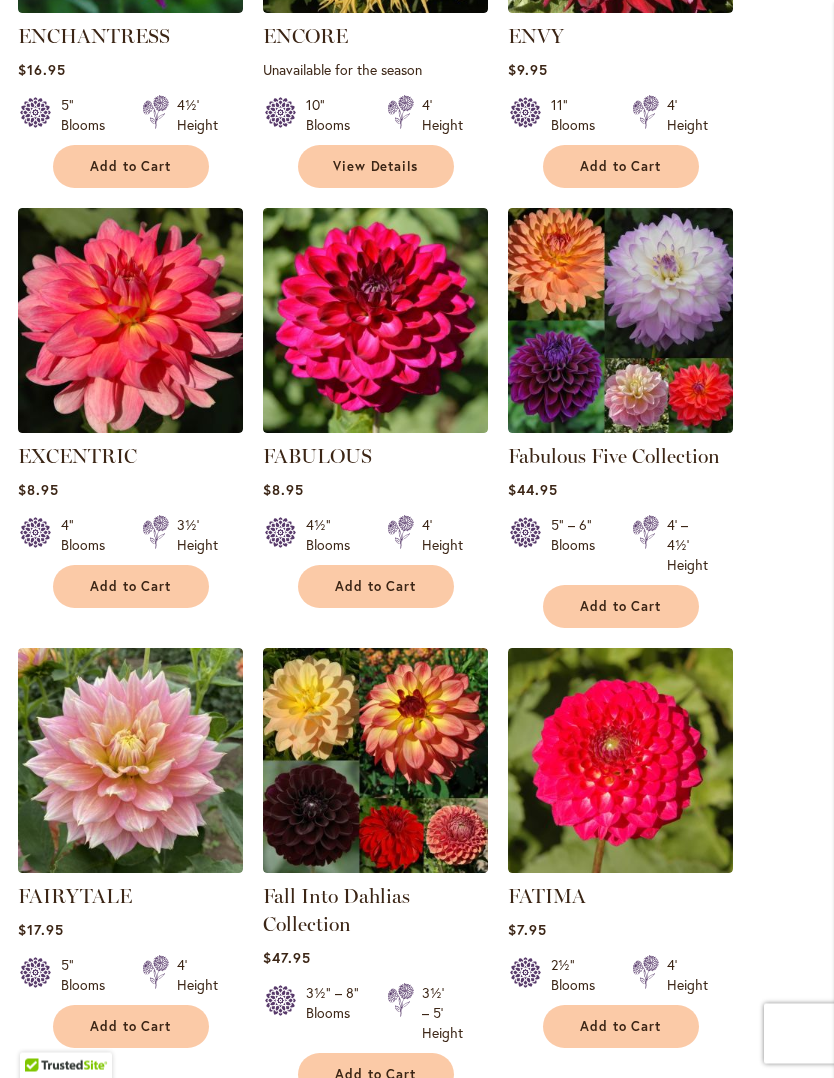 scroll, scrollTop: 1507, scrollLeft: 0, axis: vertical 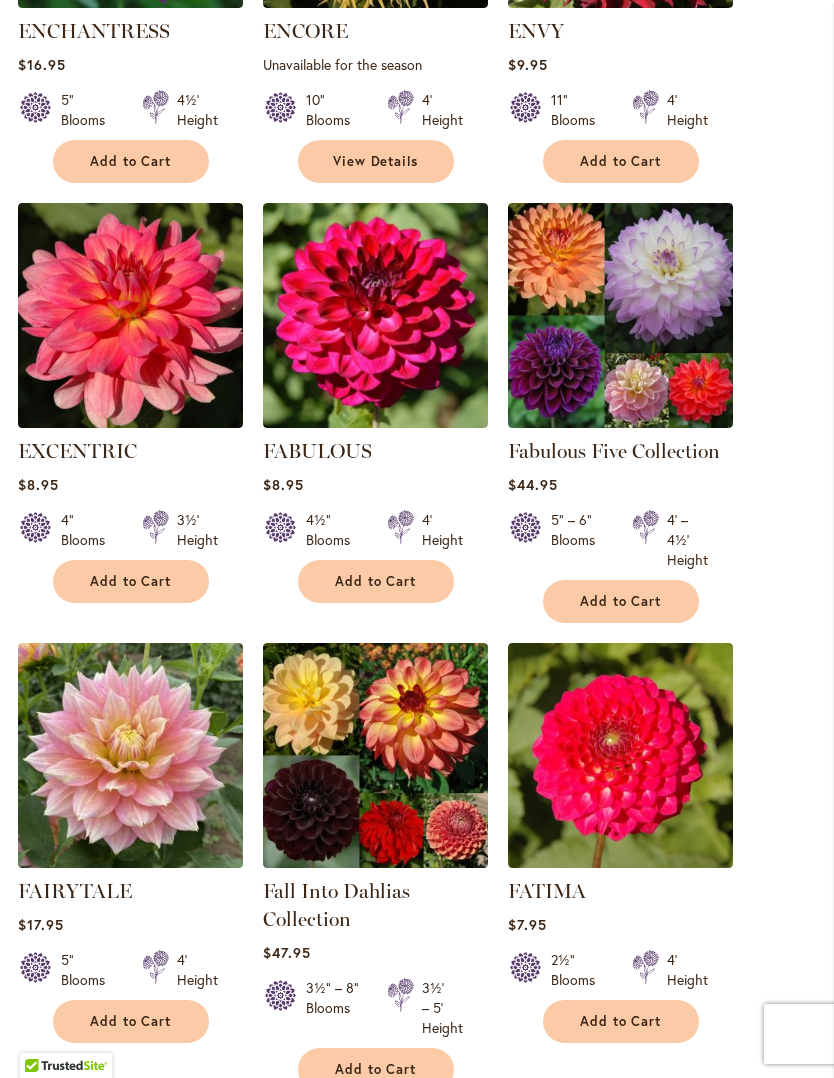 click on "Add to Cart" at bounding box center [131, 1021] 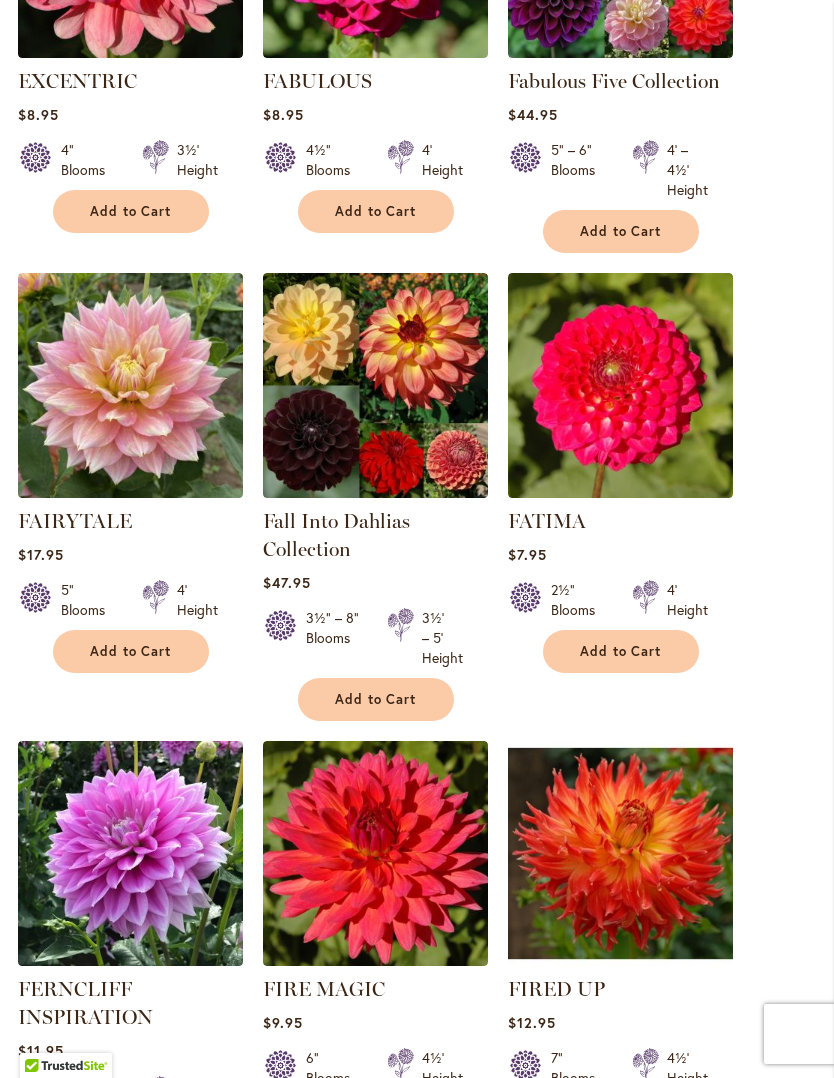 scroll, scrollTop: 1851, scrollLeft: 0, axis: vertical 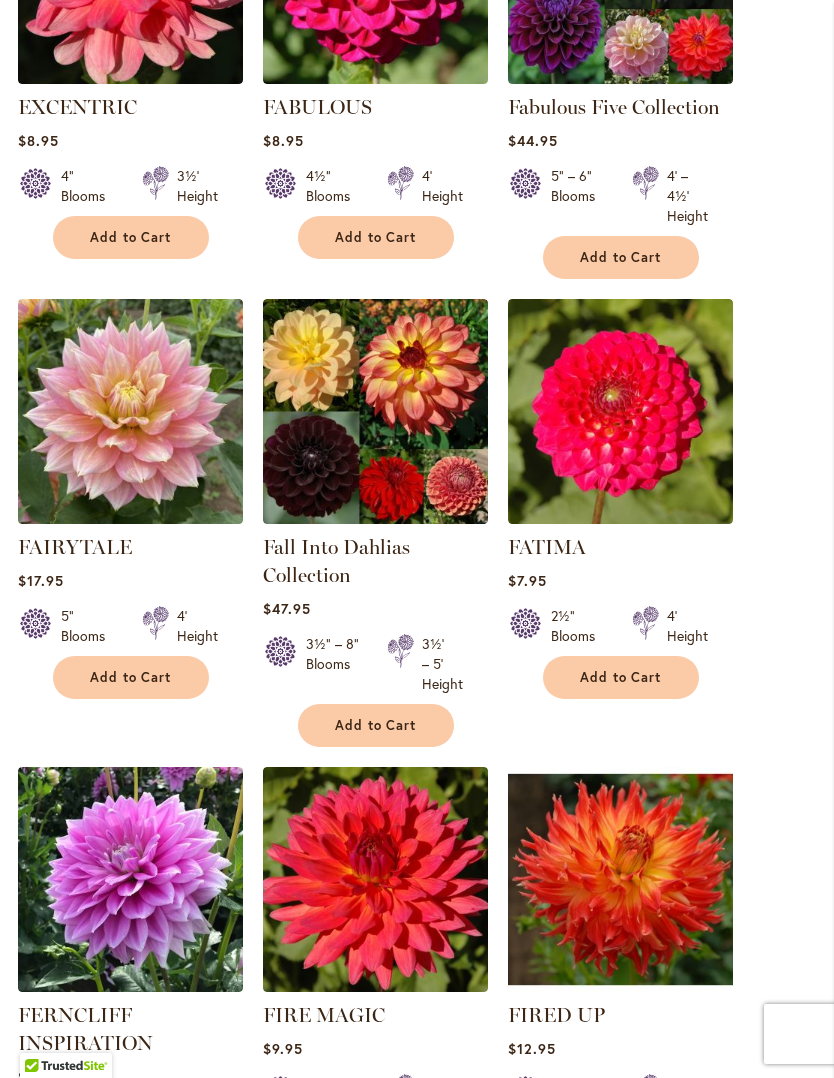 click on "Add to Cart" at bounding box center (131, 677) 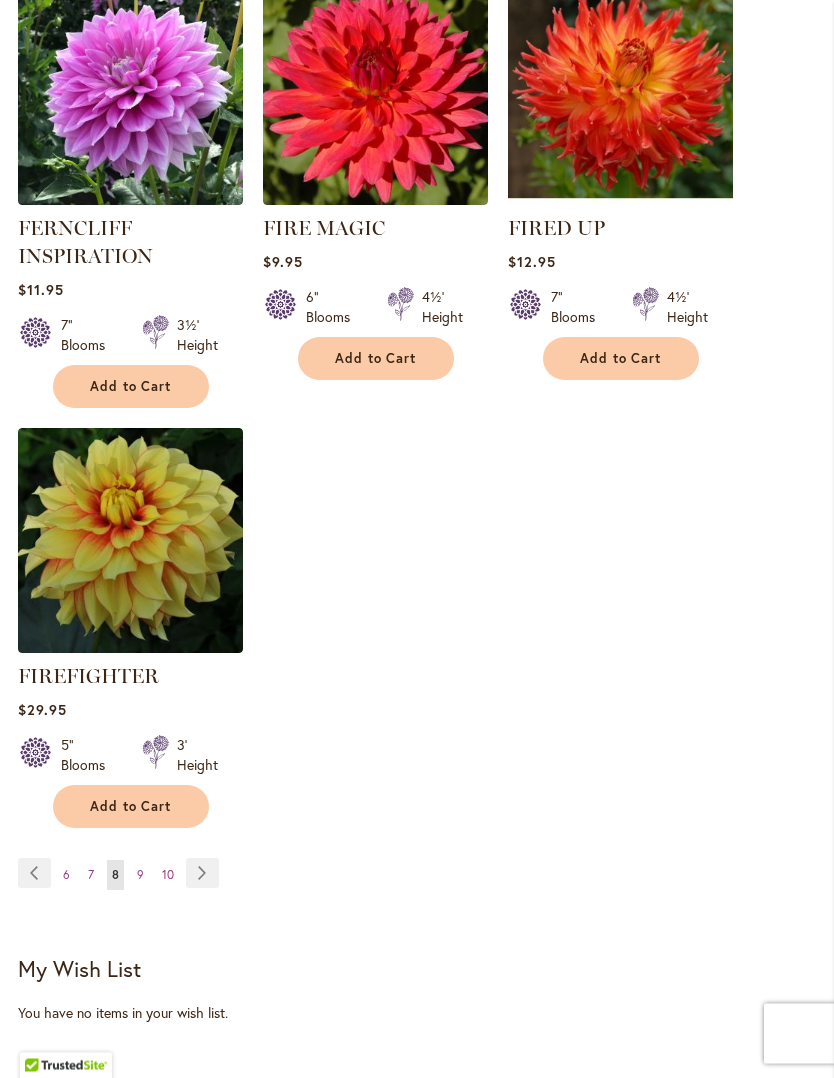 scroll, scrollTop: 2661, scrollLeft: 0, axis: vertical 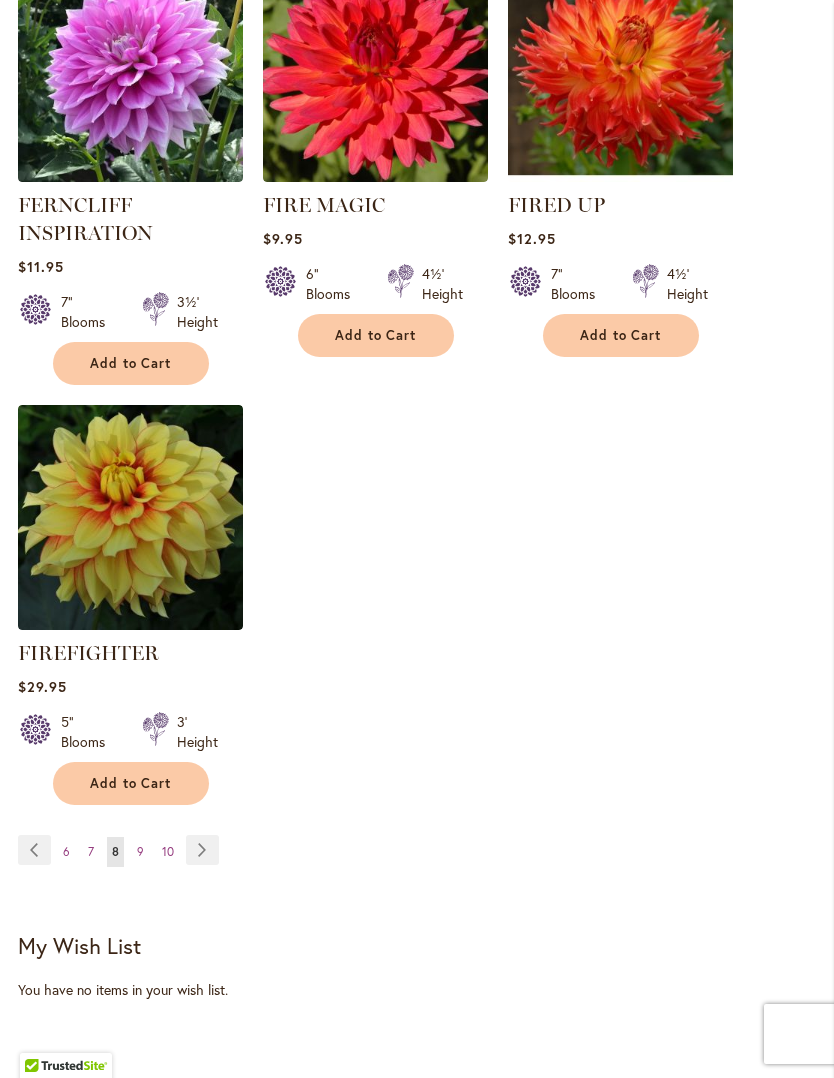 click on "Page
Next" at bounding box center (202, 850) 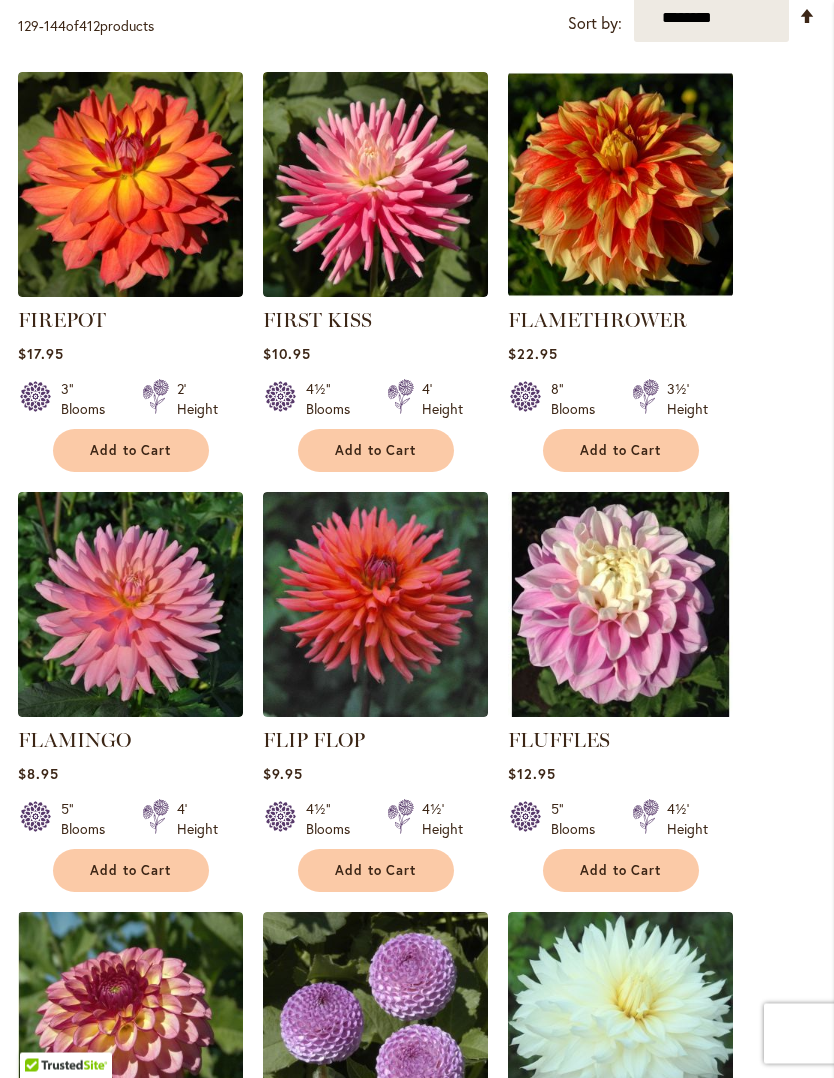 scroll, scrollTop: 745, scrollLeft: 0, axis: vertical 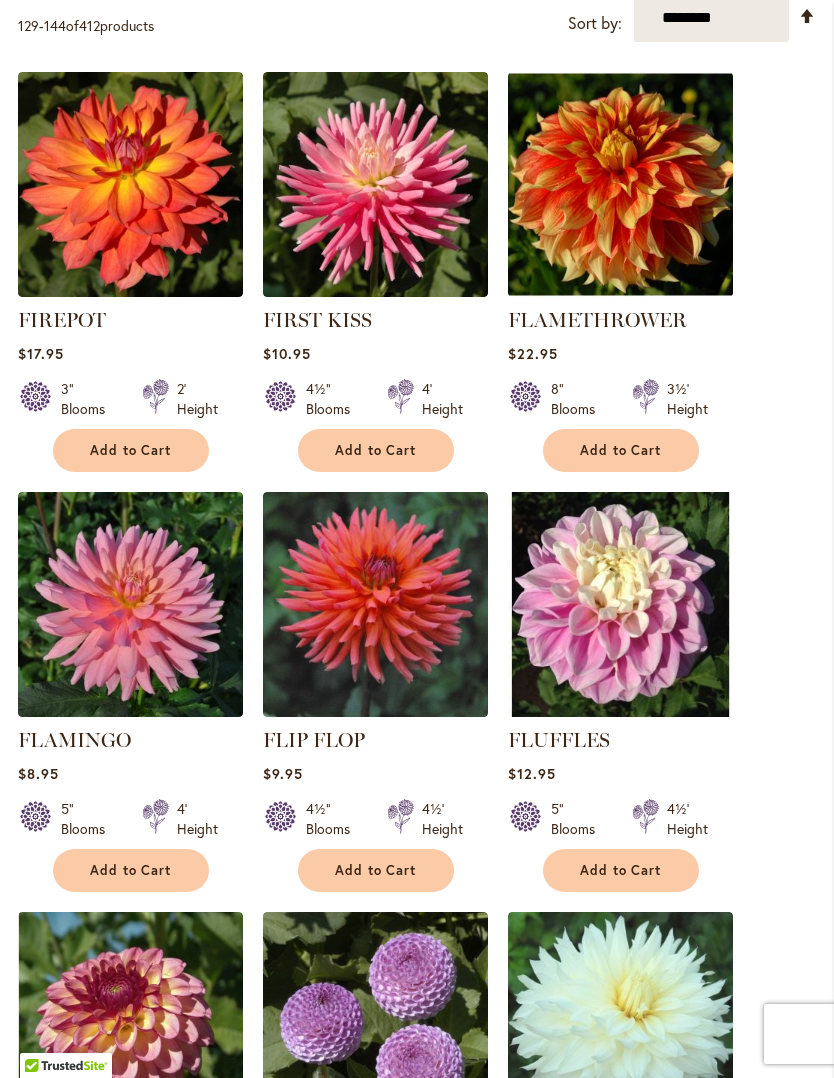 click on "Add to Cart" at bounding box center (621, 870) 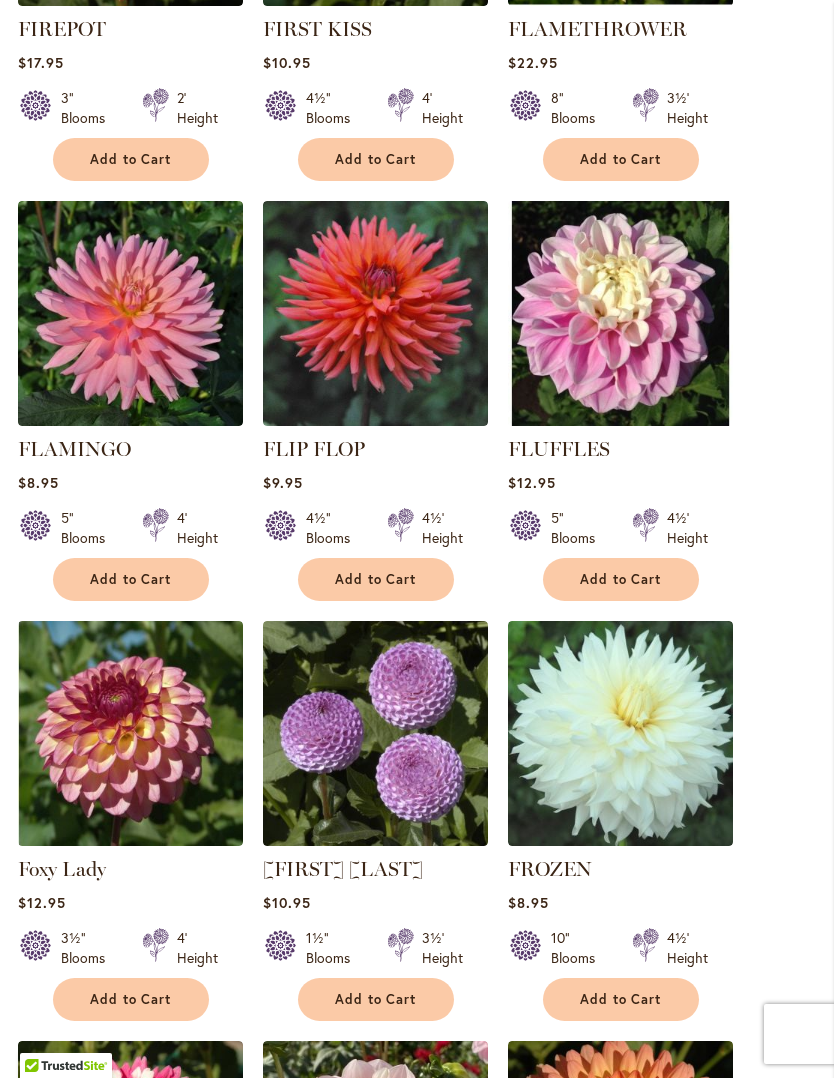 scroll, scrollTop: 1098, scrollLeft: 0, axis: vertical 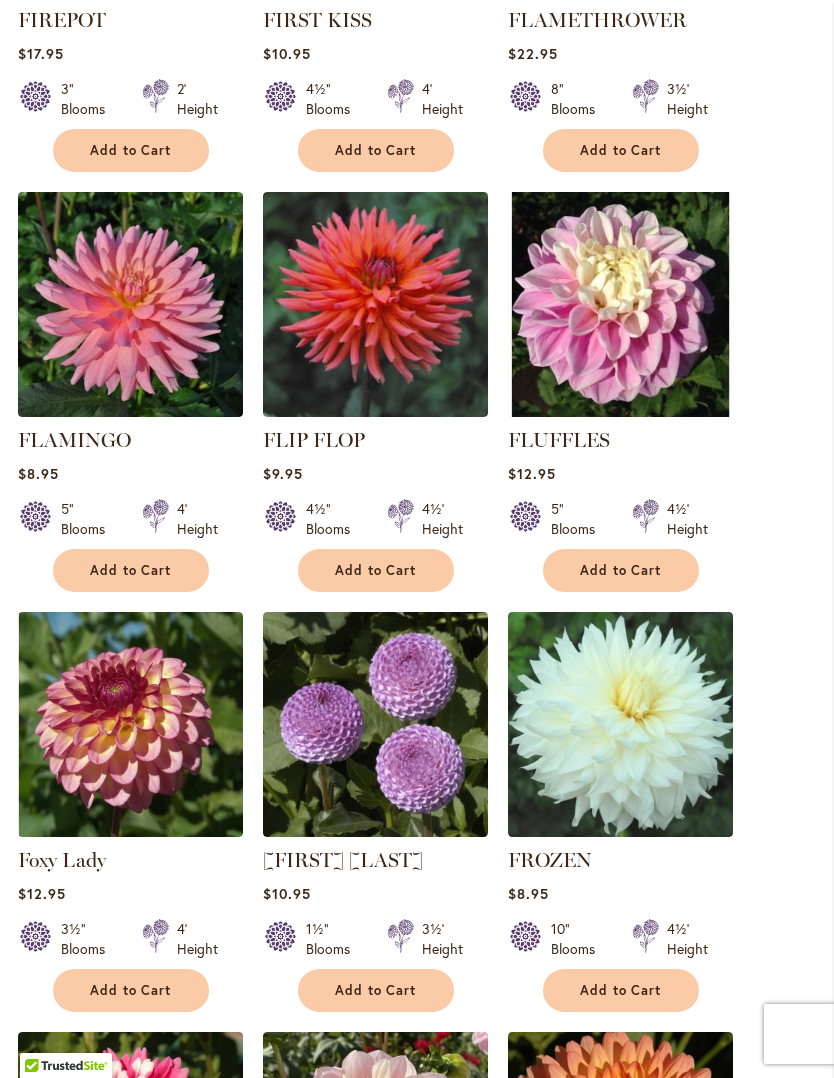 click on "Add to Cart" at bounding box center (376, 990) 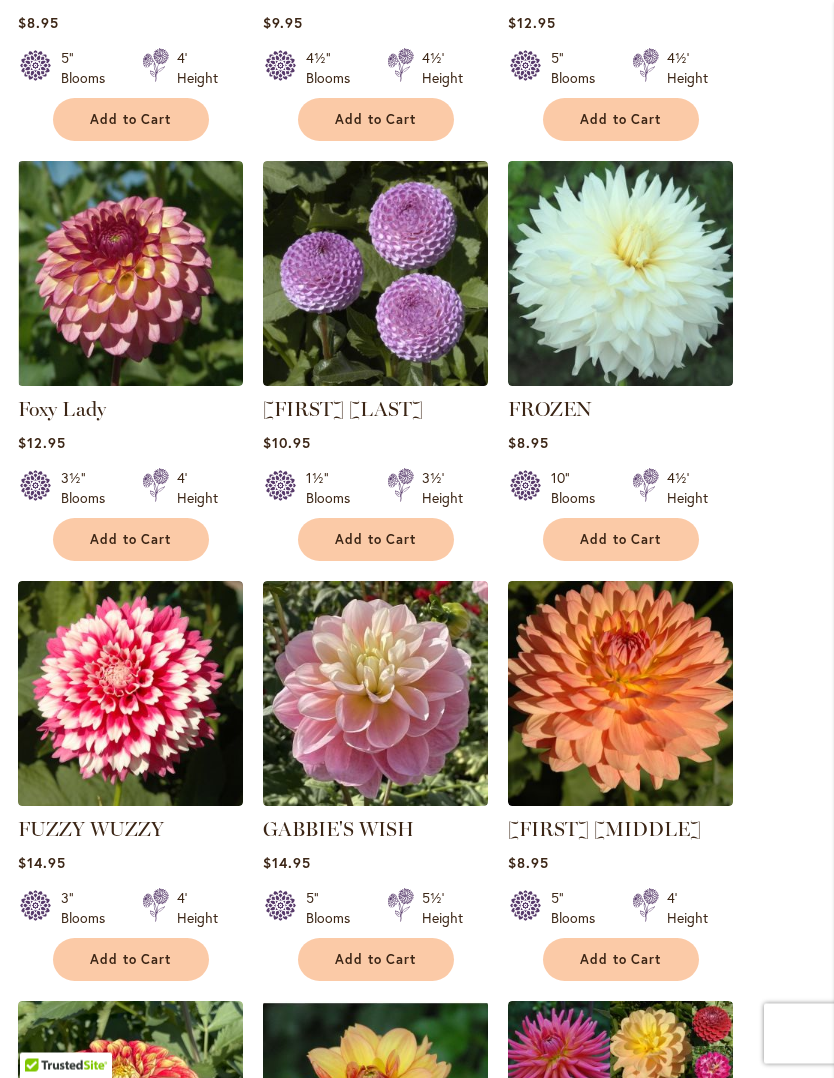 scroll, scrollTop: 1549, scrollLeft: 0, axis: vertical 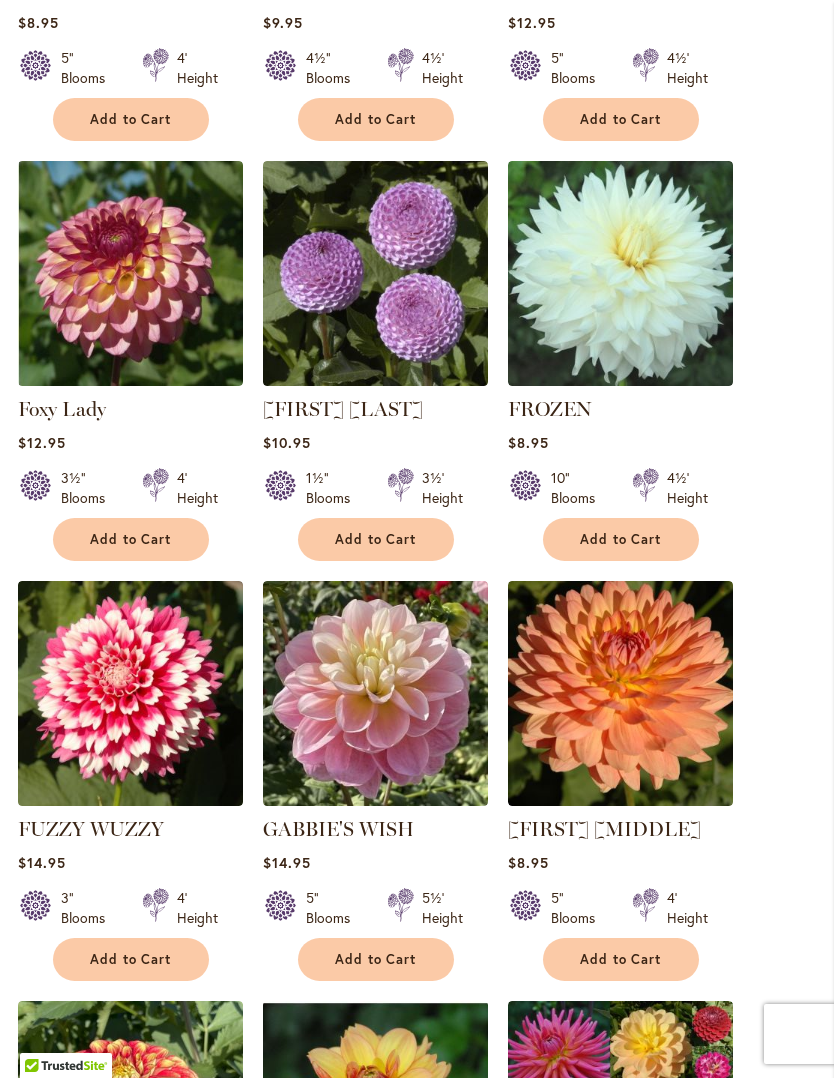 click on "Add to Cart" at bounding box center [376, 959] 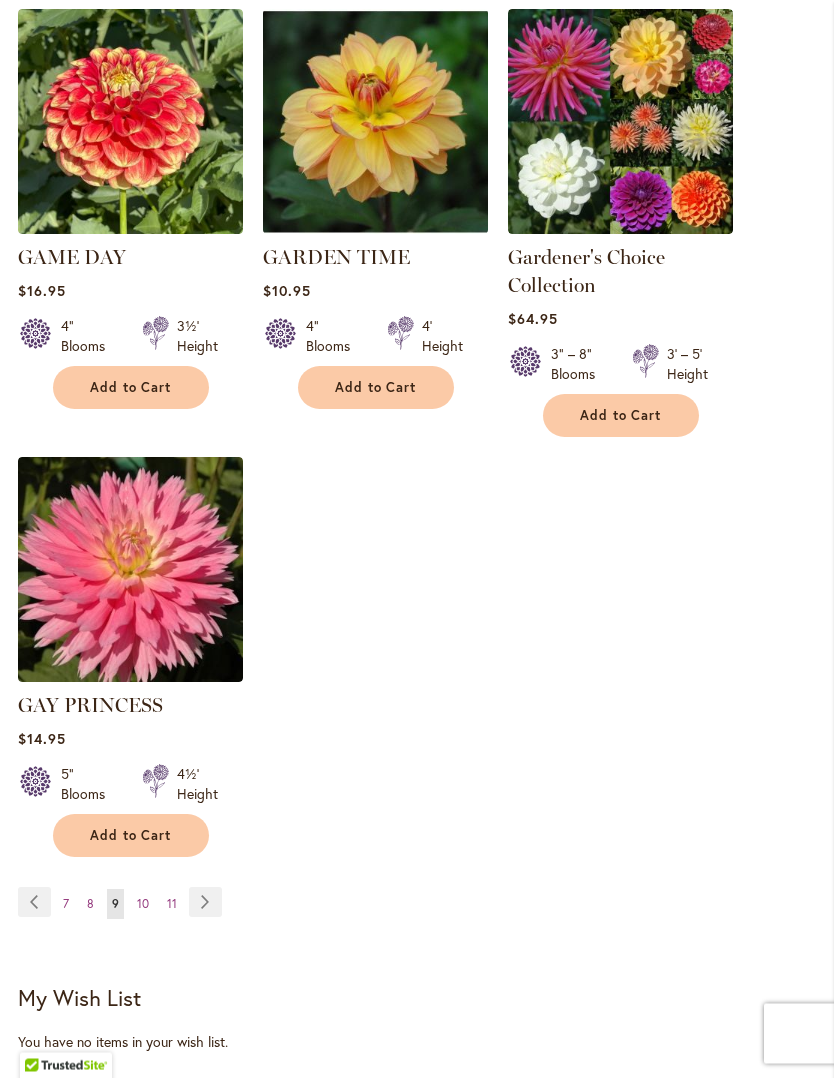 scroll, scrollTop: 2541, scrollLeft: 0, axis: vertical 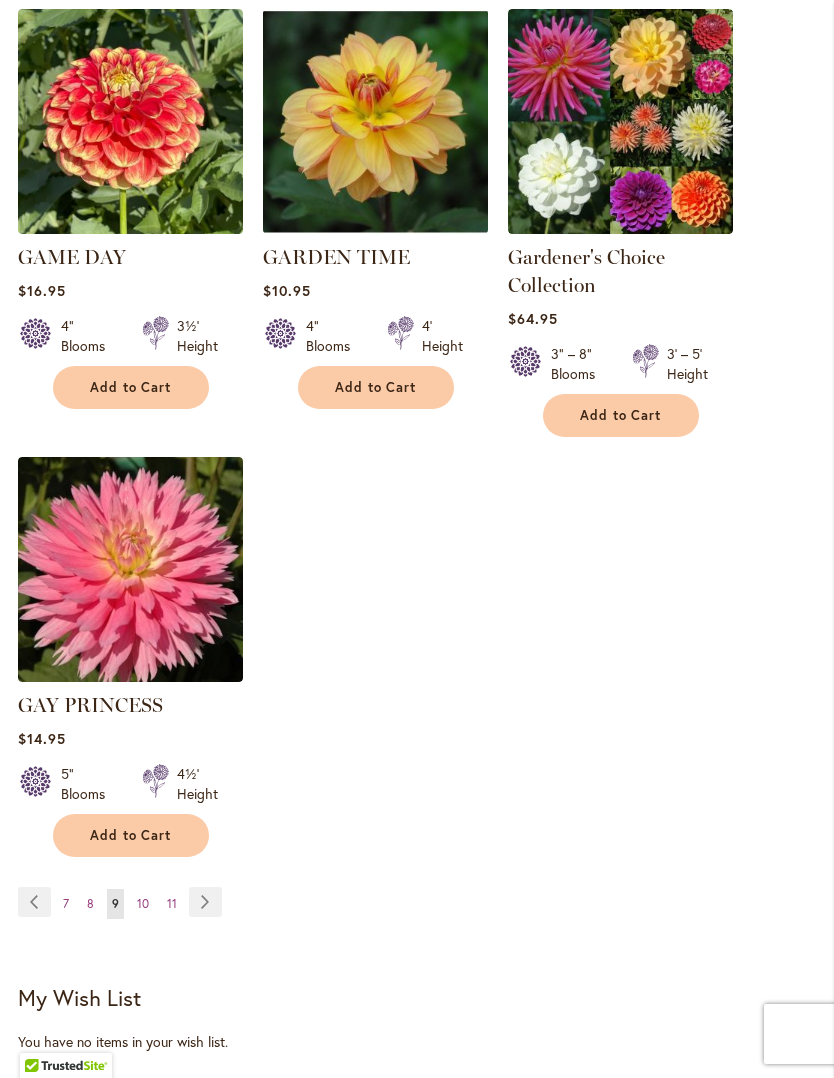click on "Page
Next" at bounding box center [205, 902] 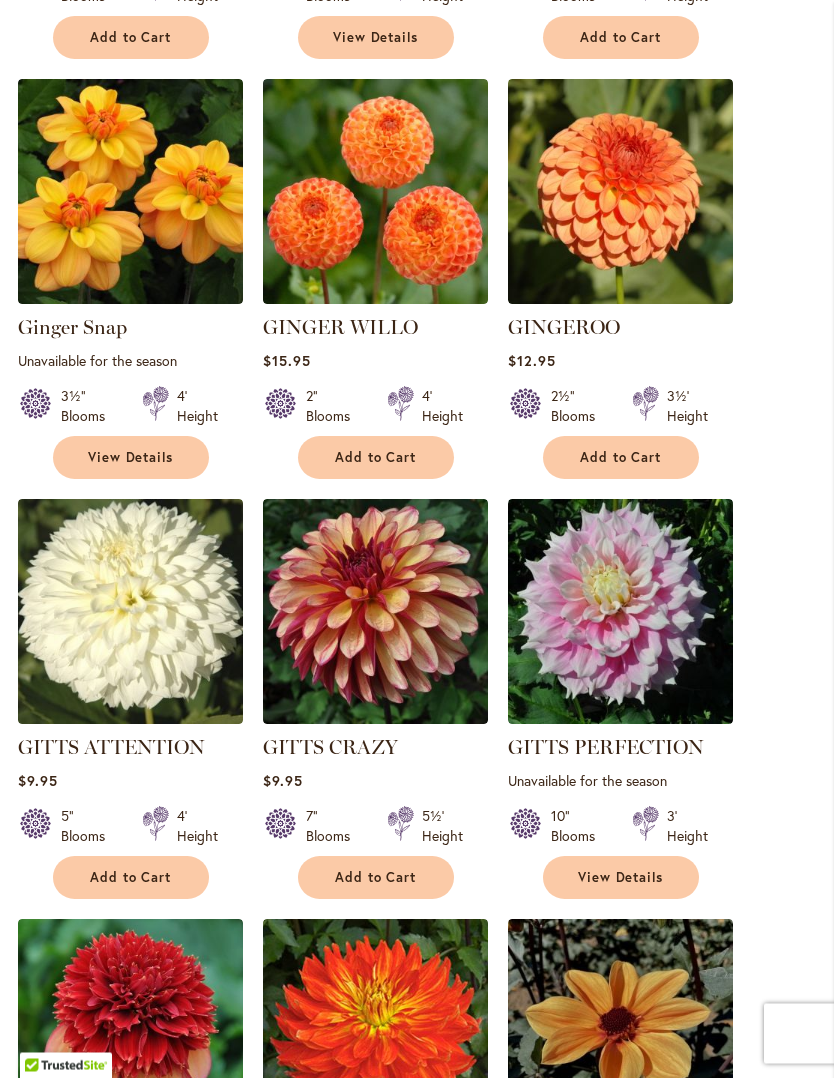 scroll, scrollTop: 1158, scrollLeft: 0, axis: vertical 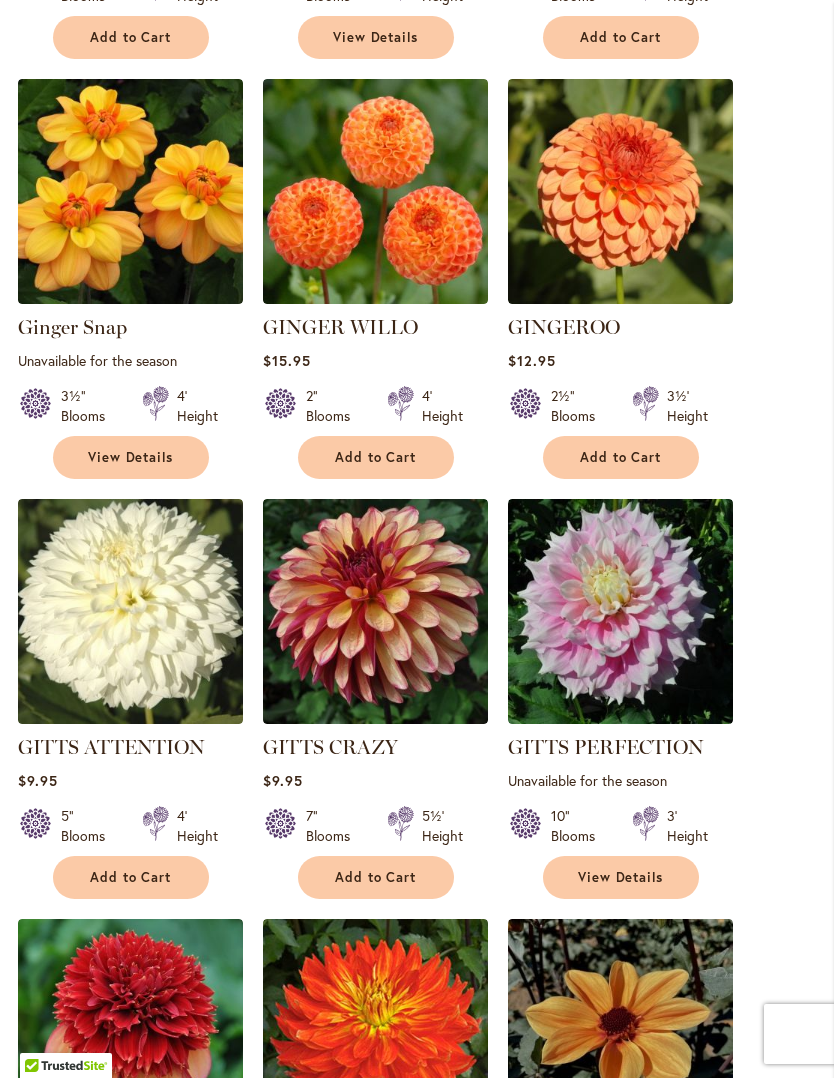 click on "View Details" at bounding box center (621, 877) 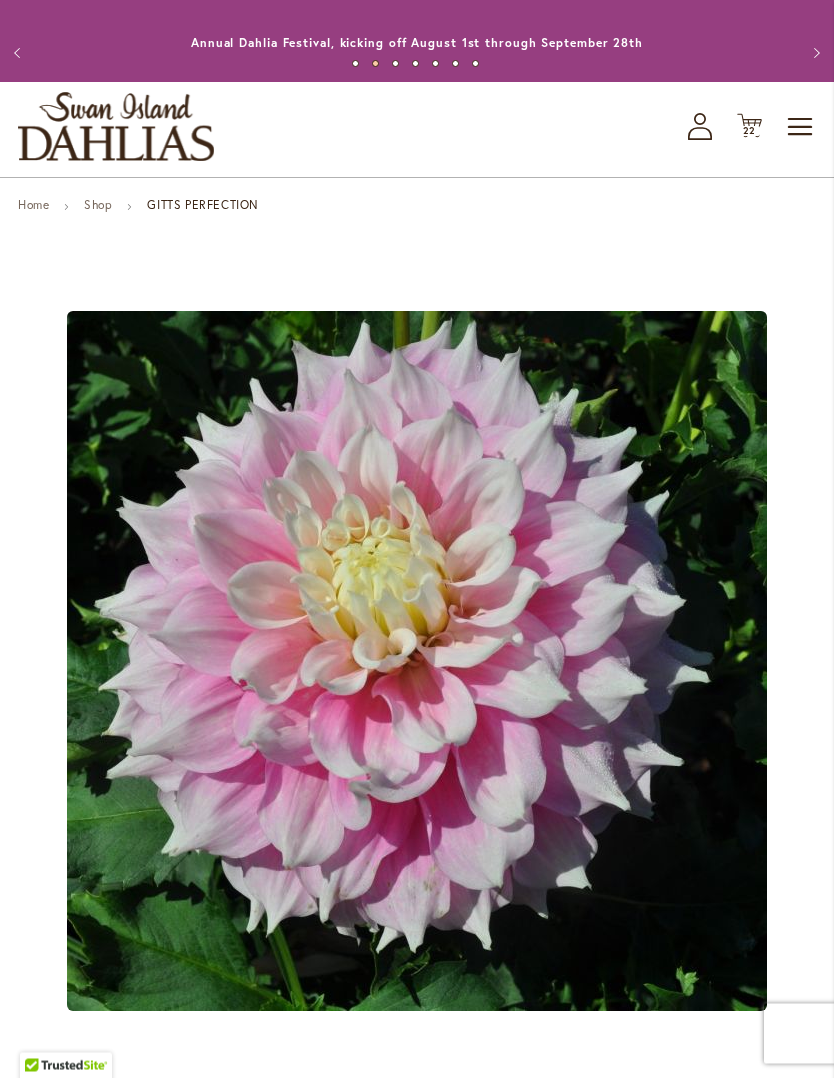 scroll, scrollTop: 0, scrollLeft: 0, axis: both 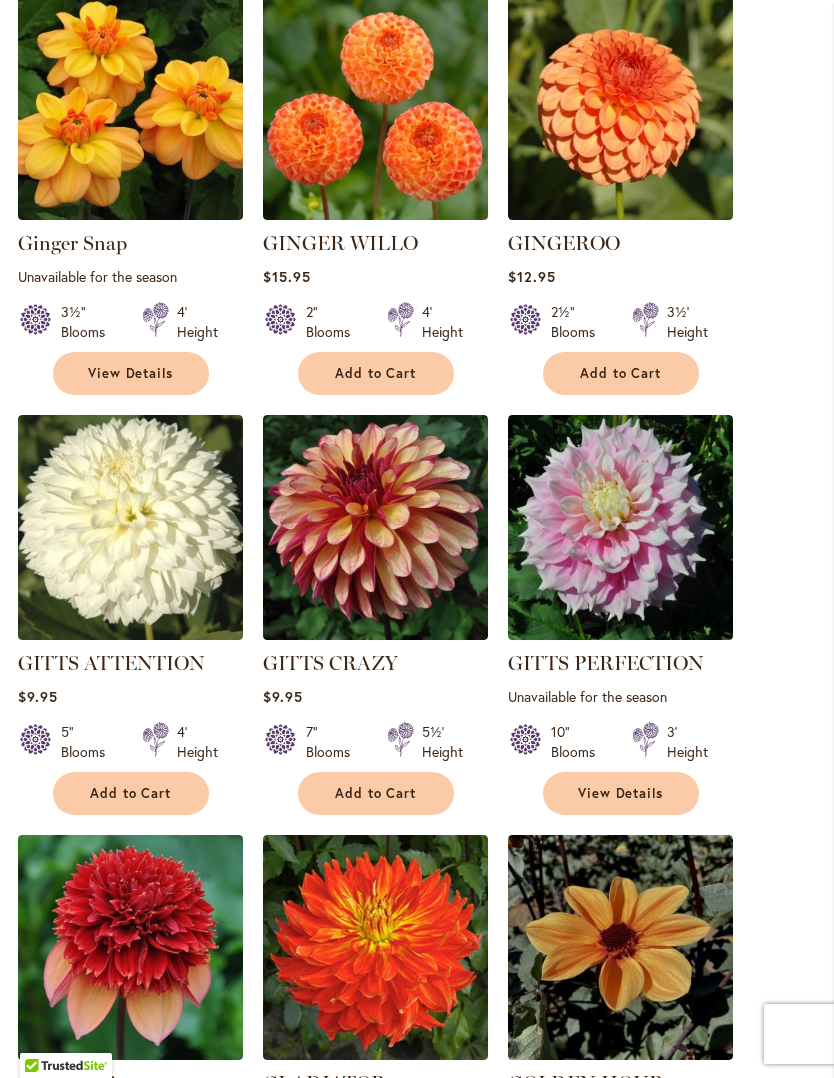 click on "Add to Cart" at bounding box center (131, 793) 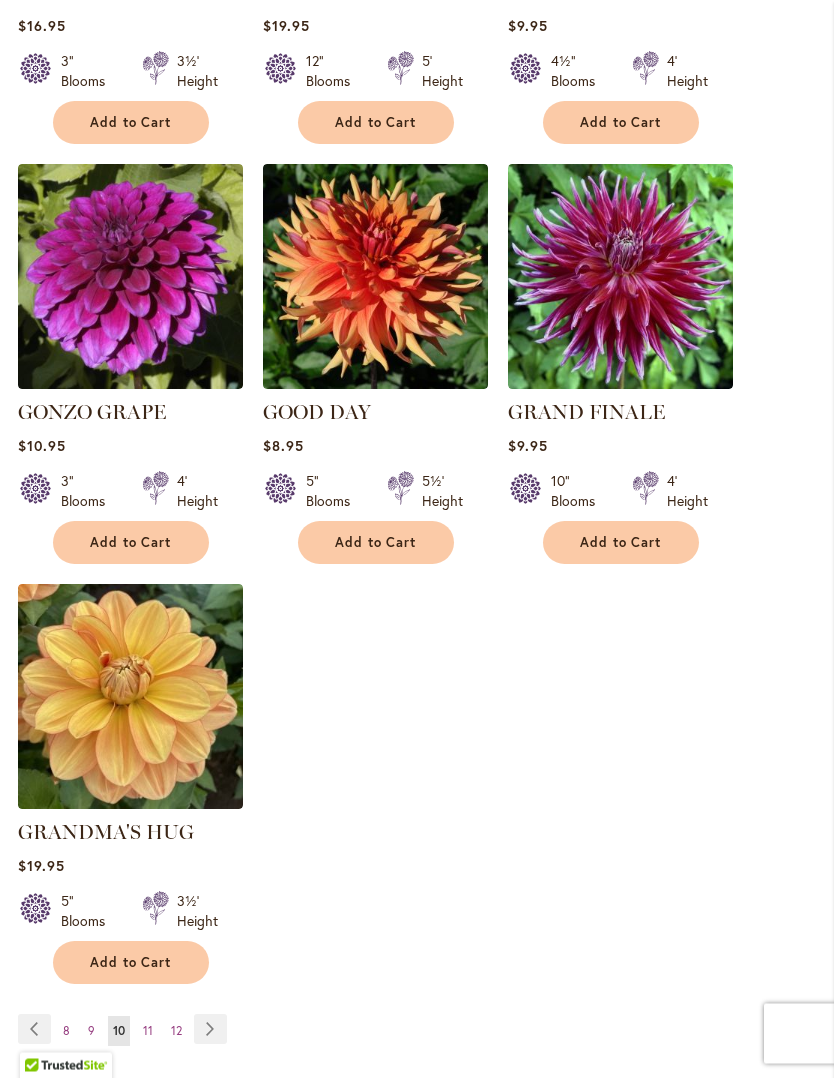 scroll, scrollTop: 2386, scrollLeft: 0, axis: vertical 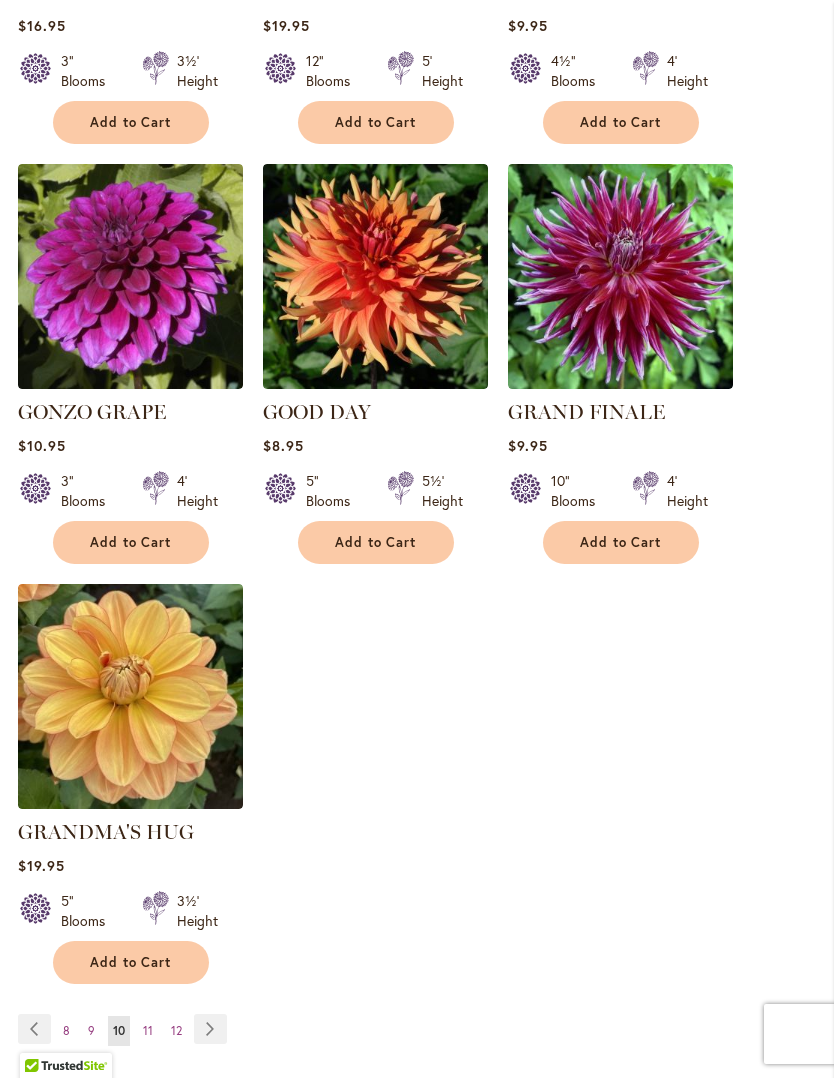 click on "Add to Cart" at bounding box center [131, 962] 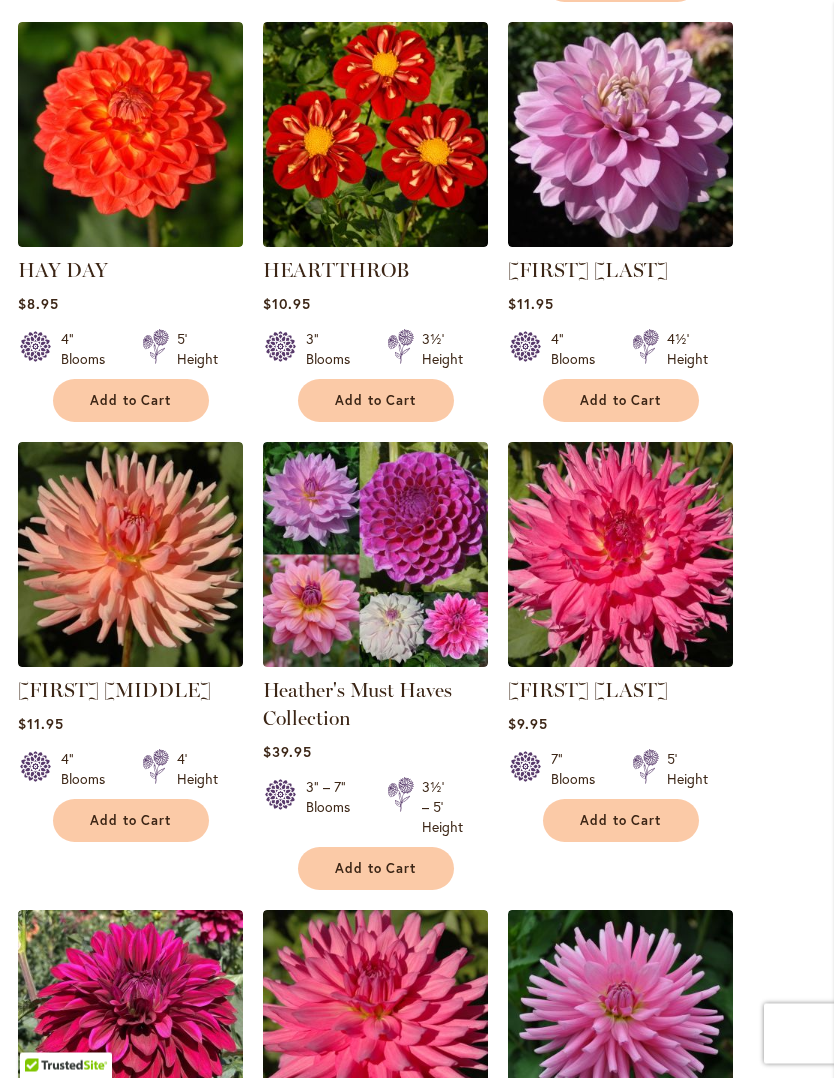 scroll, scrollTop: 1663, scrollLeft: 0, axis: vertical 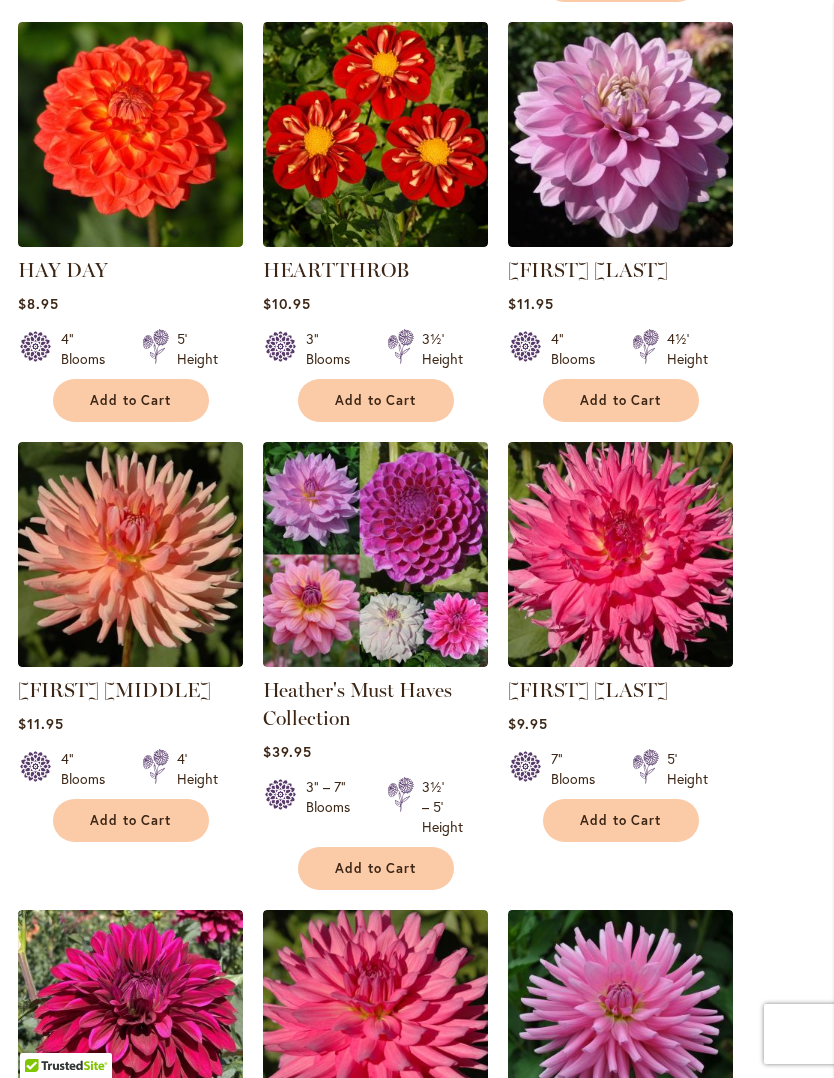 click on "Add to Cart" at bounding box center (621, 820) 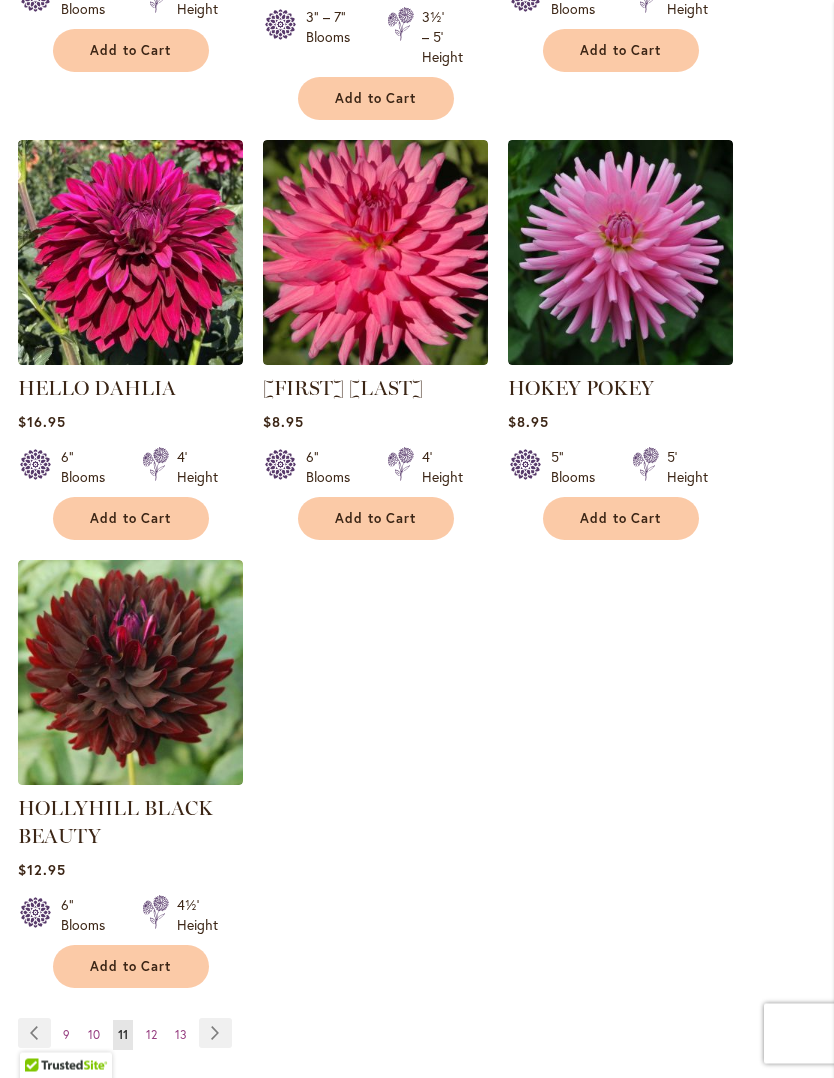scroll, scrollTop: 2486, scrollLeft: 0, axis: vertical 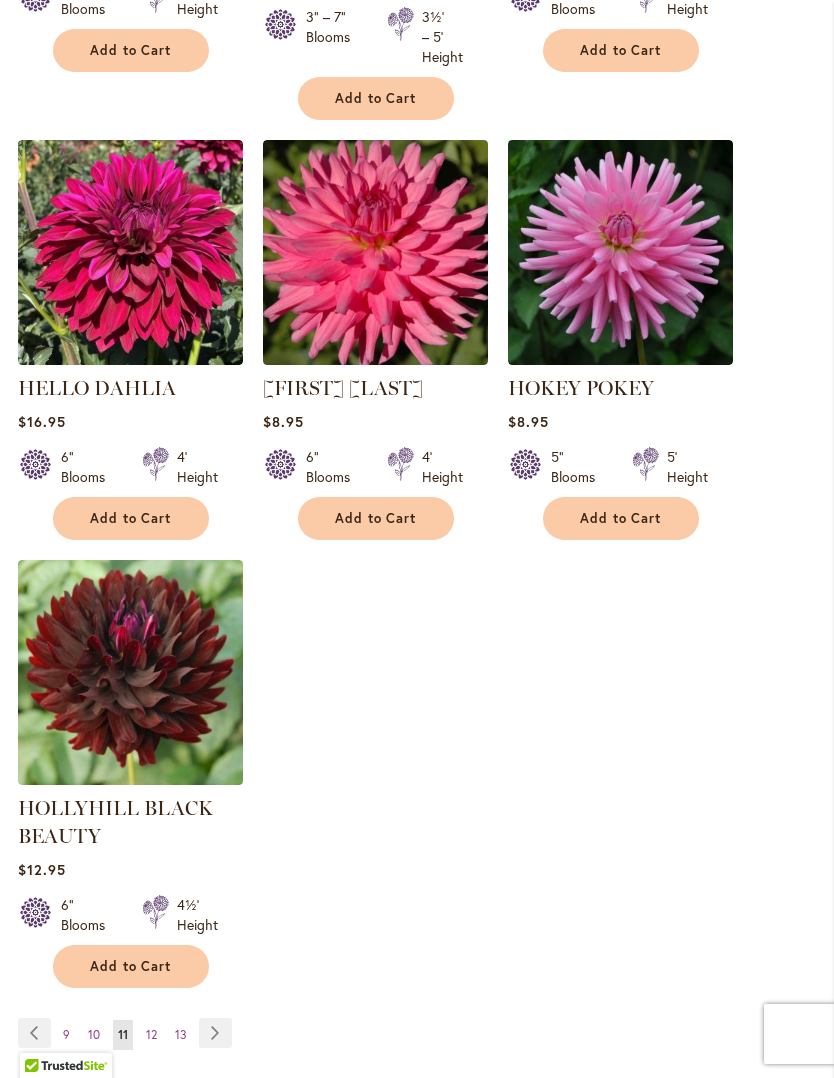 click on "Page
Next" at bounding box center (215, 1033) 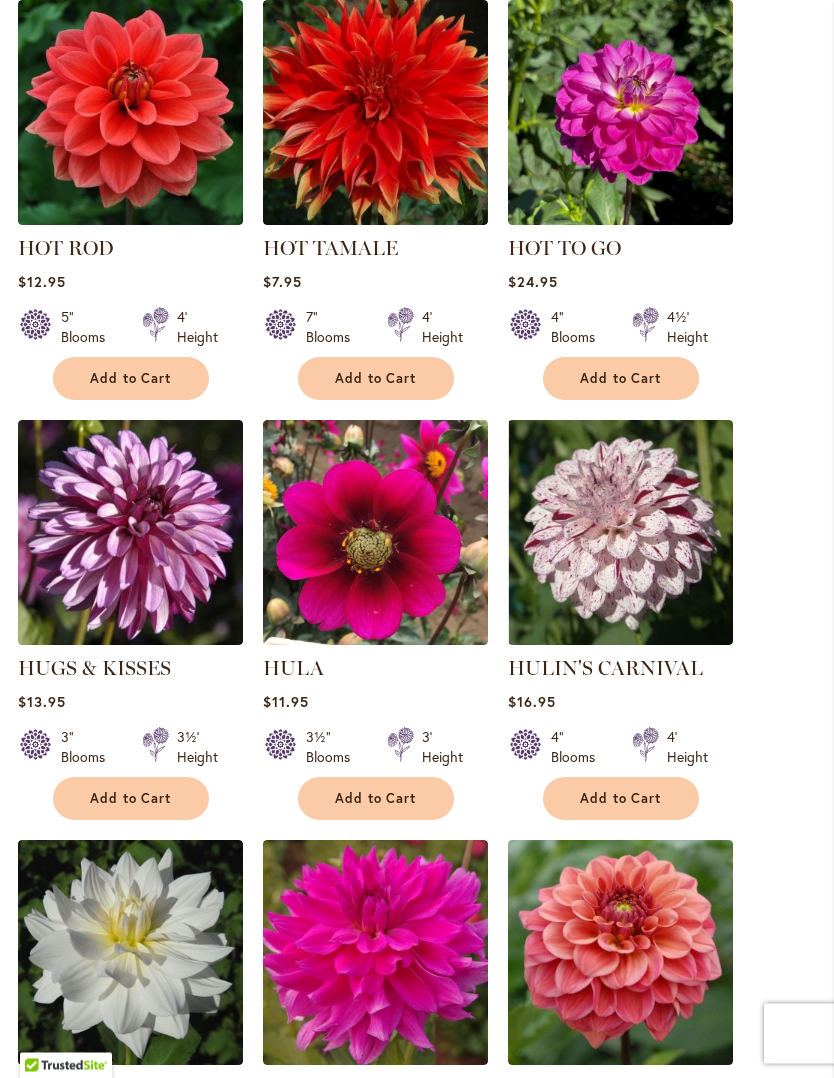 scroll, scrollTop: 1658, scrollLeft: 0, axis: vertical 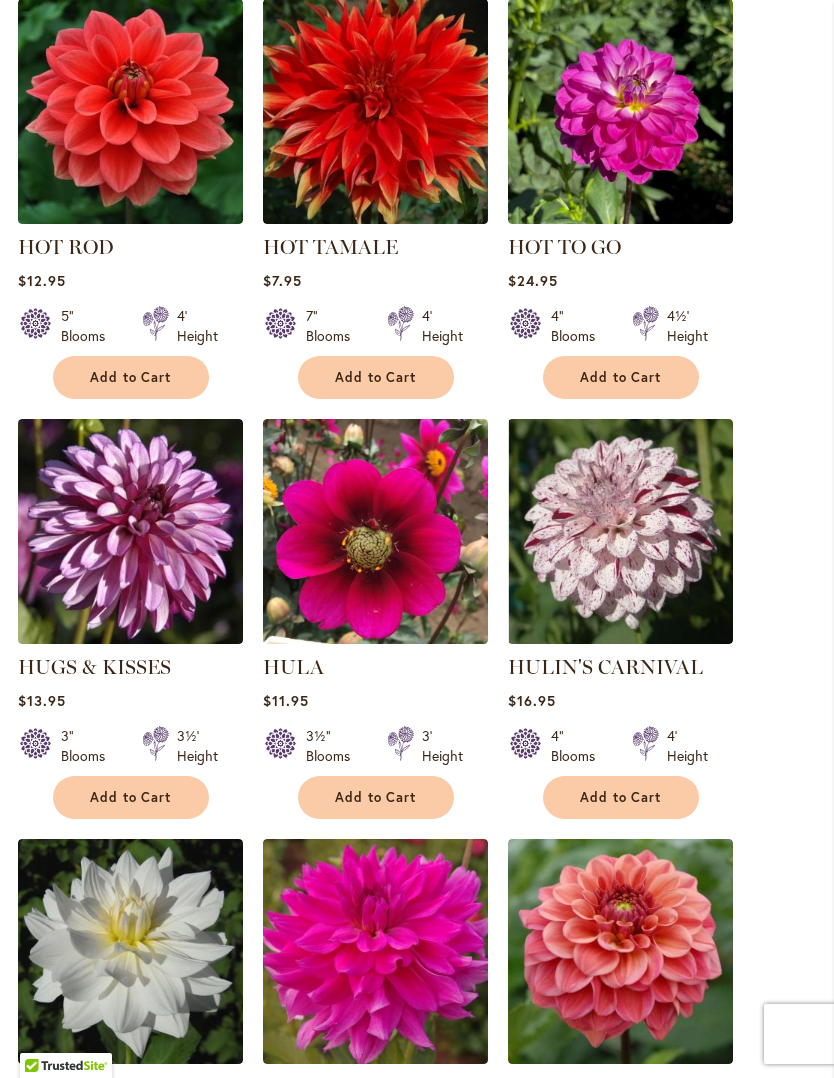 click on "Add to Cart" at bounding box center [621, 797] 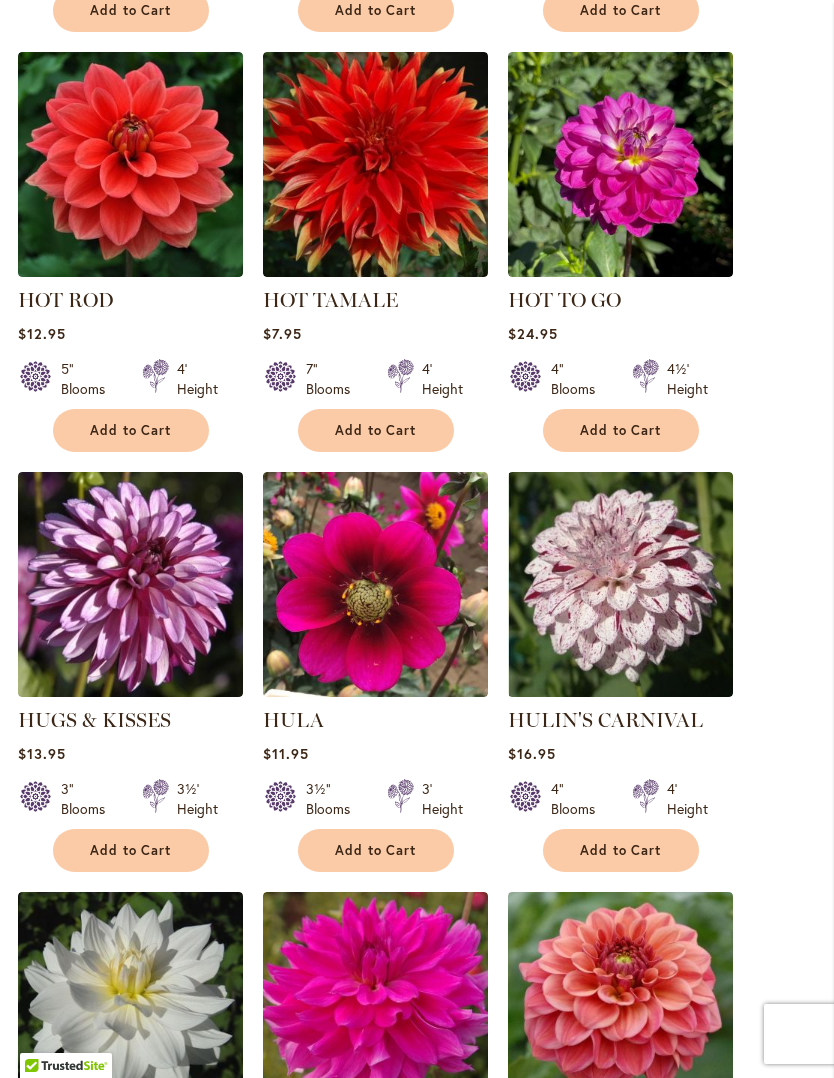 click on "Add to Cart" at bounding box center [376, 850] 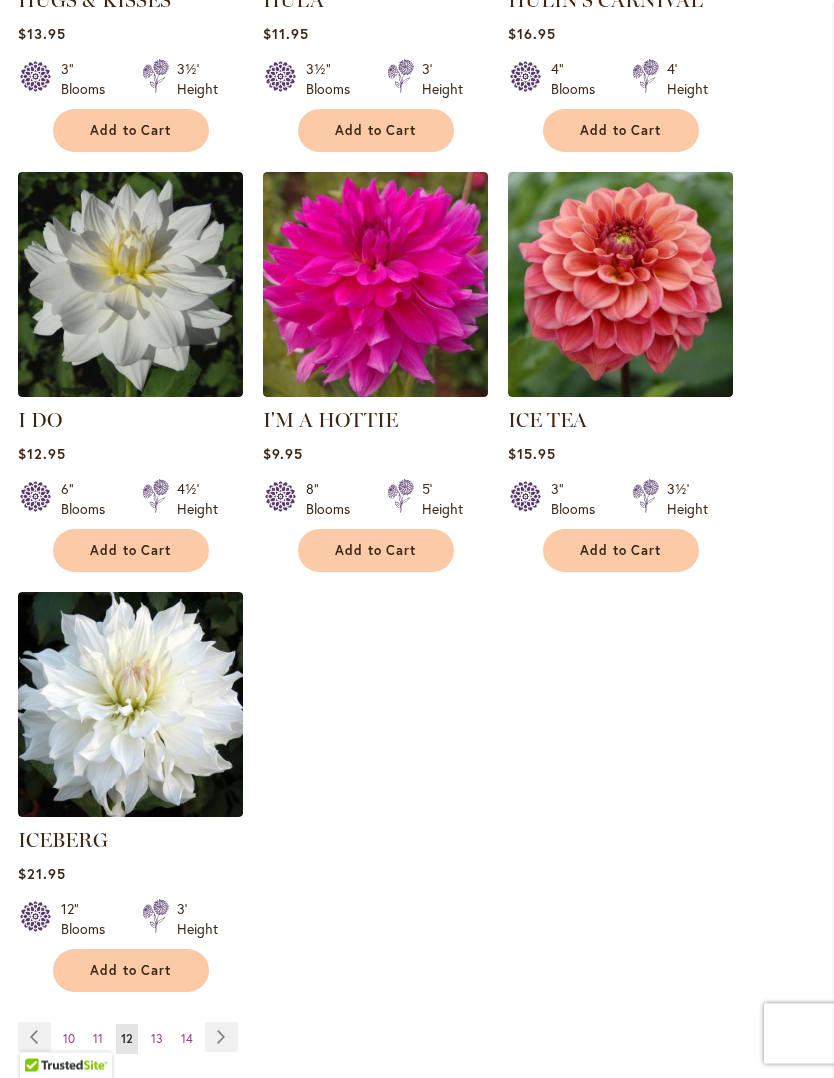 scroll, scrollTop: 2399, scrollLeft: 0, axis: vertical 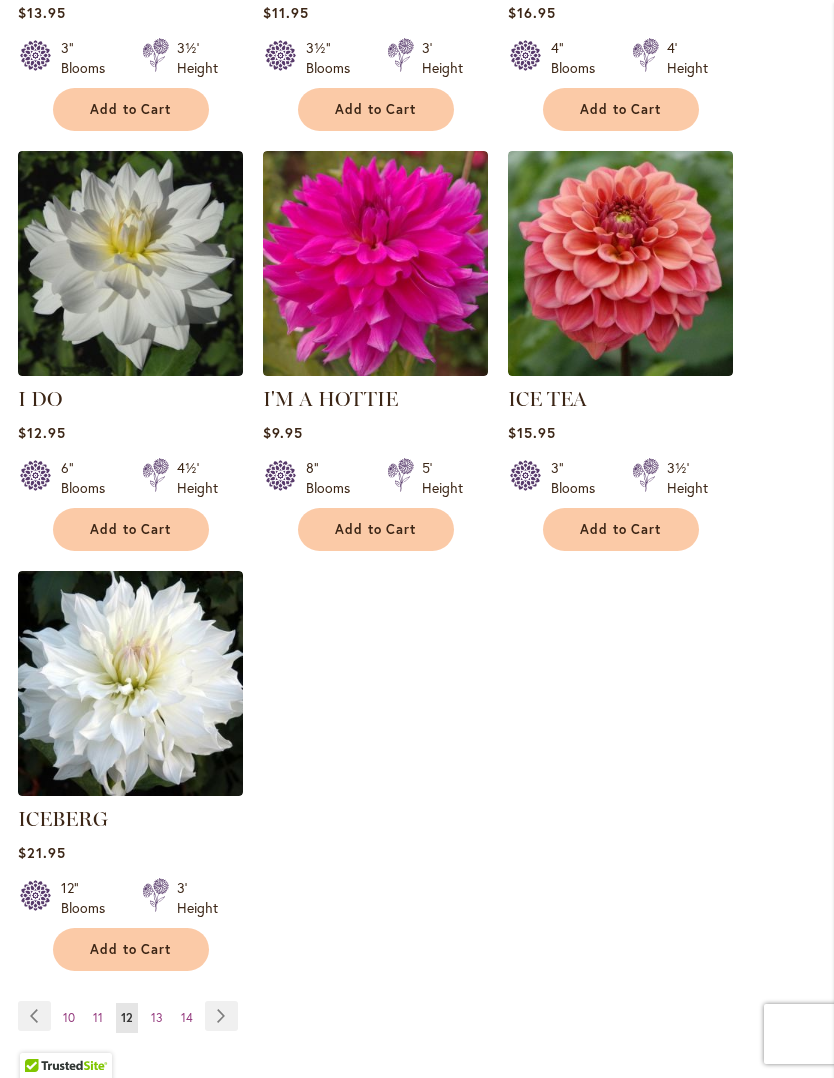 click on "Page
Next" at bounding box center (221, 1016) 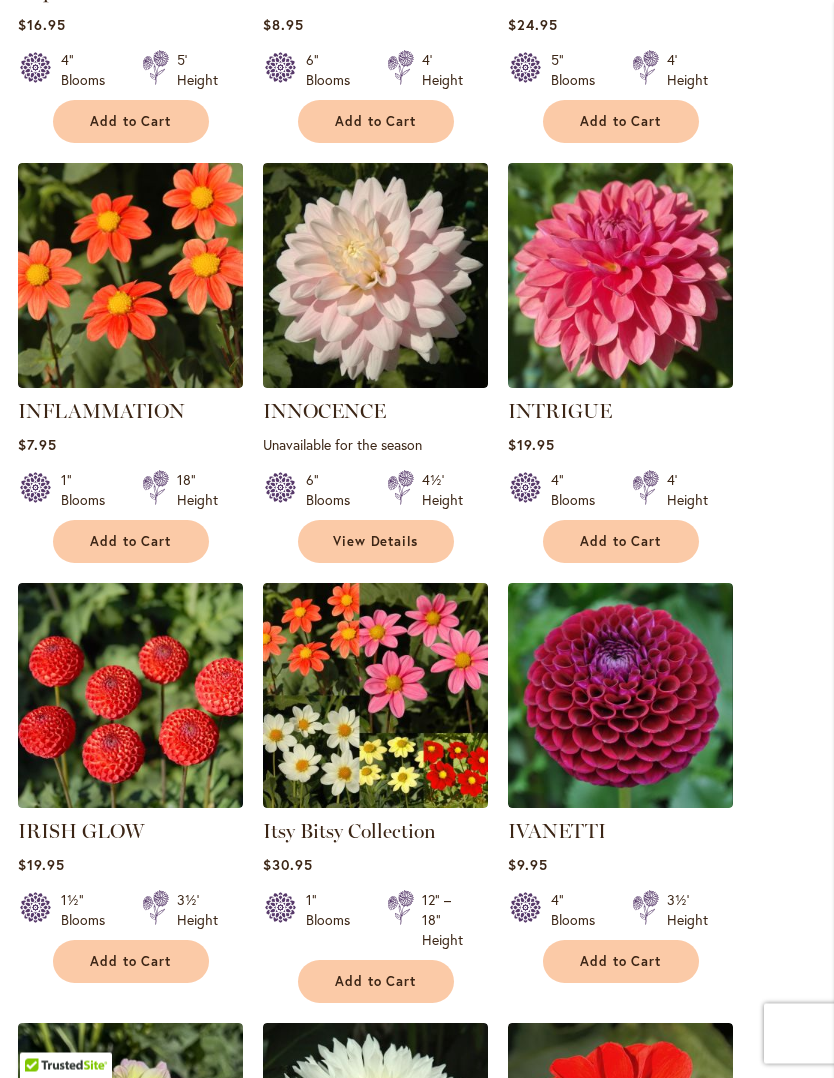scroll, scrollTop: 1074, scrollLeft: 0, axis: vertical 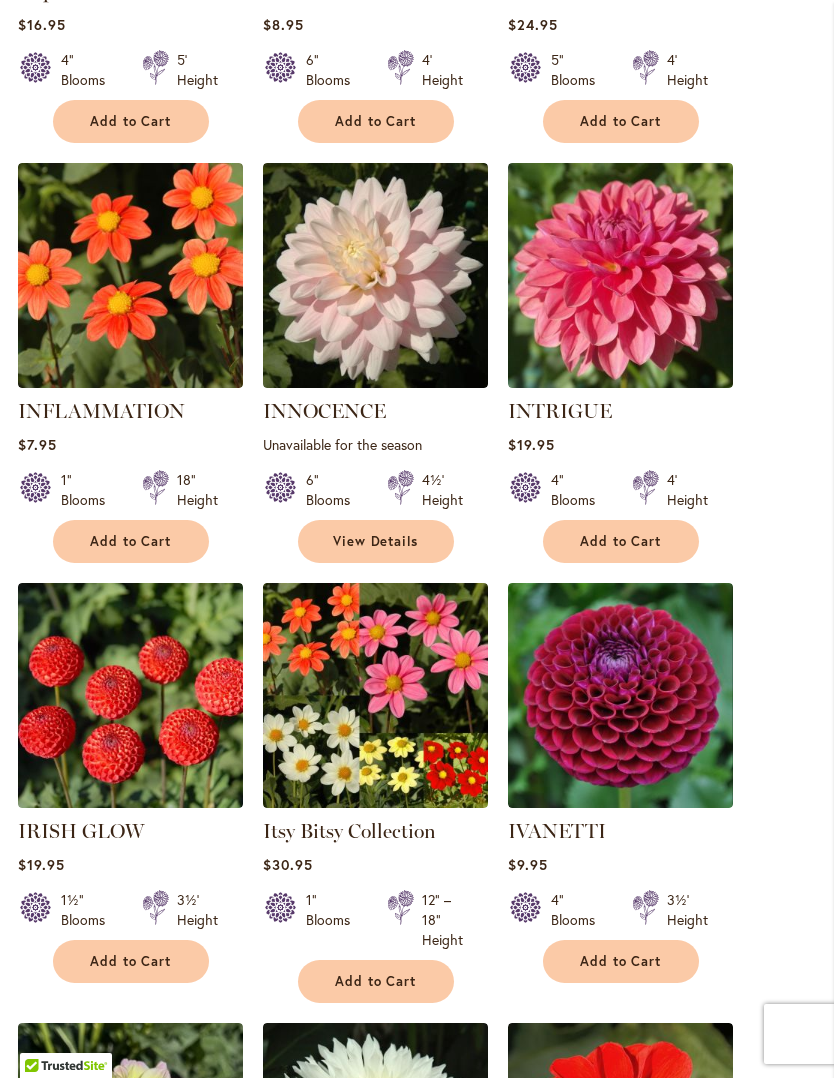 click on "Add to Cart" at bounding box center (376, 981) 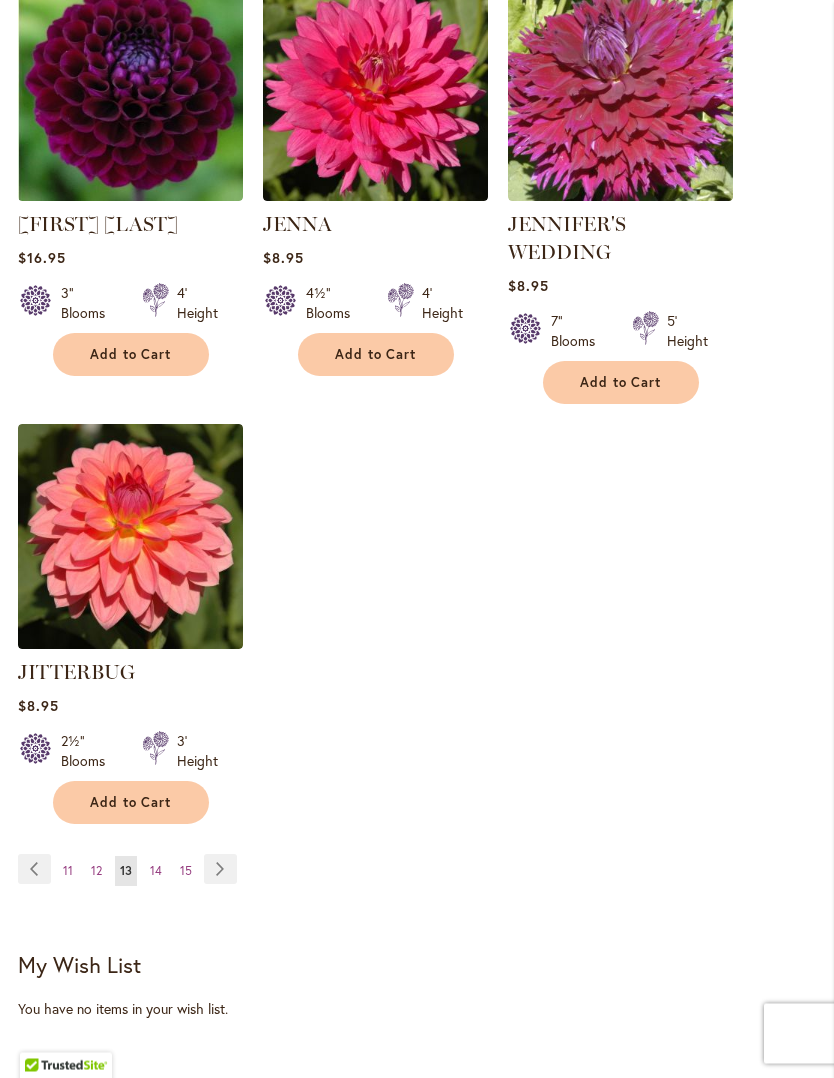 scroll, scrollTop: 2591, scrollLeft: 0, axis: vertical 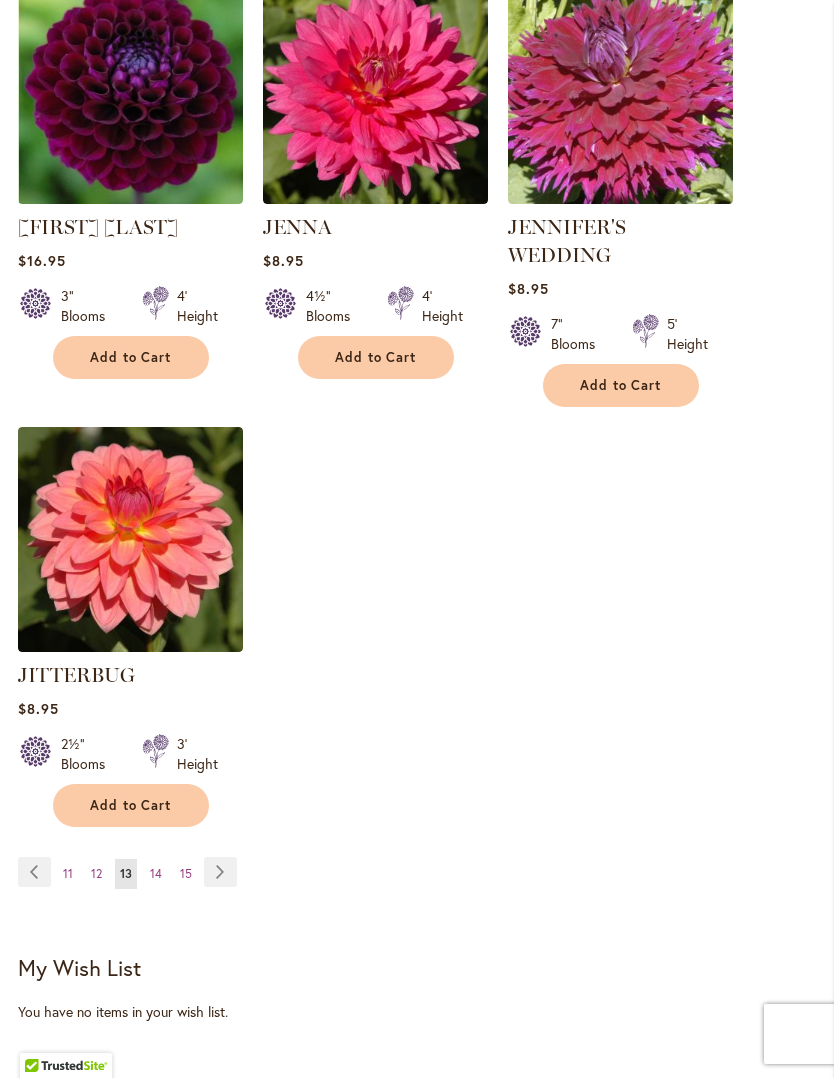 click on "Page
Next" at bounding box center [220, 872] 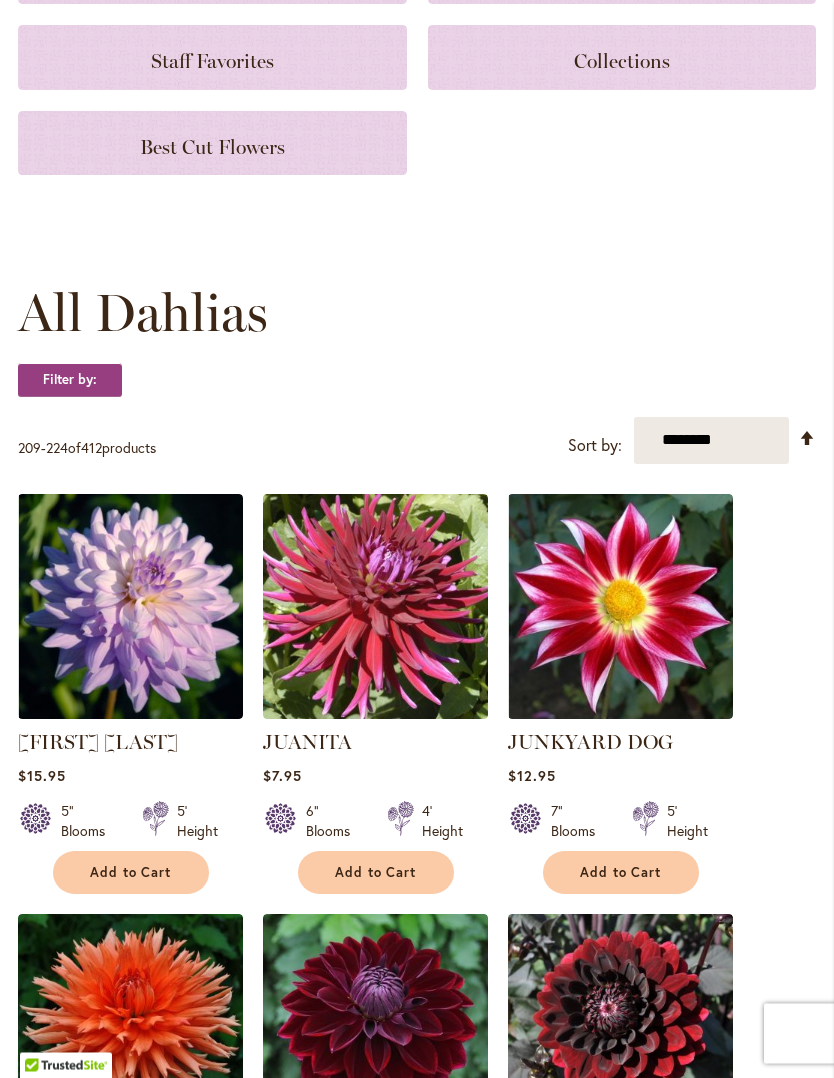 scroll, scrollTop: 323, scrollLeft: 0, axis: vertical 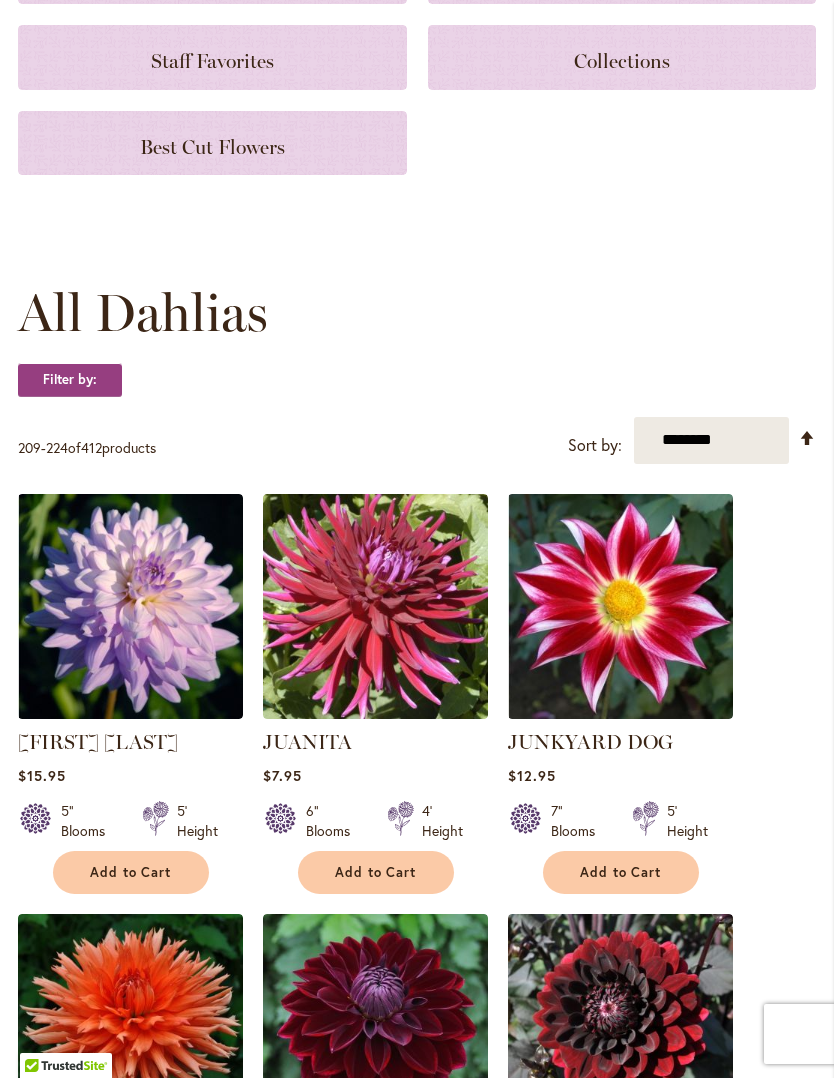 click on "Add to Cart" at bounding box center [131, 872] 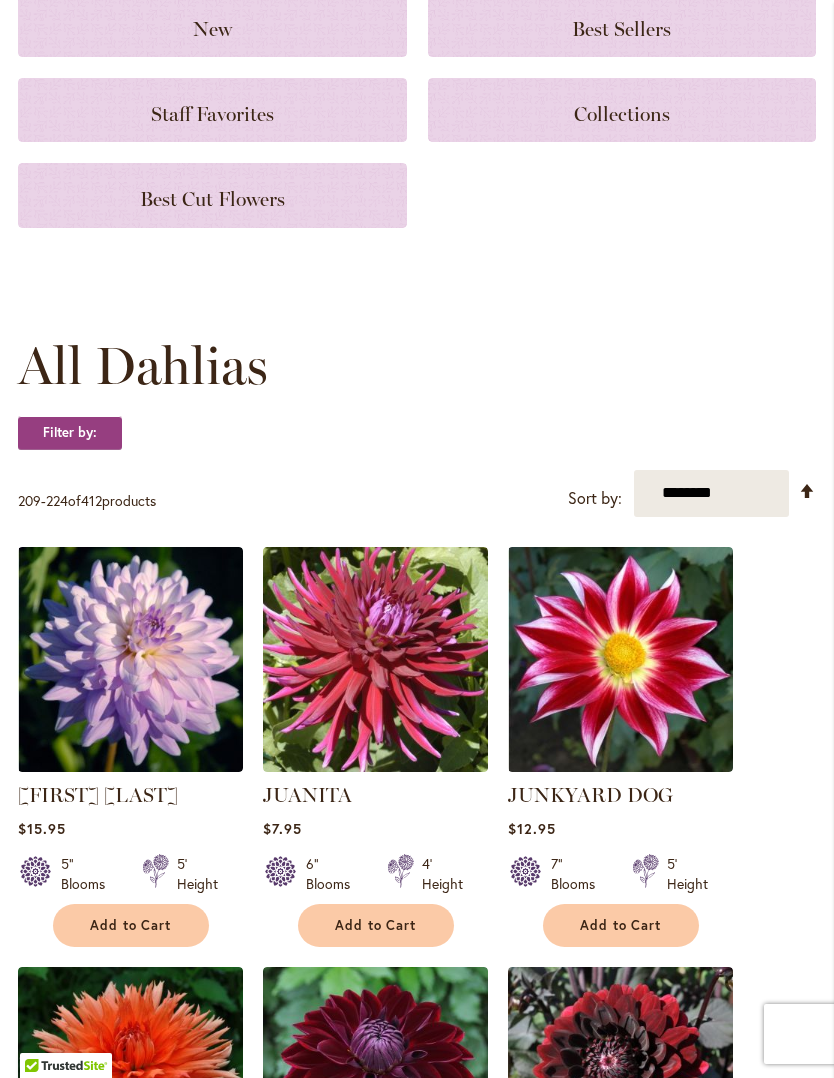 click on "Add to Cart" at bounding box center [621, 925] 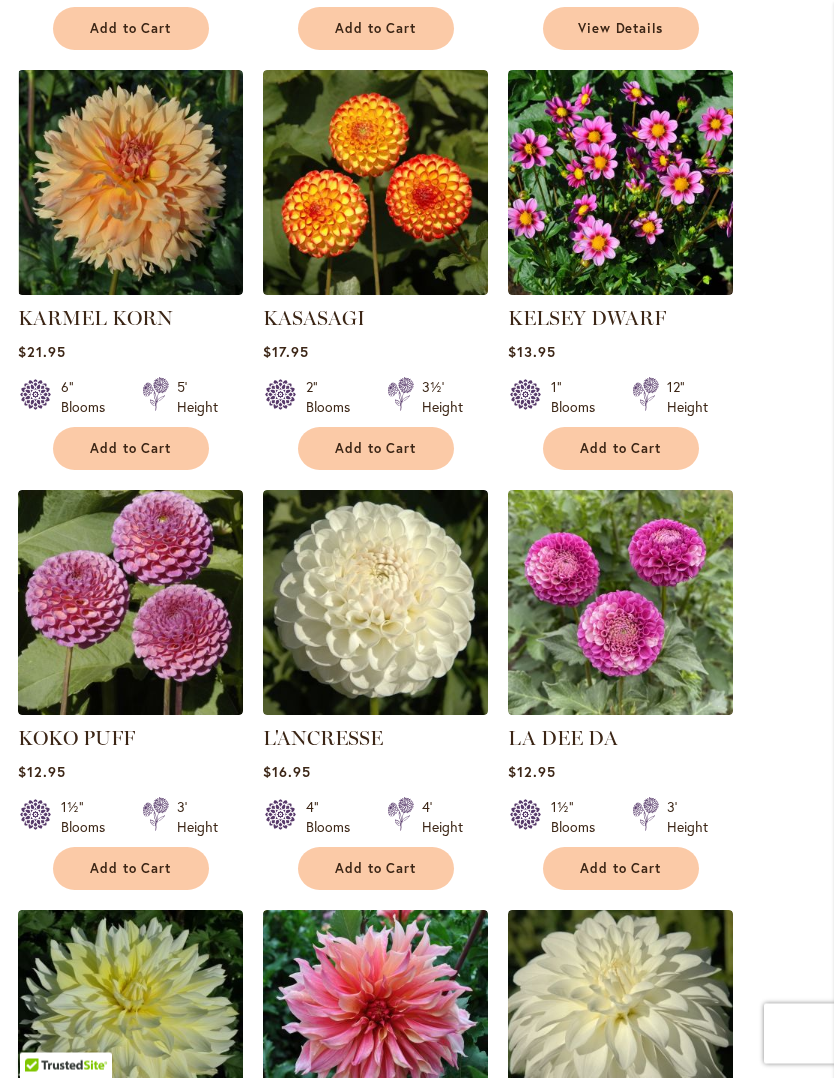 scroll, scrollTop: 1641, scrollLeft: 0, axis: vertical 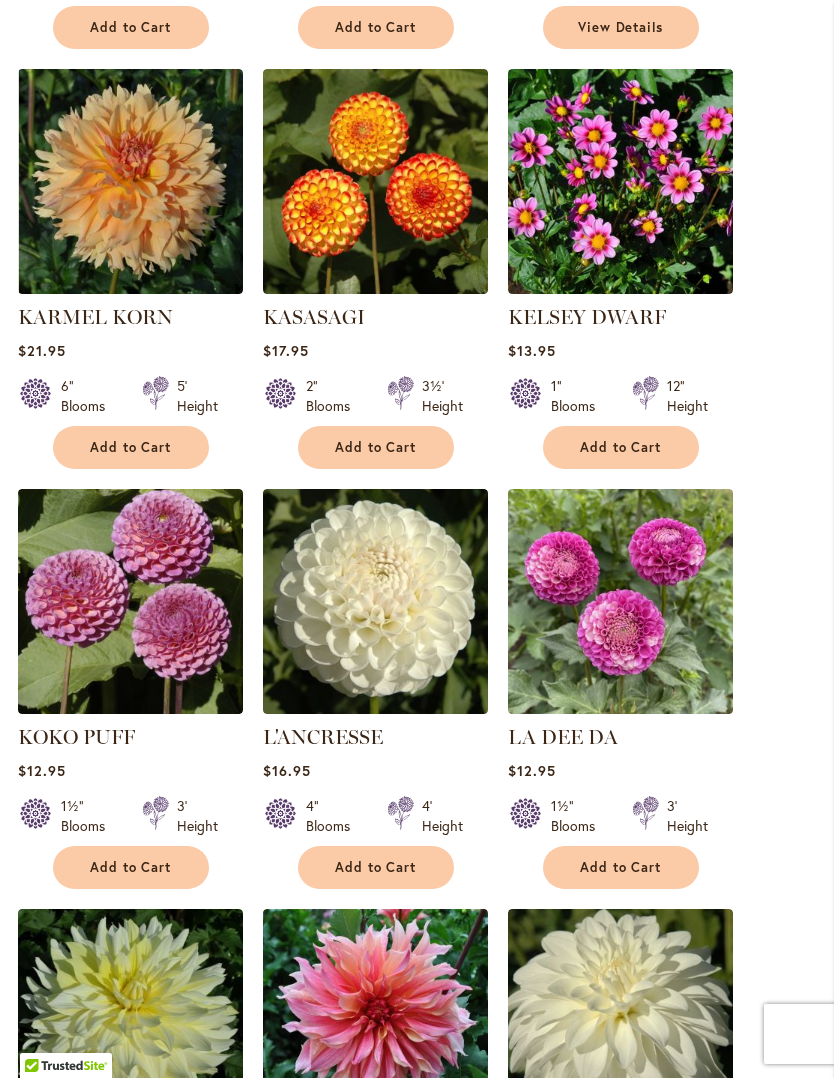 click on "Add to Cart" at bounding box center (621, 867) 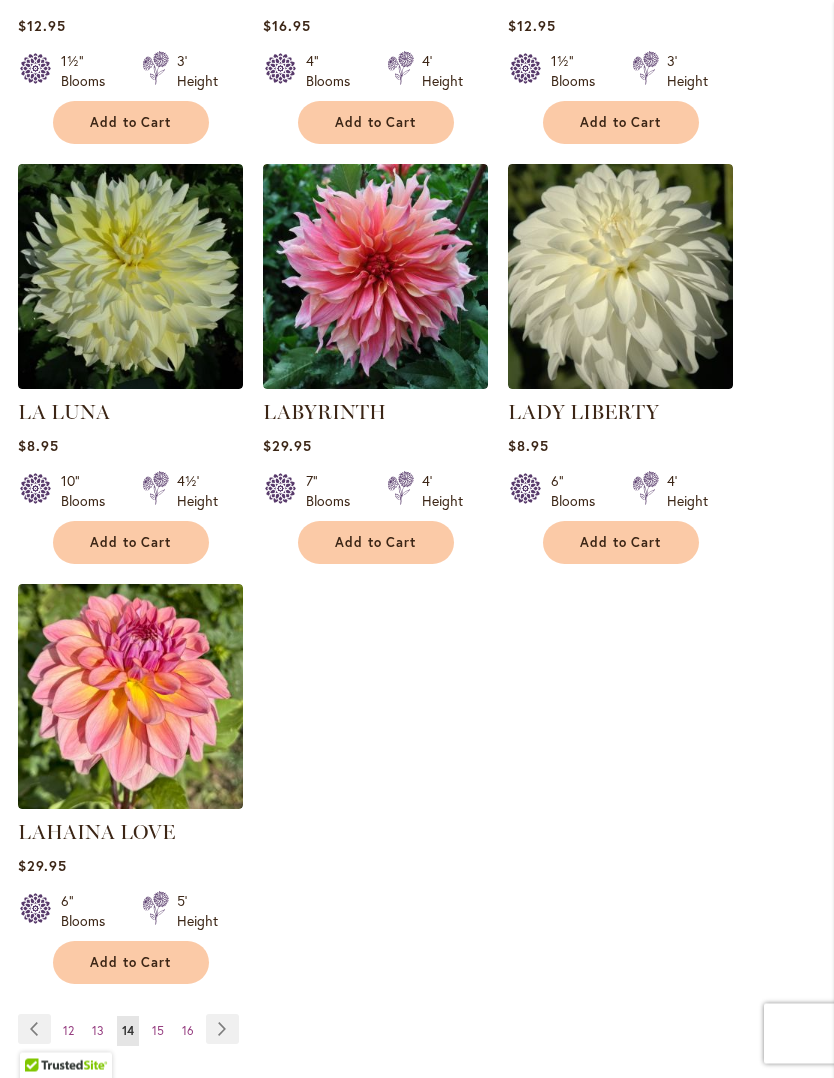 scroll, scrollTop: 2386, scrollLeft: 0, axis: vertical 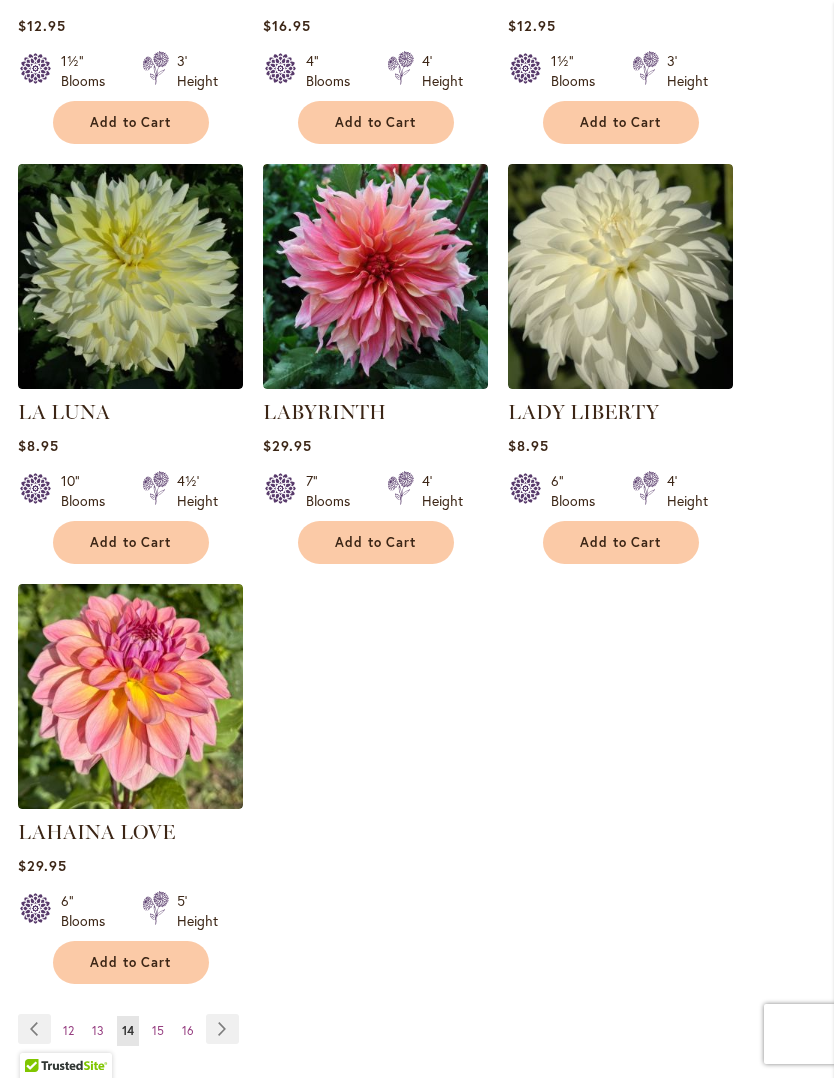click on "Page
Next" at bounding box center (222, 1029) 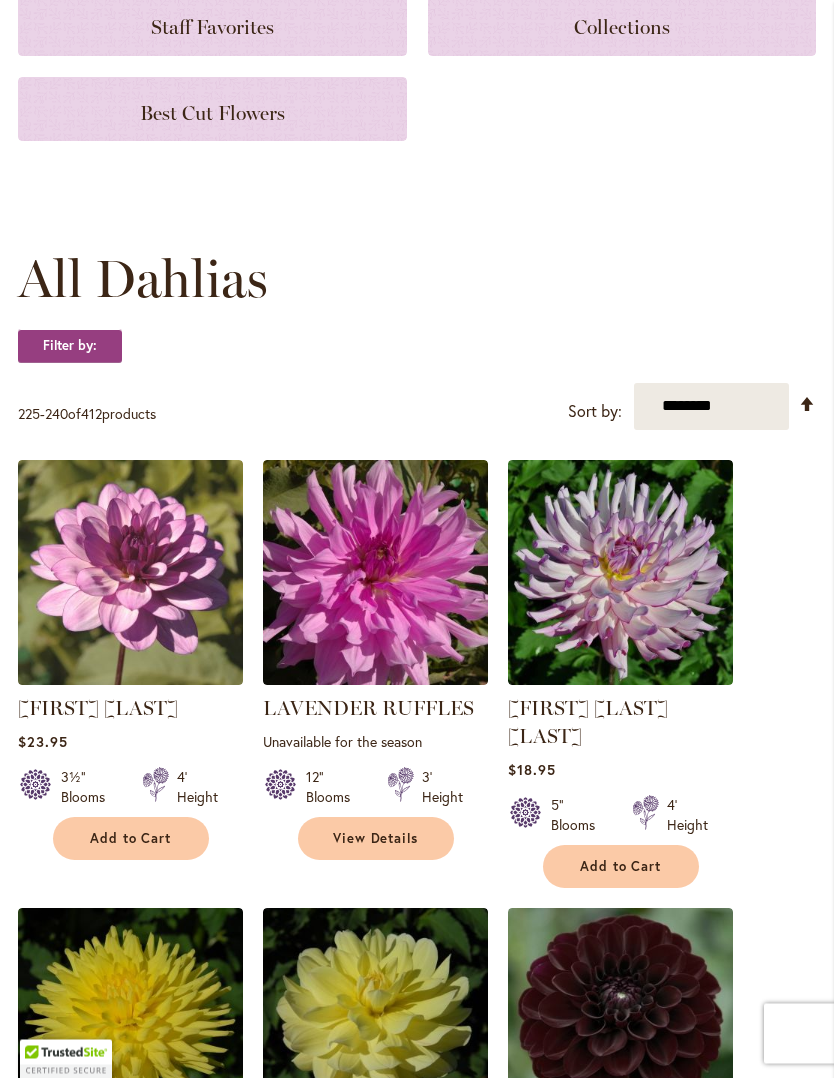 scroll, scrollTop: 357, scrollLeft: 0, axis: vertical 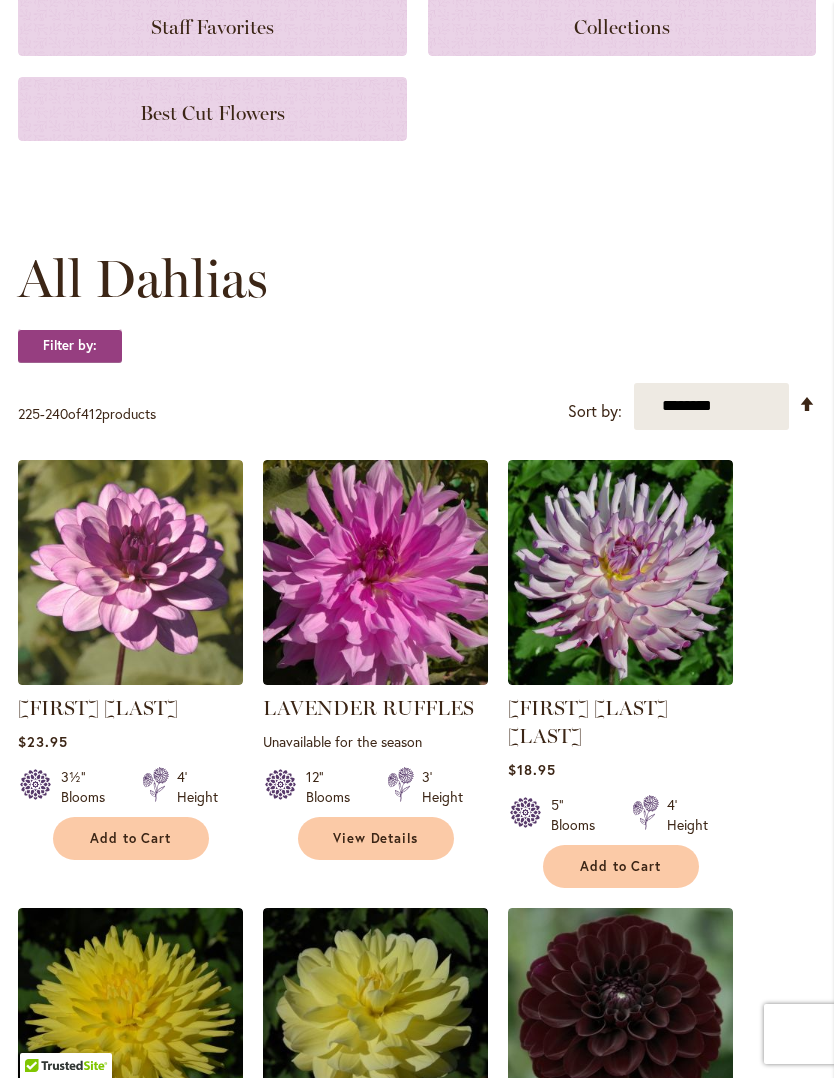 click on "Add to Cart" at bounding box center (621, 866) 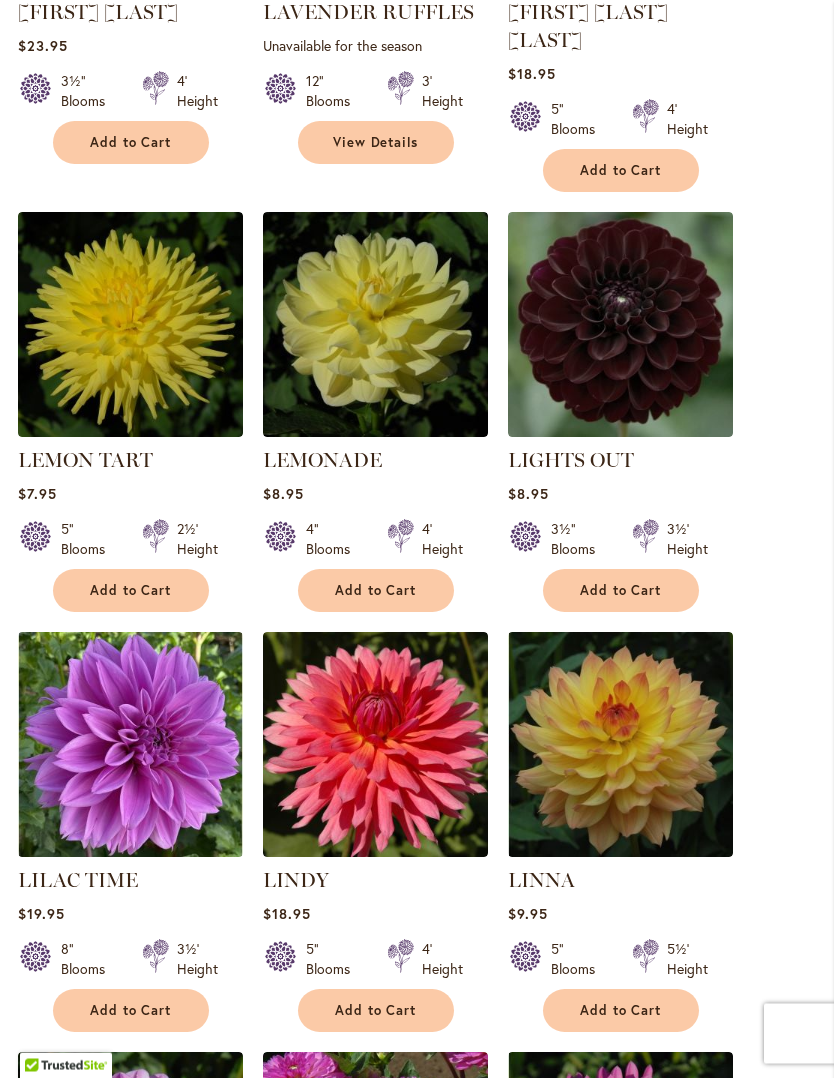 scroll, scrollTop: 1106, scrollLeft: 0, axis: vertical 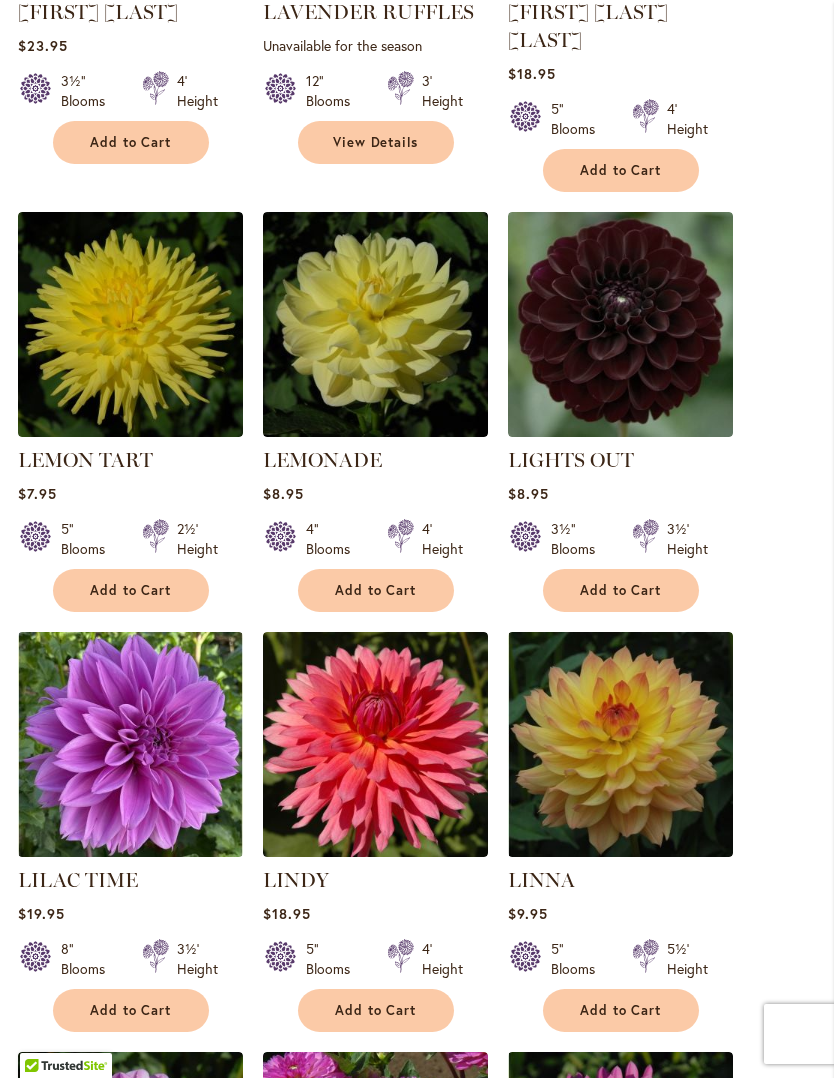click on "Add to Cart" at bounding box center [621, 1010] 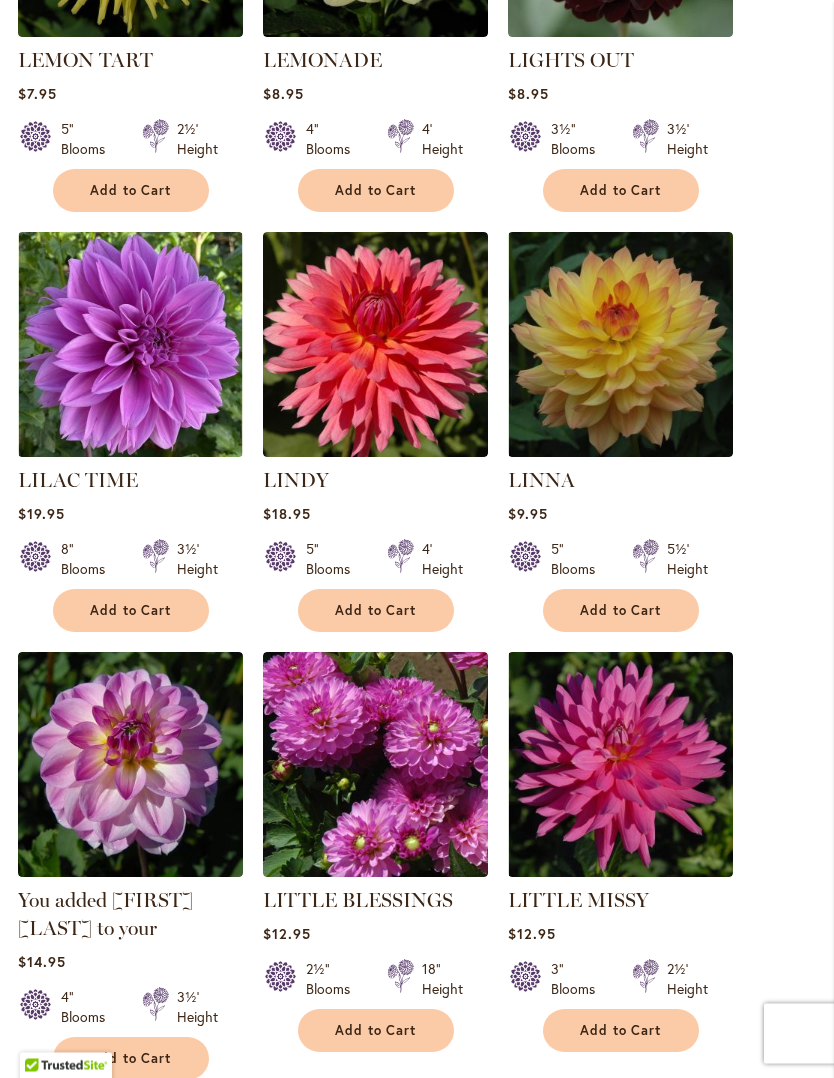scroll, scrollTop: 1508, scrollLeft: 0, axis: vertical 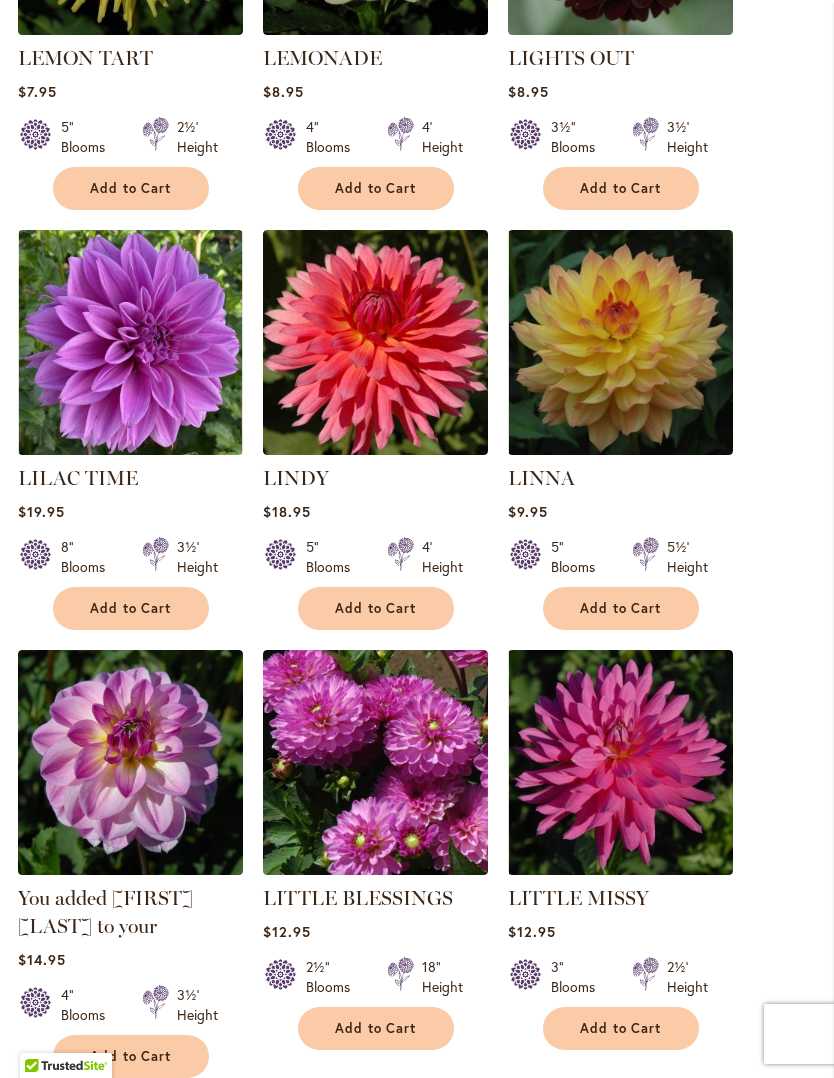 click on "Add to Cart" at bounding box center (131, 1056) 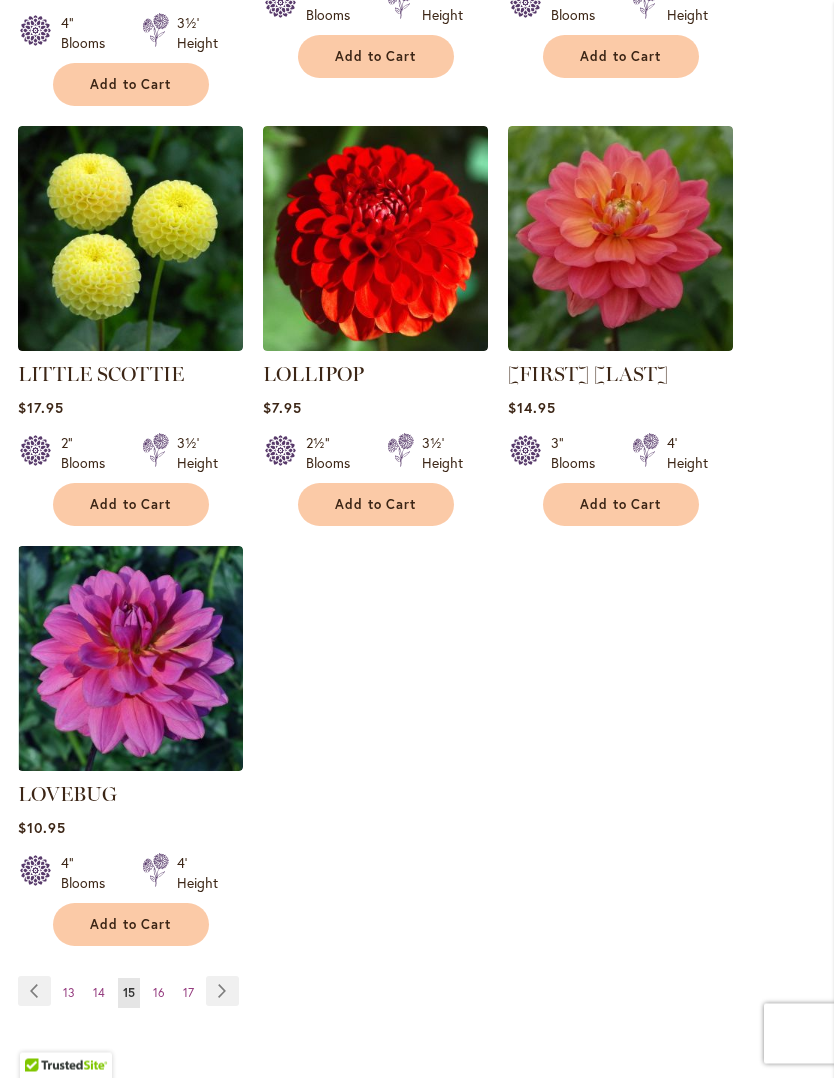scroll, scrollTop: 2479, scrollLeft: 0, axis: vertical 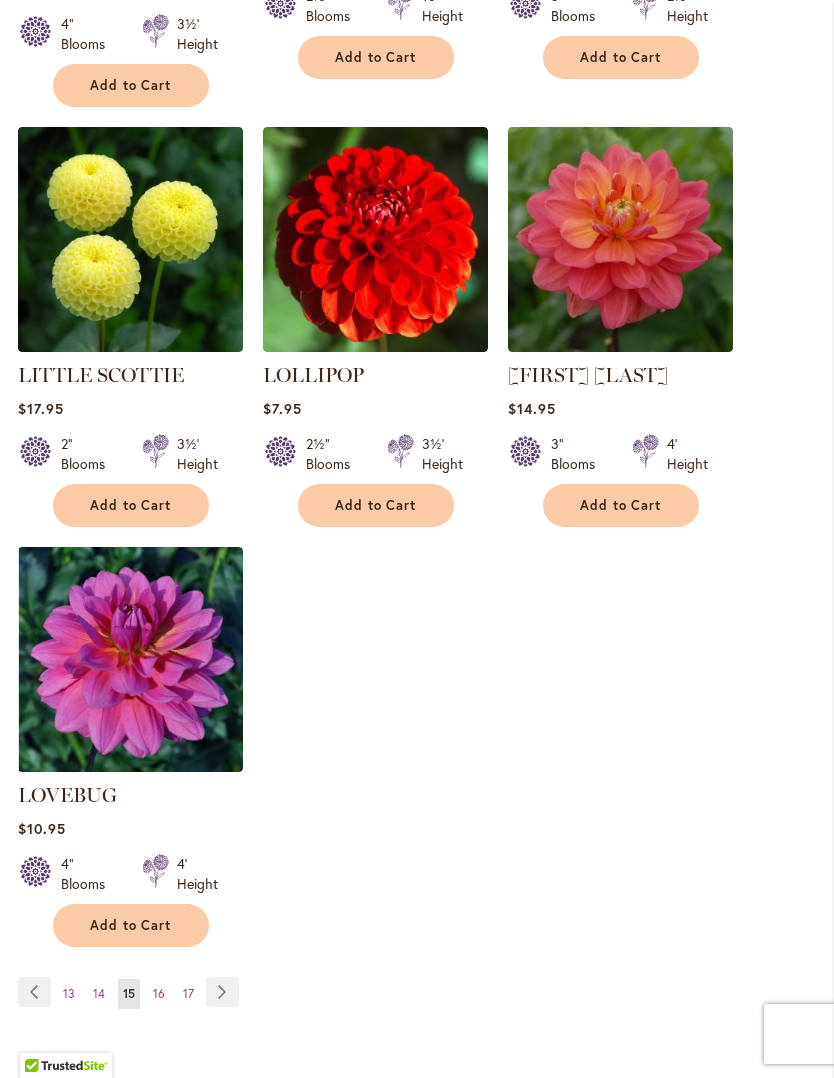 click on "Page
Next" at bounding box center (222, 992) 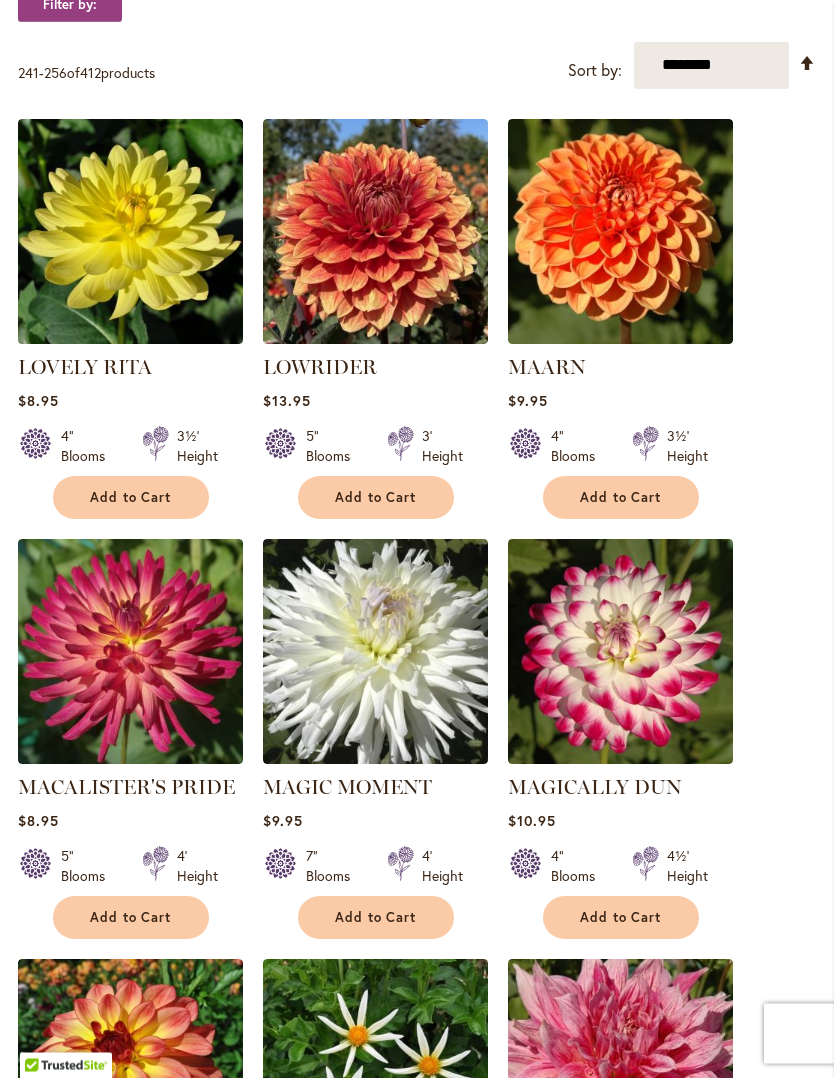 scroll, scrollTop: 698, scrollLeft: 0, axis: vertical 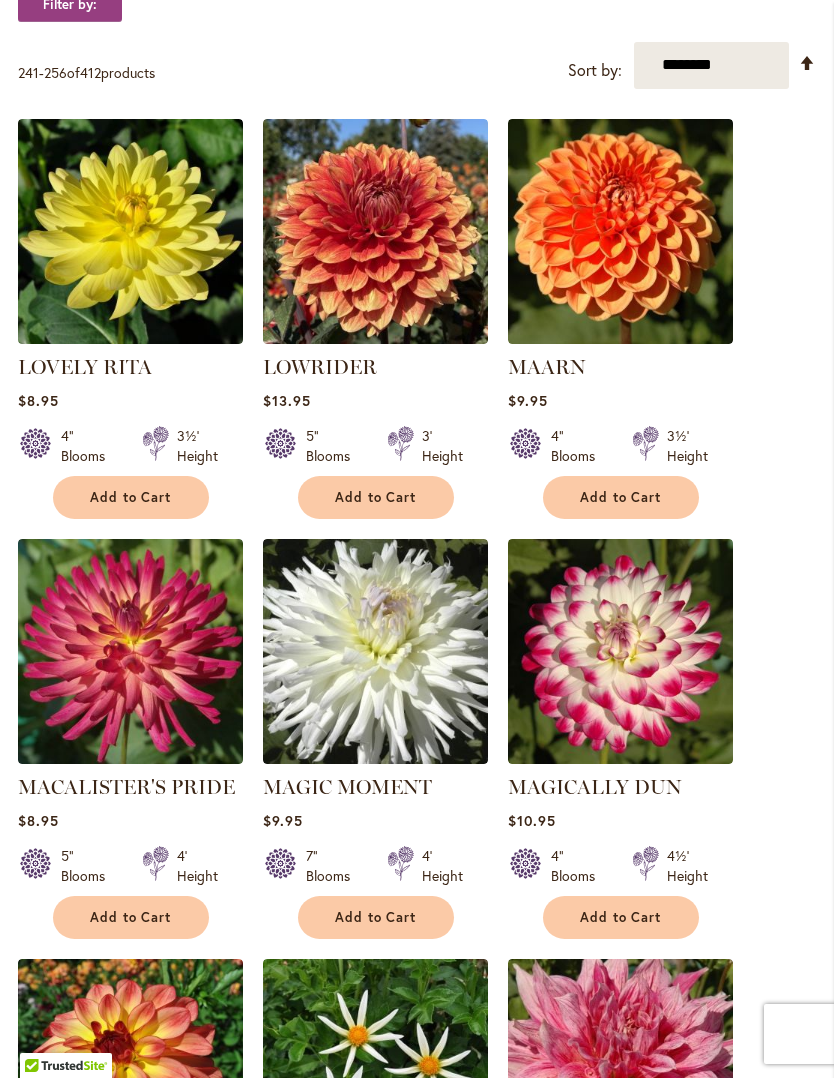 click on "Add to Cart" at bounding box center [621, 917] 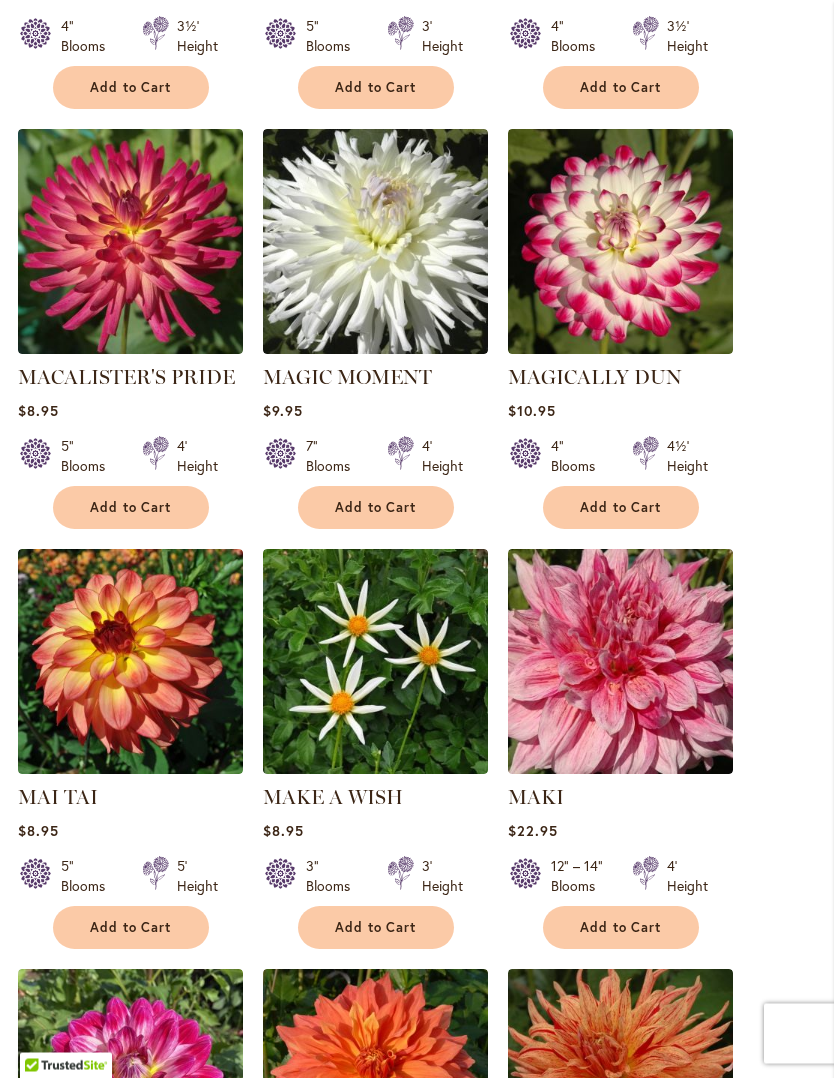 scroll, scrollTop: 1162, scrollLeft: 0, axis: vertical 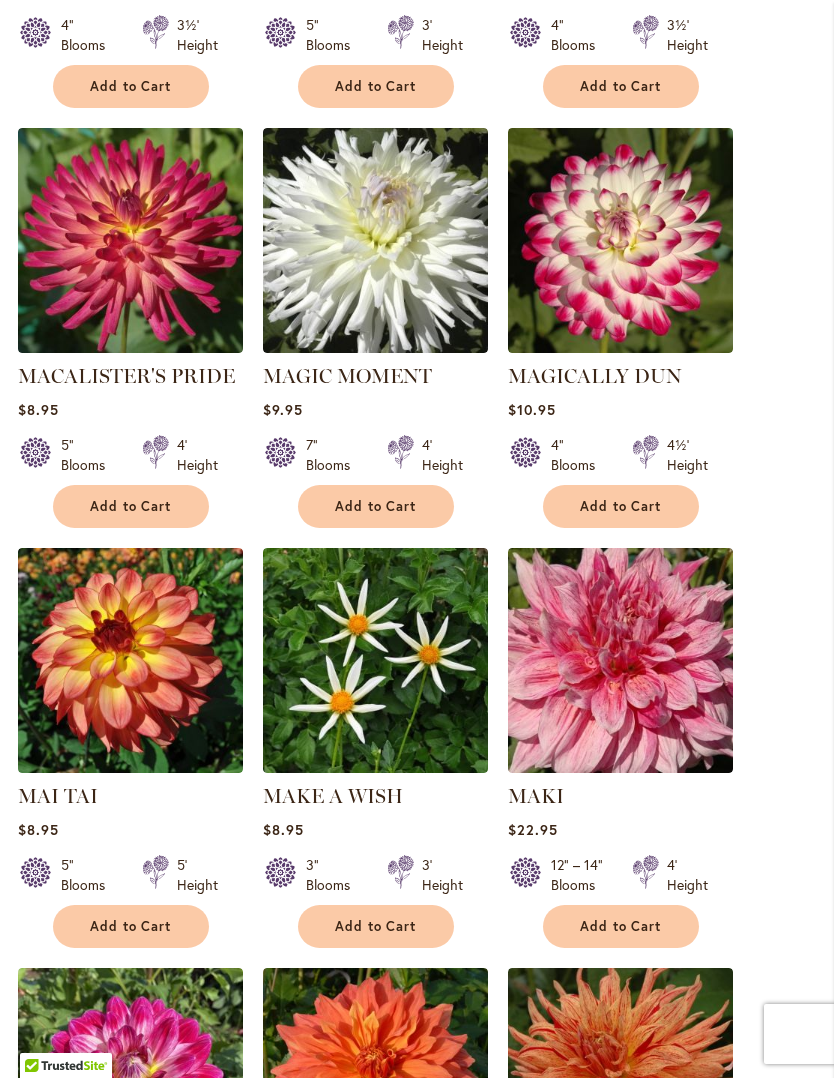 click on "Add to Cart" at bounding box center (621, 926) 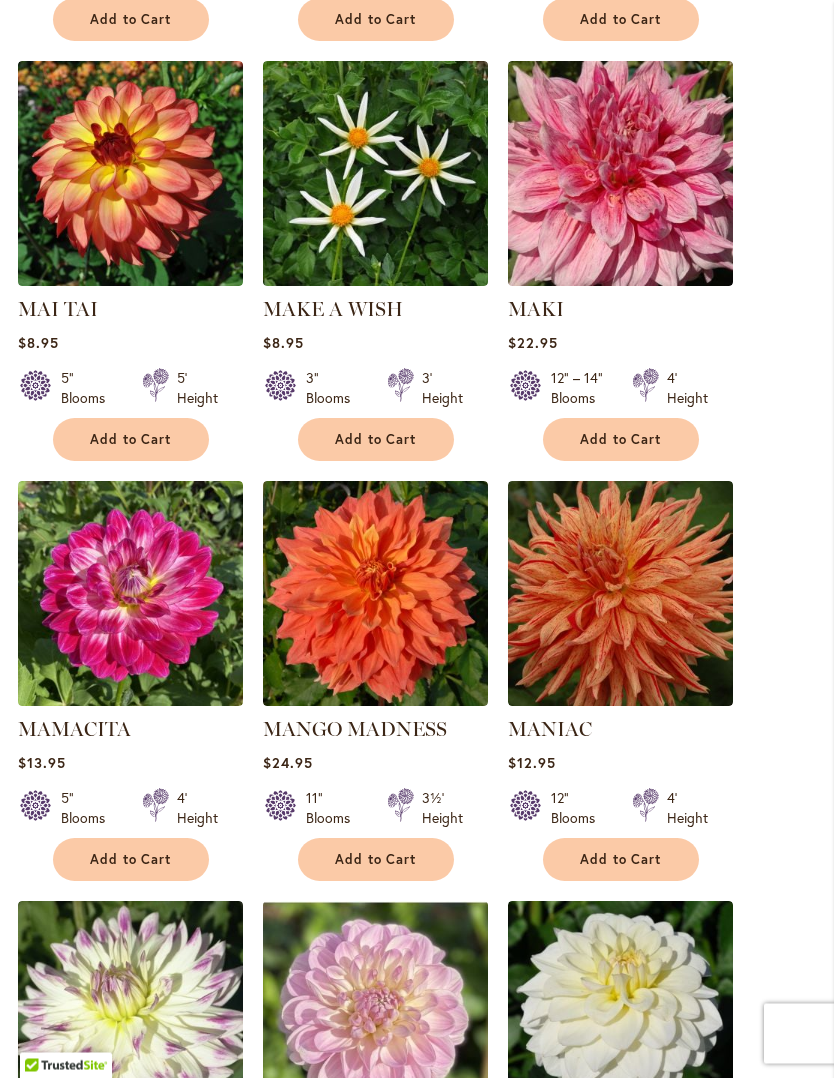 scroll, scrollTop: 1650, scrollLeft: 0, axis: vertical 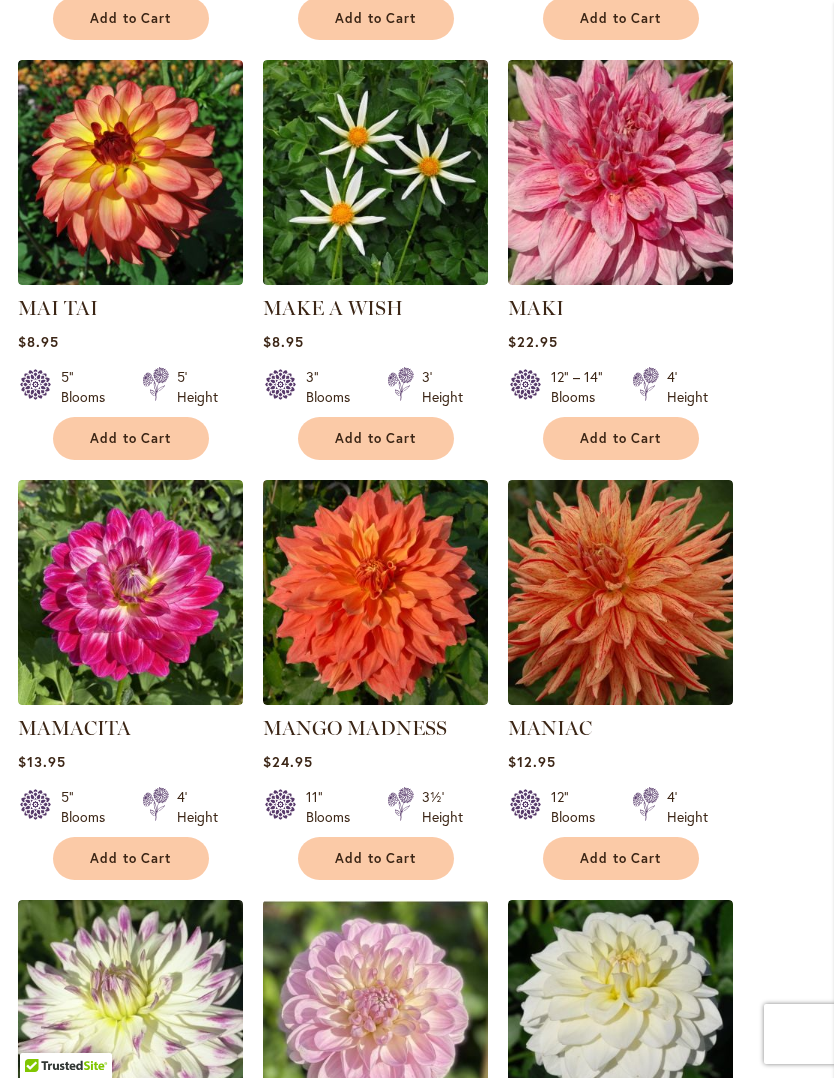 click on "Add to Cart" at bounding box center [621, 858] 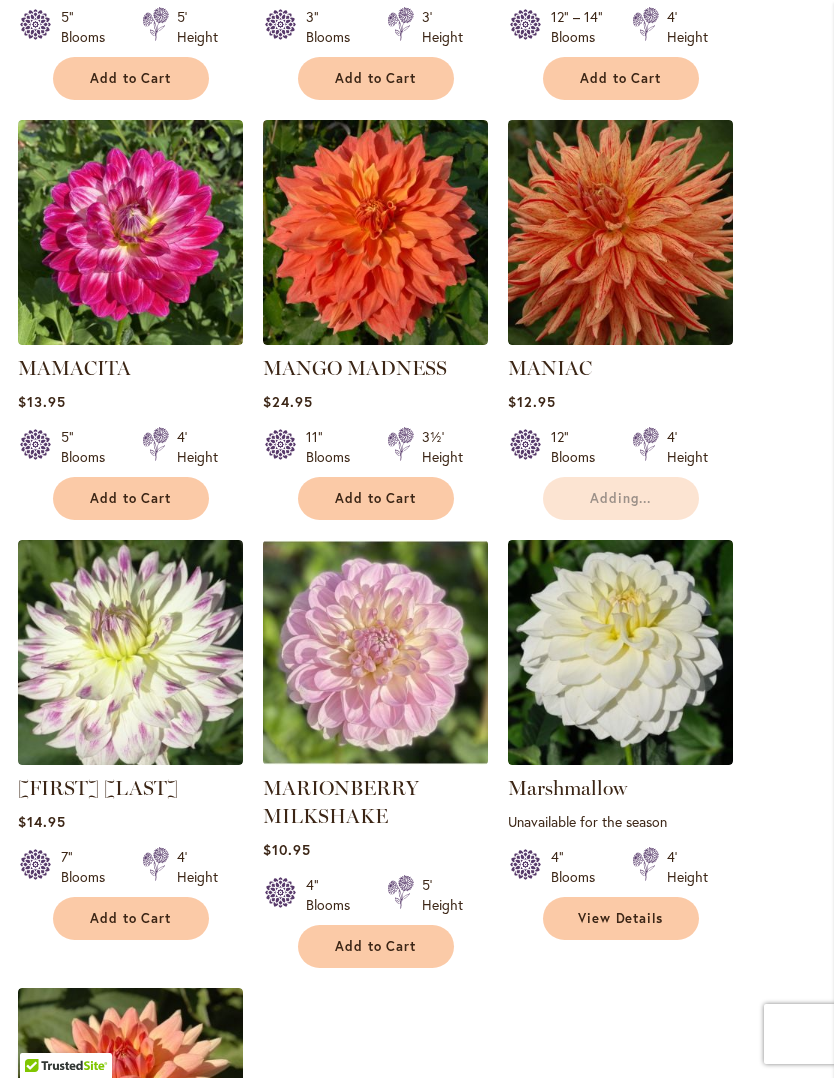 scroll, scrollTop: 2017, scrollLeft: 0, axis: vertical 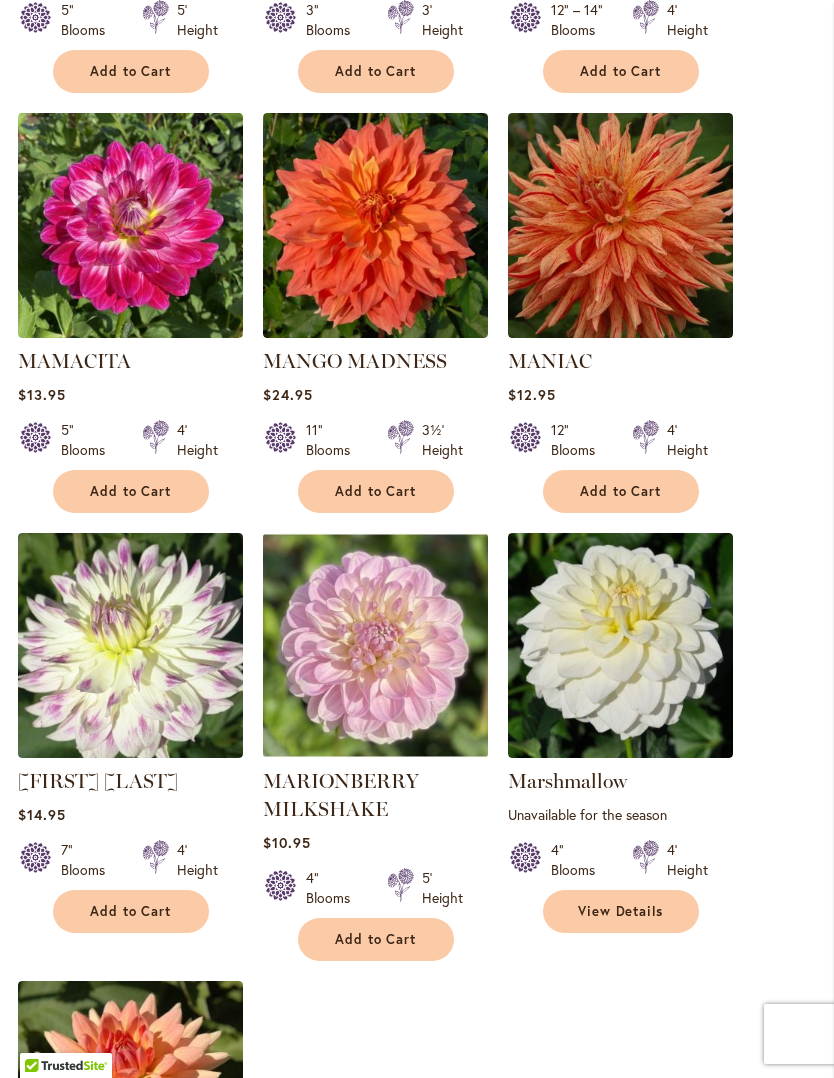 click on "Add to Cart" at bounding box center (376, 939) 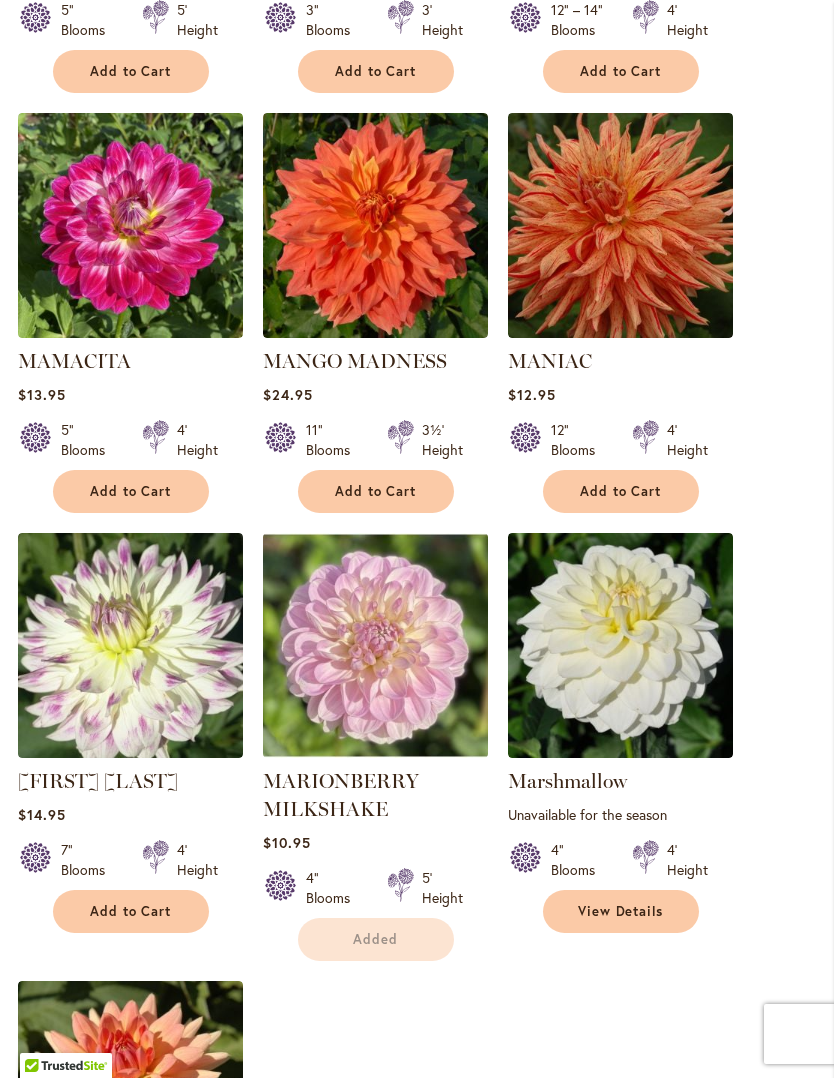 click on "Add to Cart" at bounding box center [131, 911] 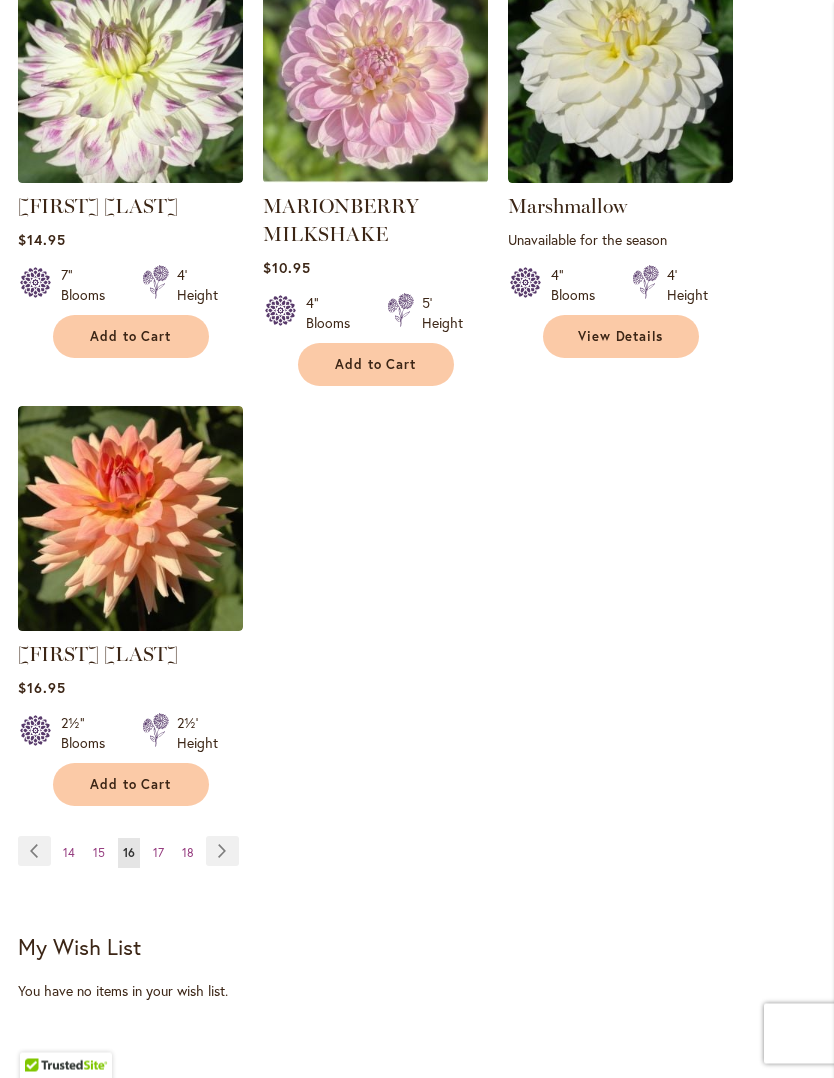 scroll, scrollTop: 2592, scrollLeft: 0, axis: vertical 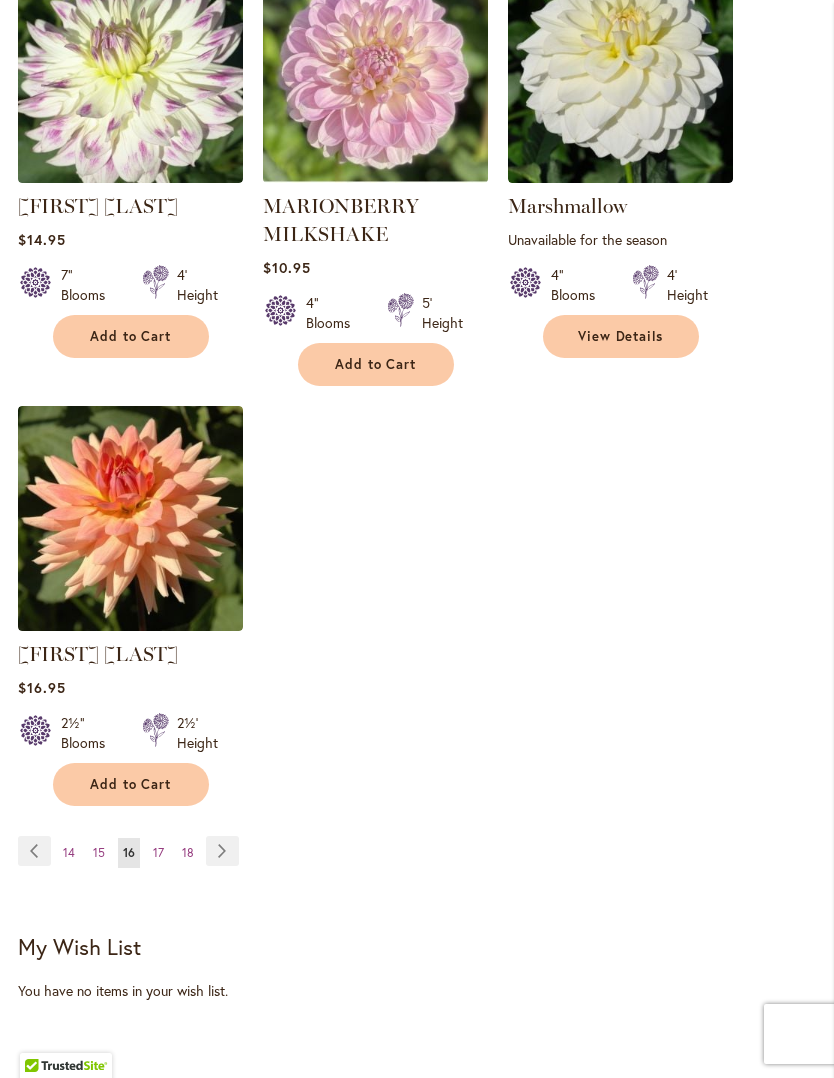 click on "Page
Next" at bounding box center [222, 851] 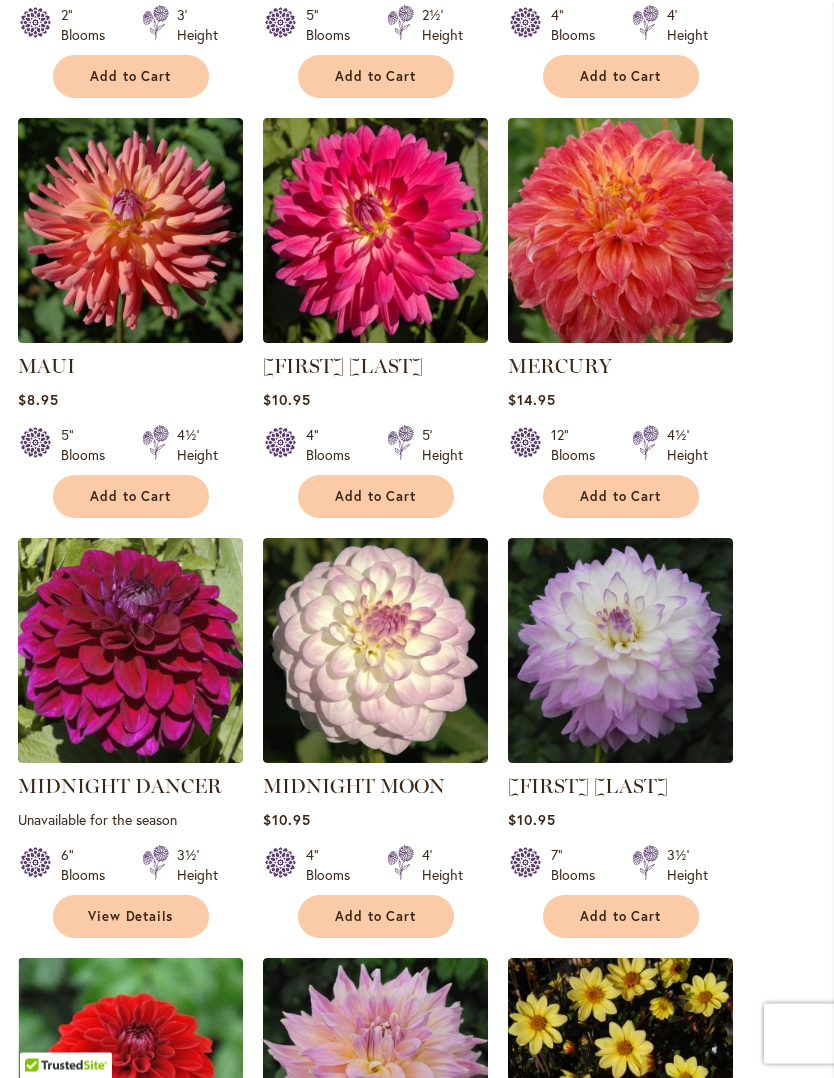 scroll, scrollTop: 1119, scrollLeft: 0, axis: vertical 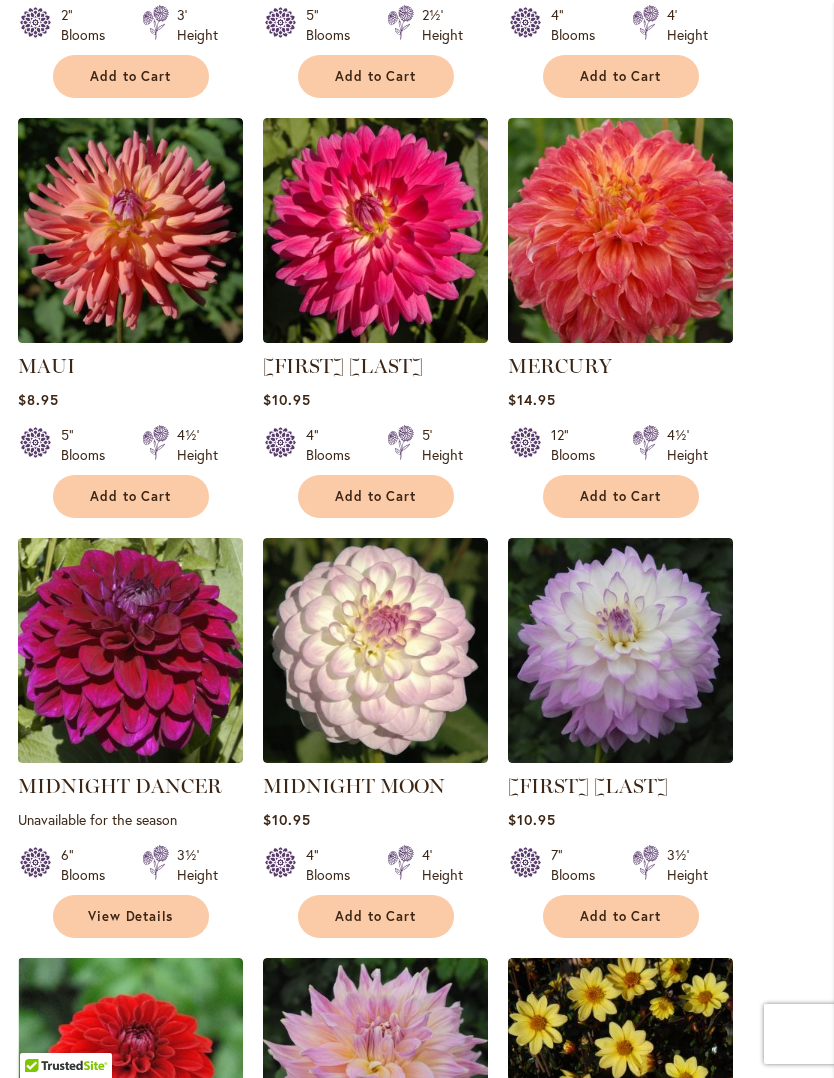 click on "Add to Cart" at bounding box center [376, 916] 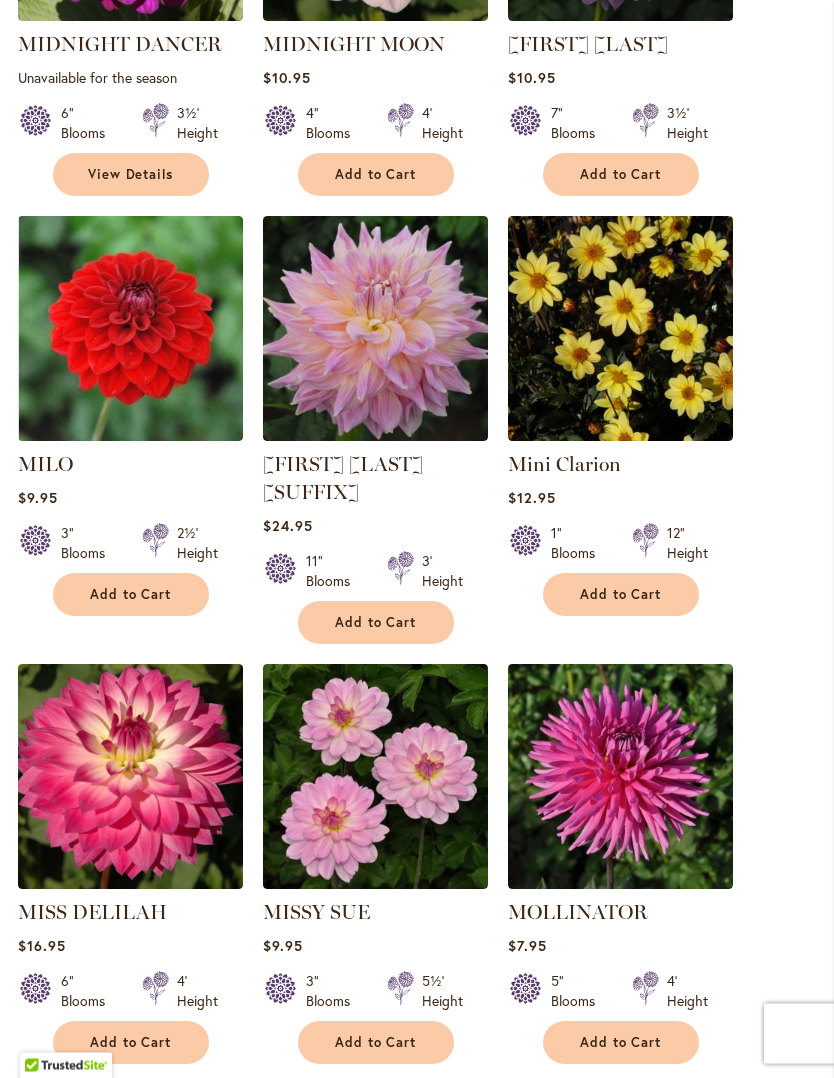 scroll, scrollTop: 1915, scrollLeft: 0, axis: vertical 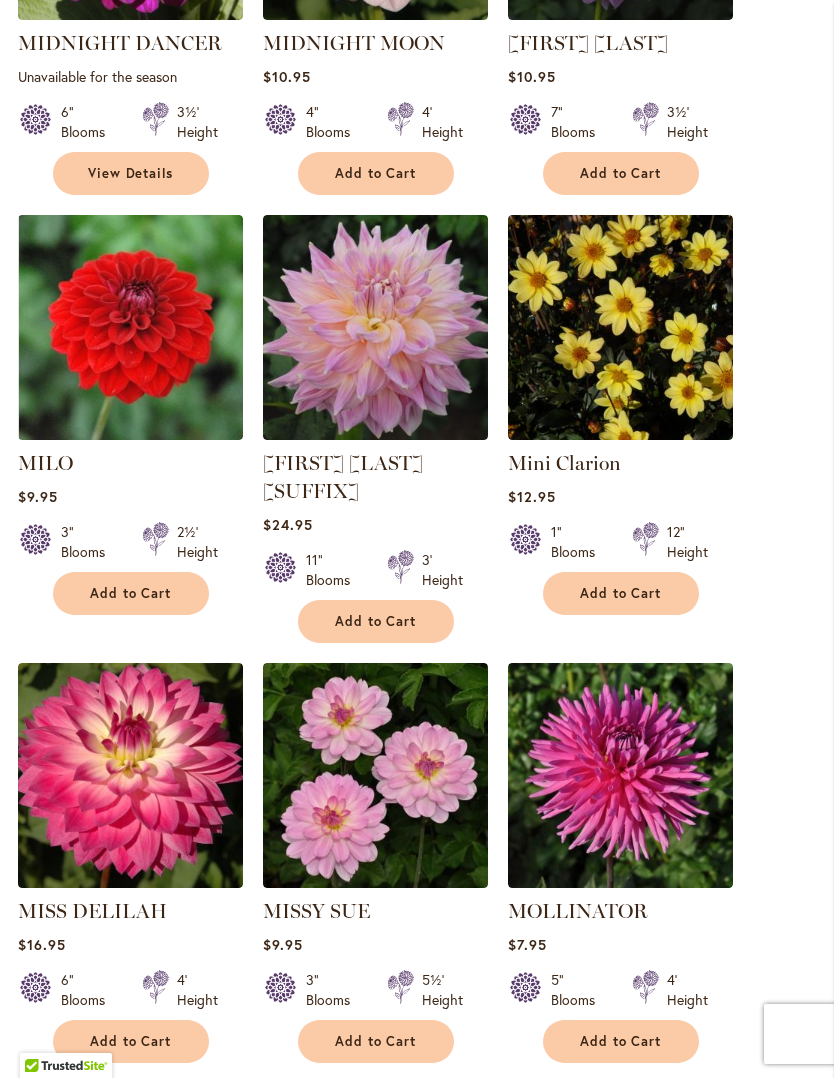 click on "Add to Cart" at bounding box center [376, 1041] 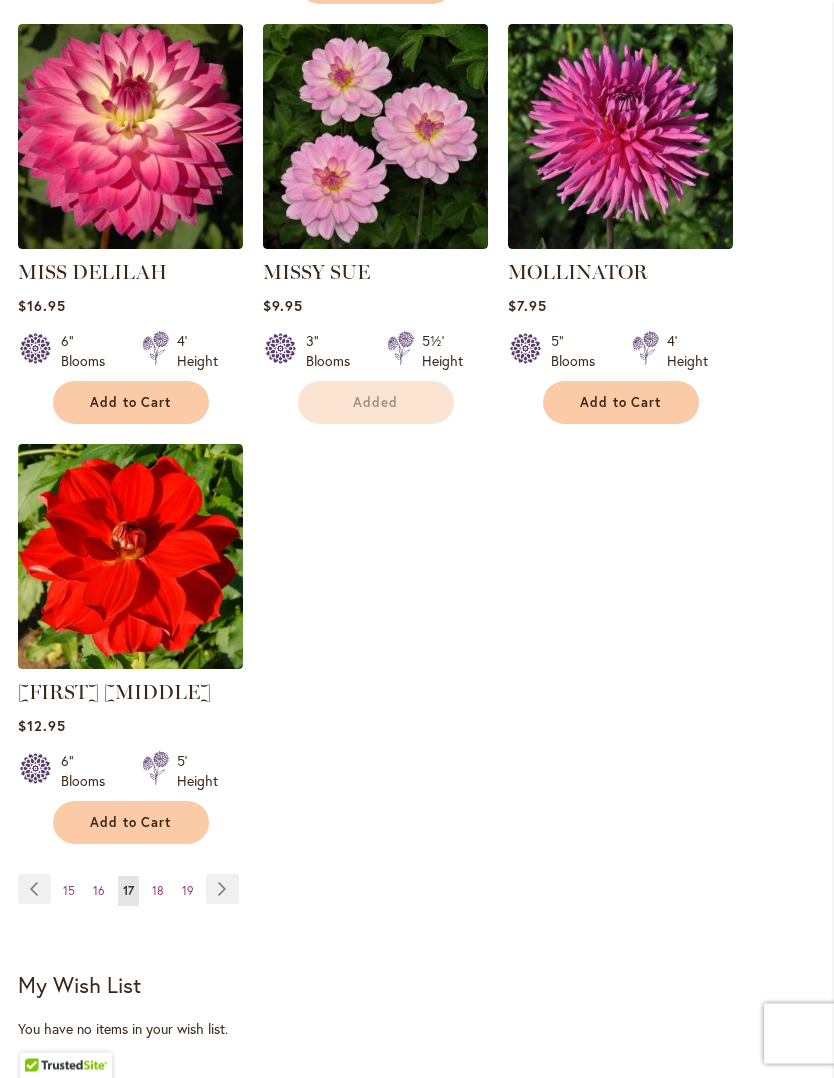 scroll, scrollTop: 2554, scrollLeft: 0, axis: vertical 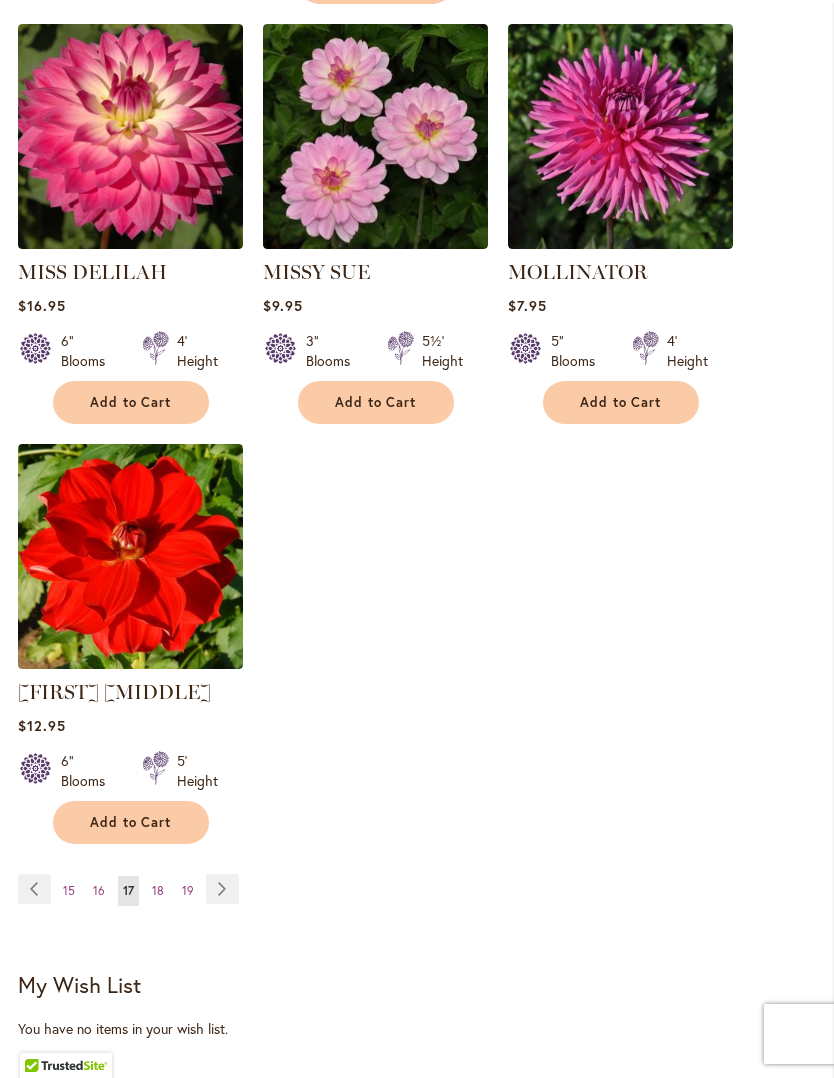 click on "Page
Next" at bounding box center (222, 889) 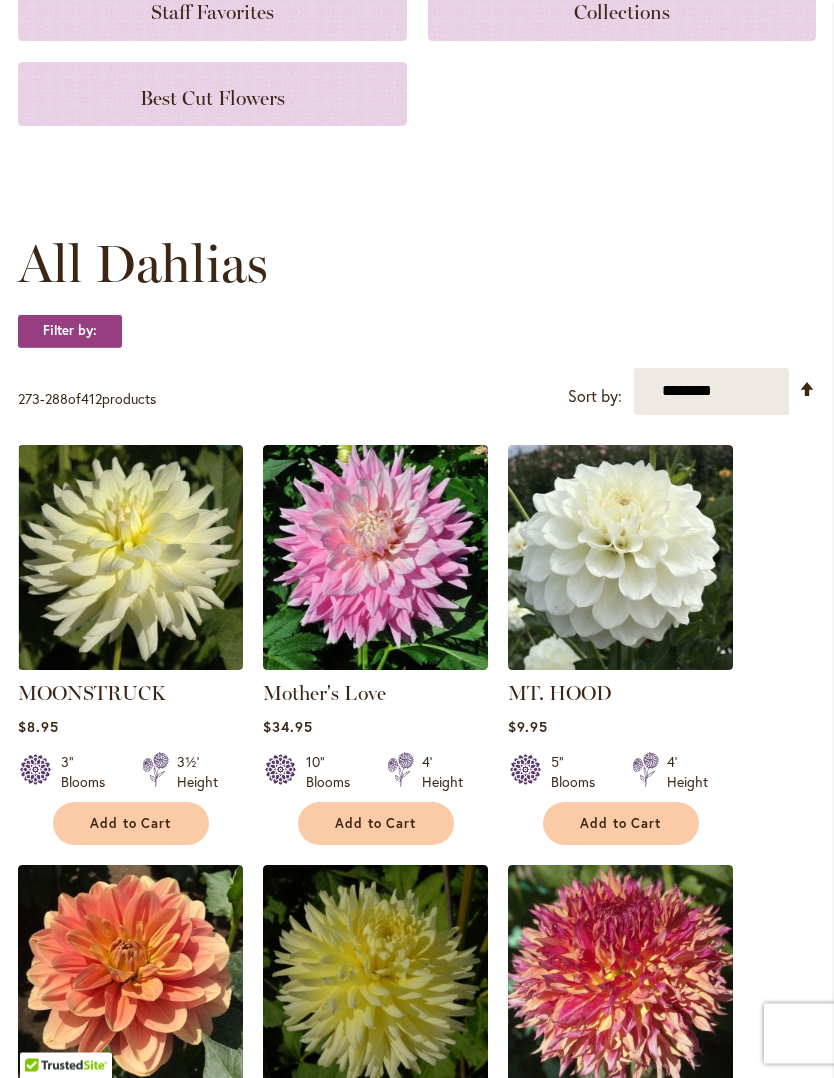 scroll, scrollTop: 372, scrollLeft: 0, axis: vertical 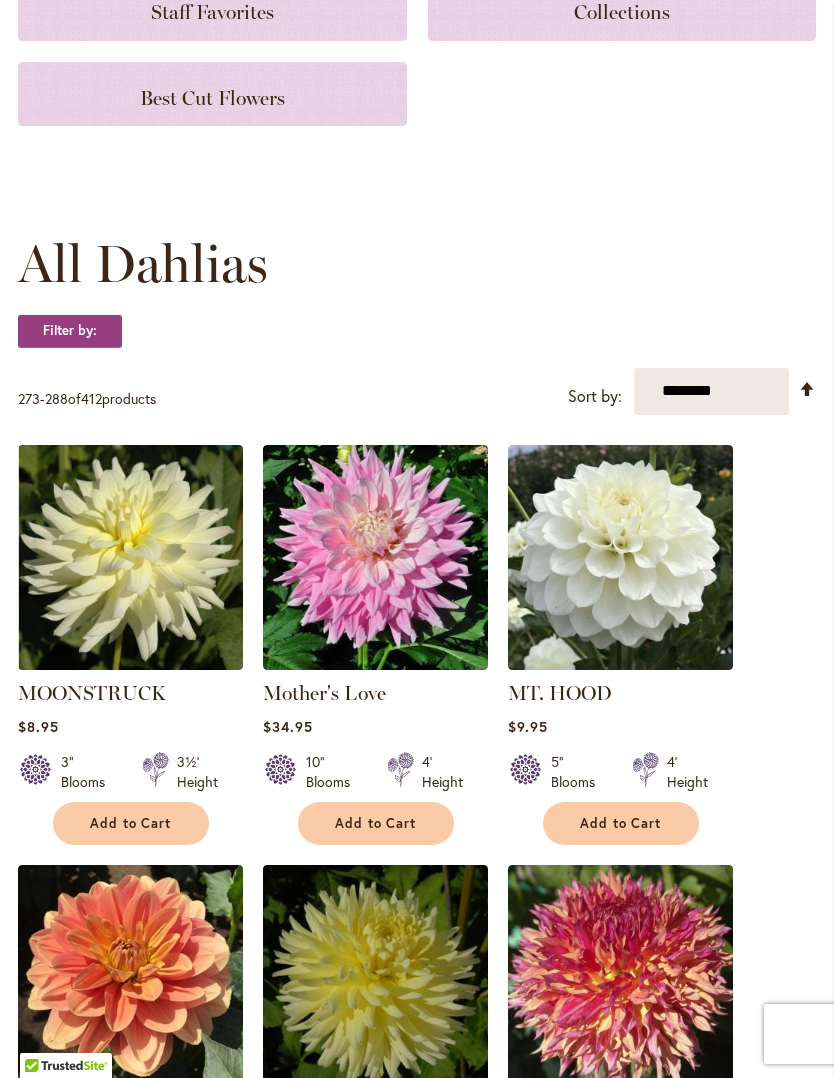 click on "Add to Cart" at bounding box center [621, 823] 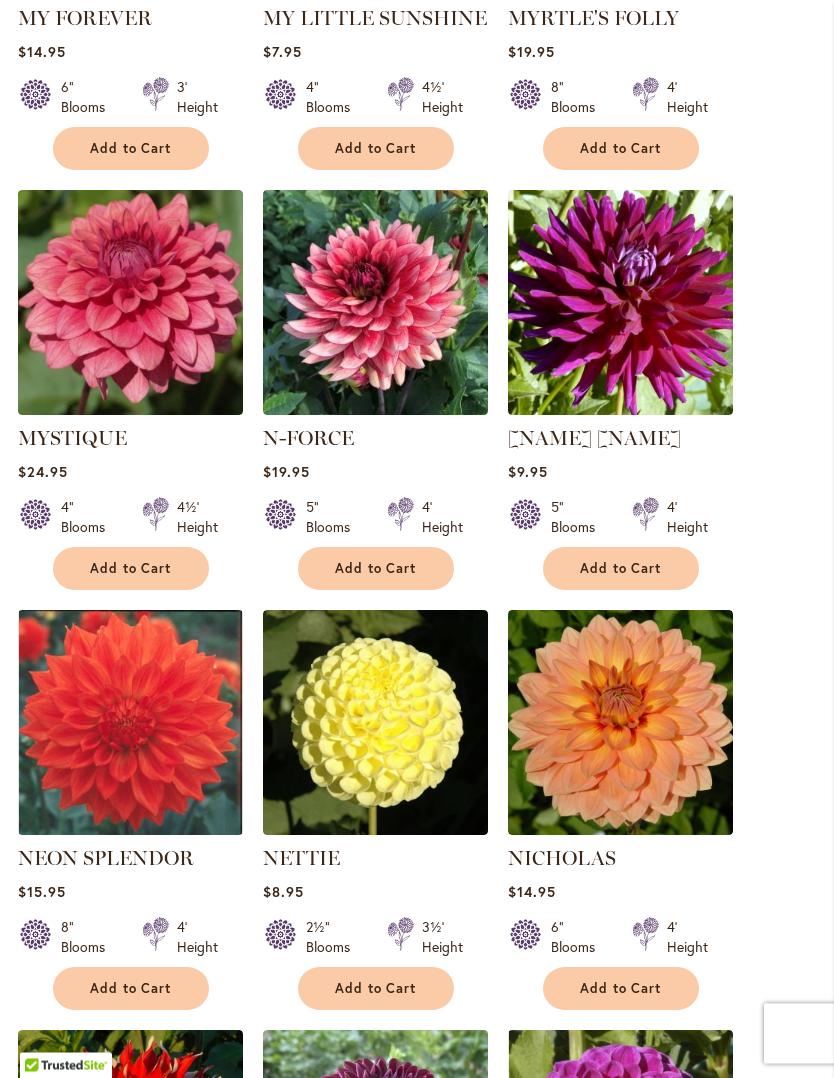 scroll, scrollTop: 1520, scrollLeft: 0, axis: vertical 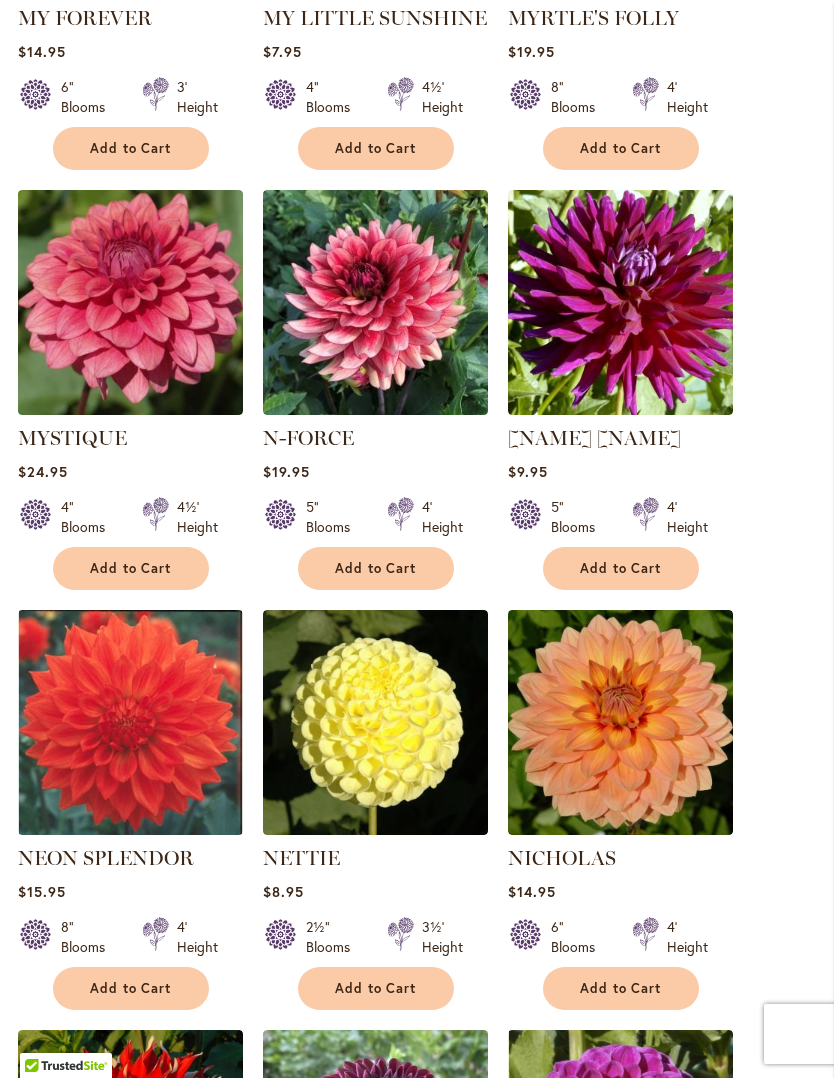 click on "Add to Cart" at bounding box center [376, 988] 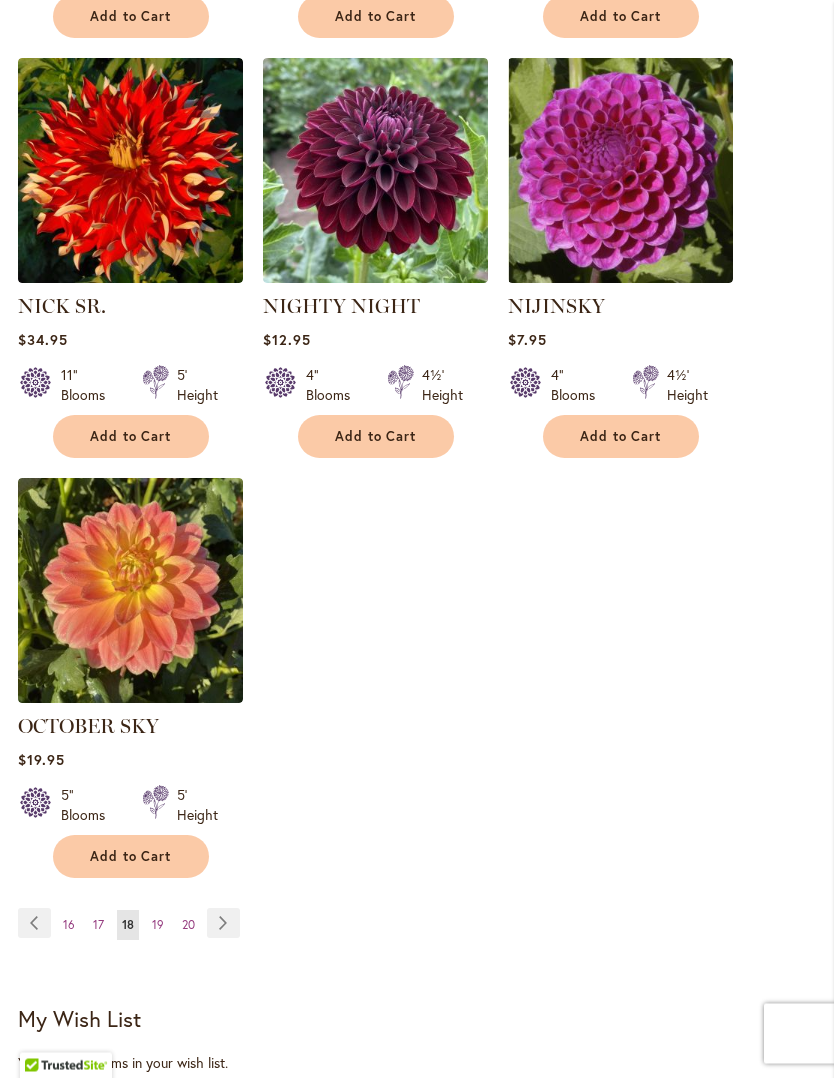 scroll, scrollTop: 2494, scrollLeft: 0, axis: vertical 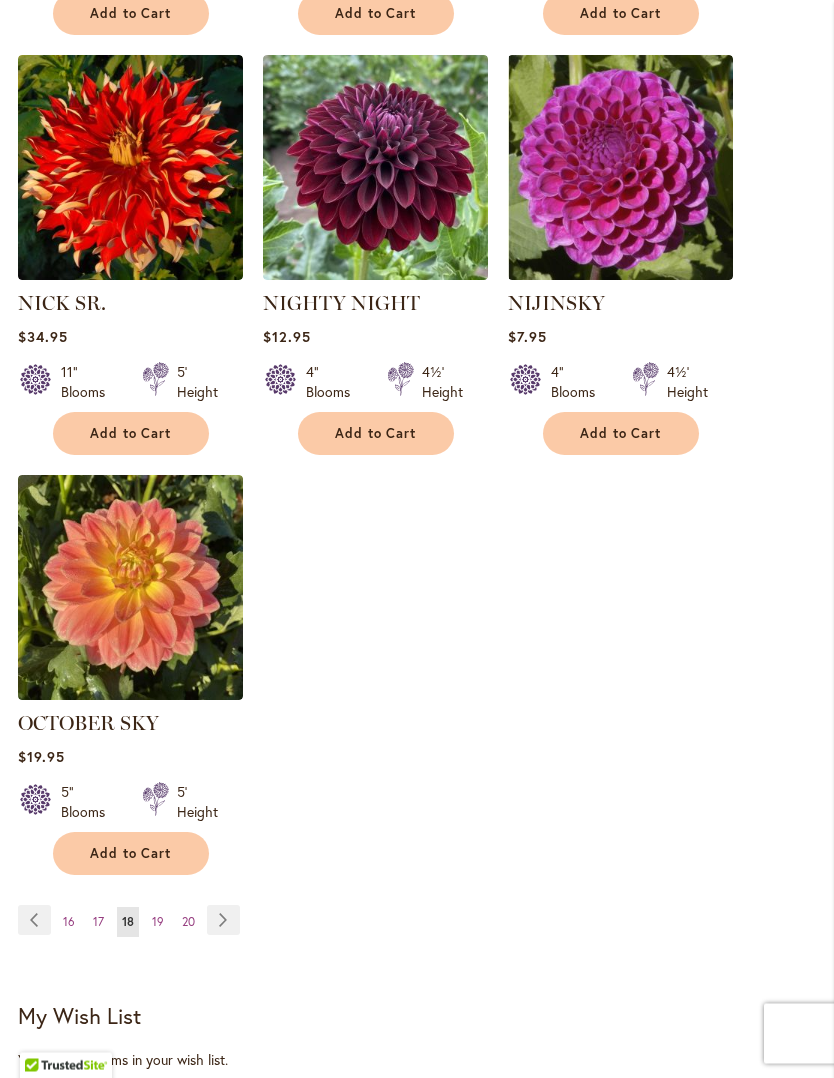 click on "Page
Next" at bounding box center [223, 921] 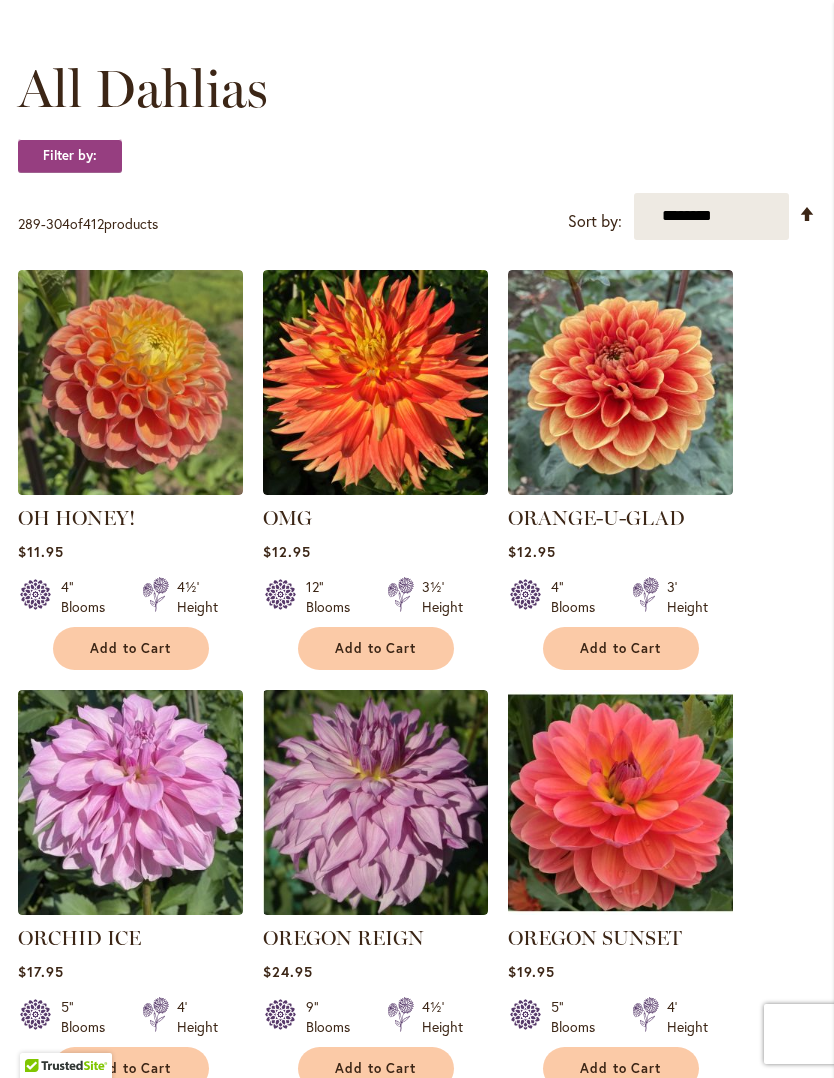 scroll, scrollTop: 546, scrollLeft: 0, axis: vertical 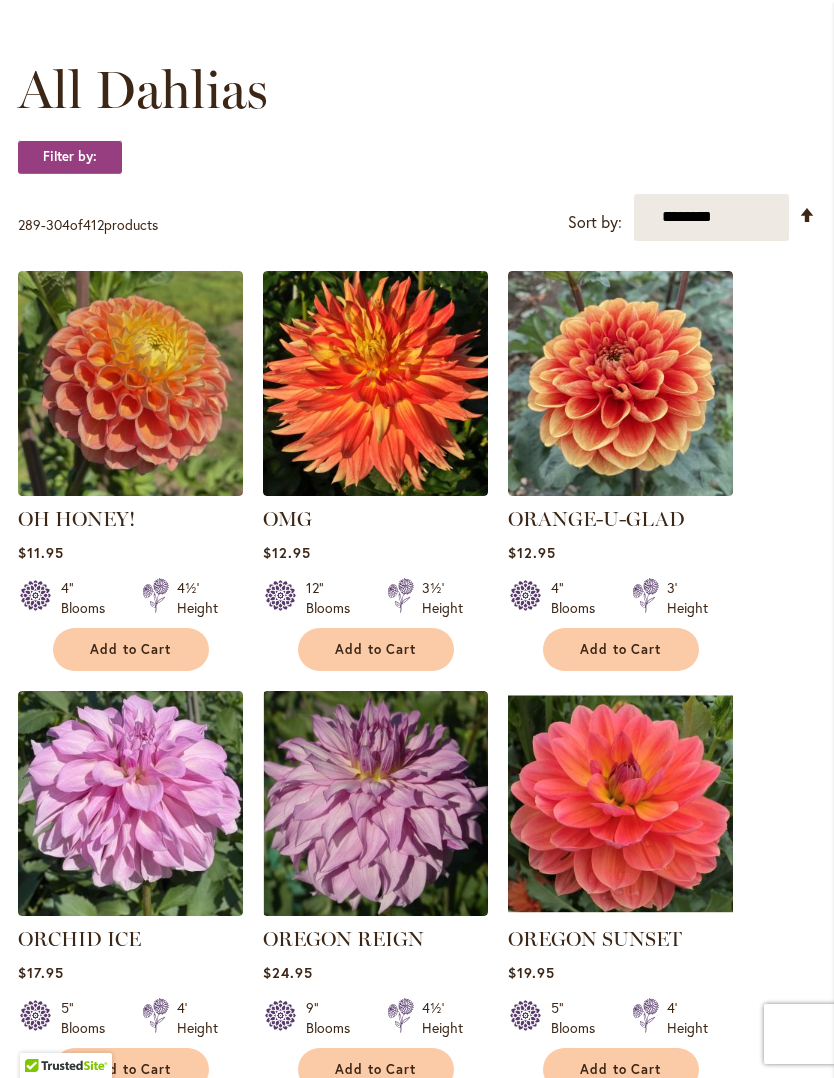 click on "Add to Cart" at bounding box center (131, 649) 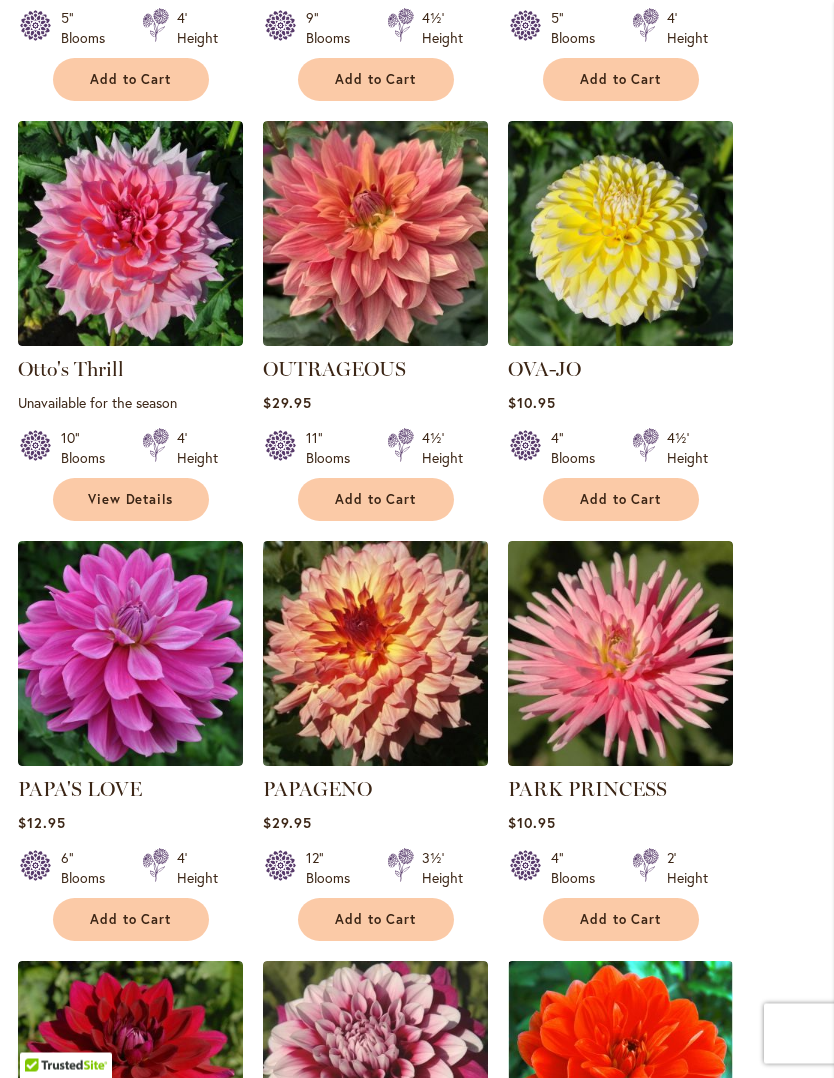 scroll, scrollTop: 1591, scrollLeft: 0, axis: vertical 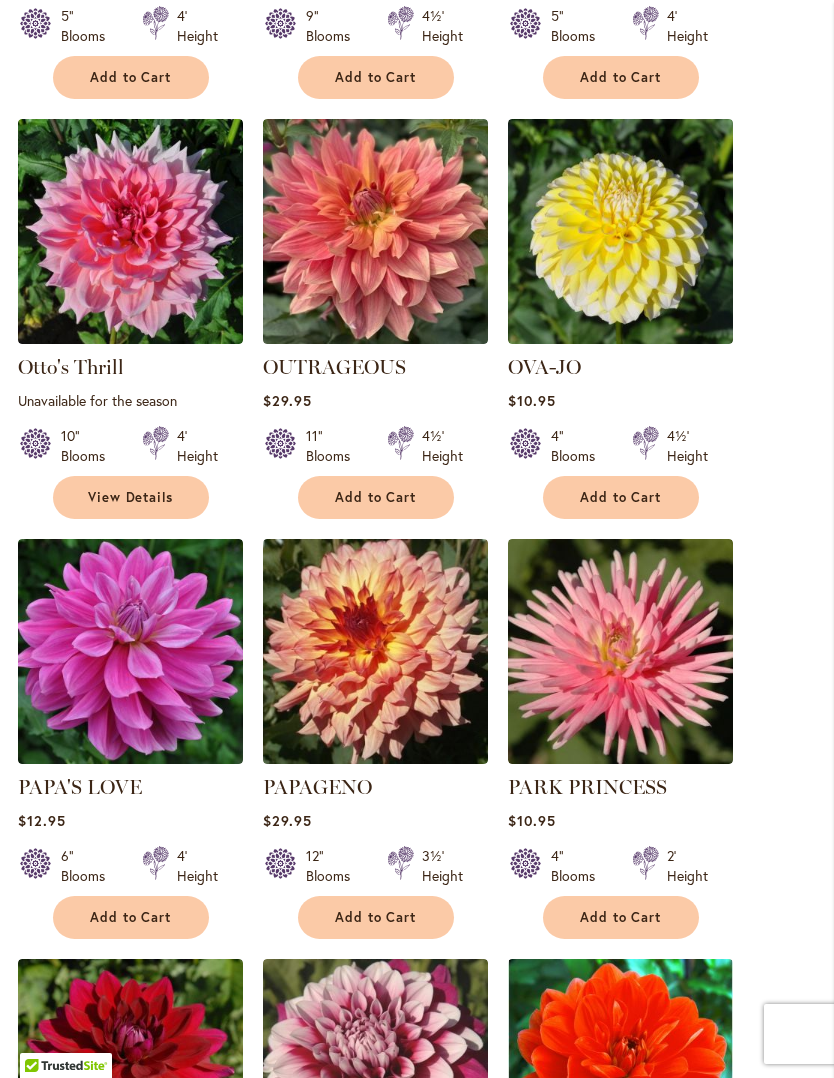 click on "Add to Cart" at bounding box center [376, 917] 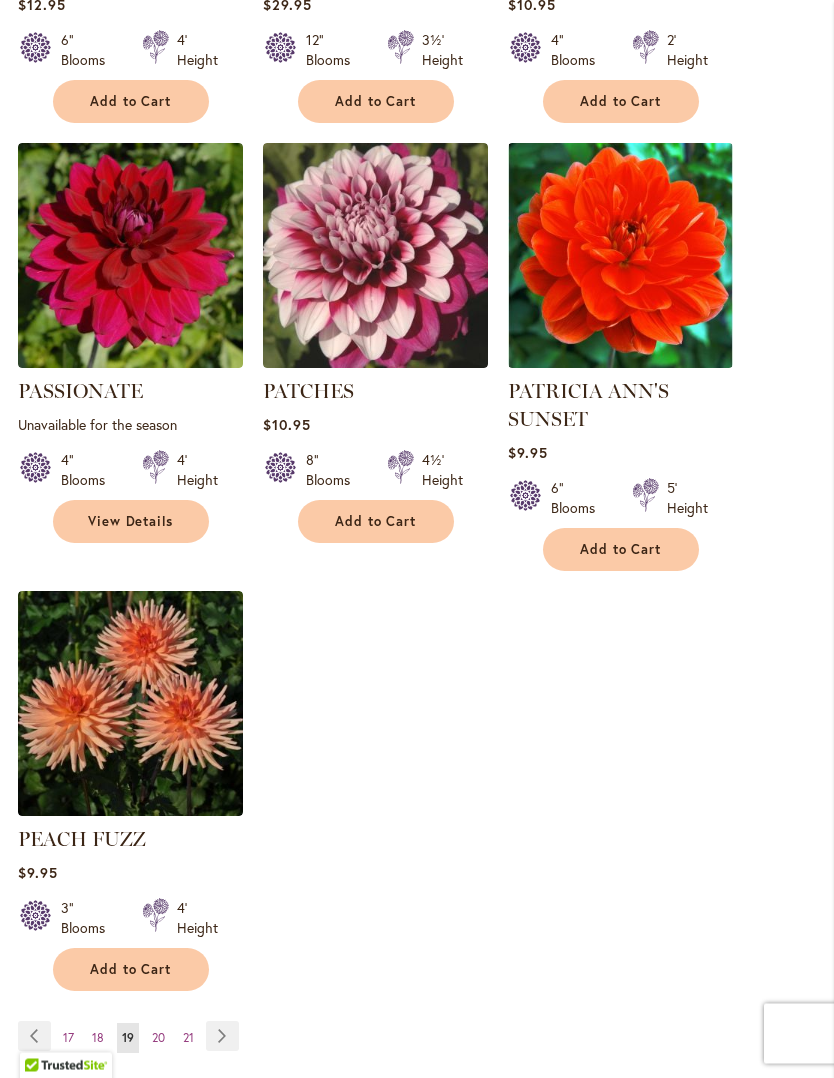 scroll, scrollTop: 2451, scrollLeft: 0, axis: vertical 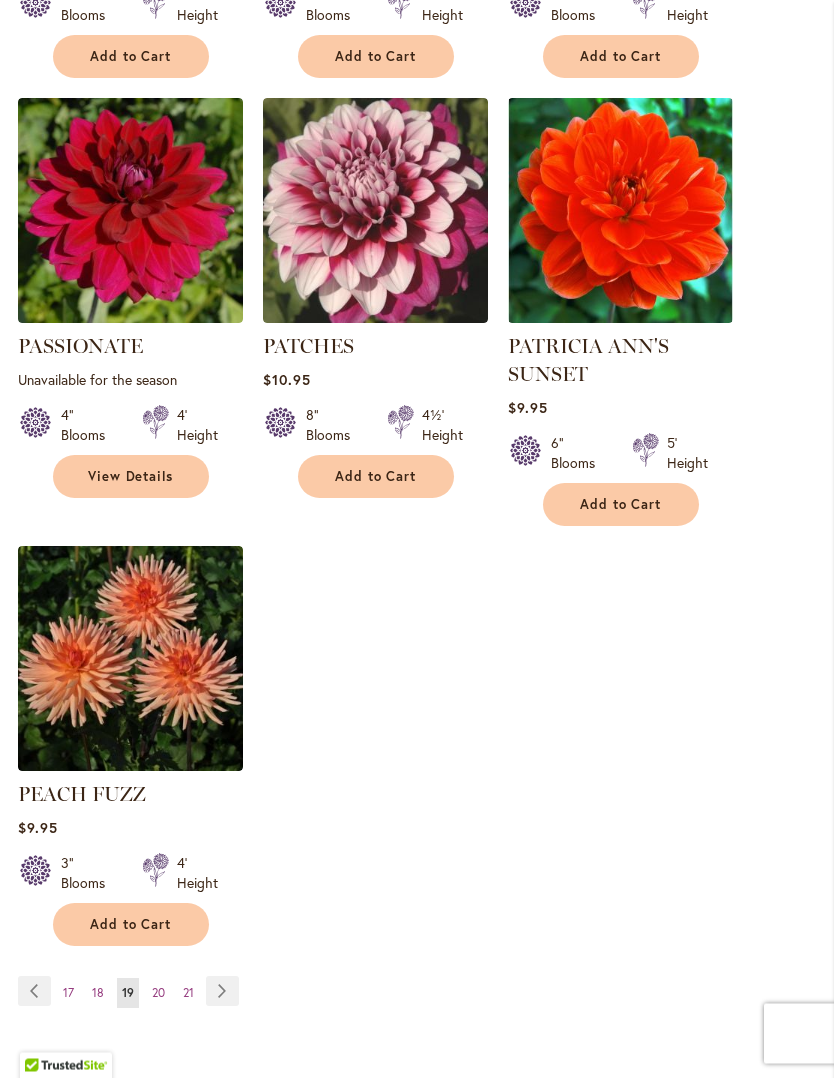 click on "Page
Next" at bounding box center (222, 992) 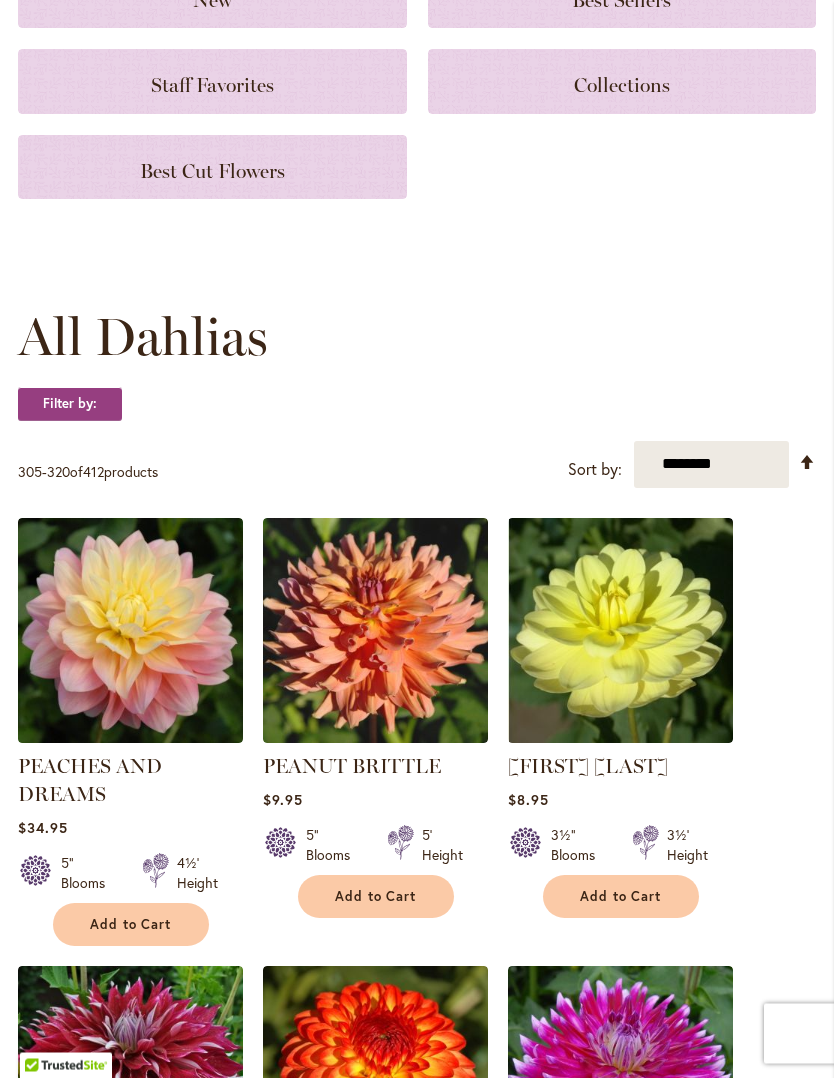 scroll, scrollTop: 299, scrollLeft: 0, axis: vertical 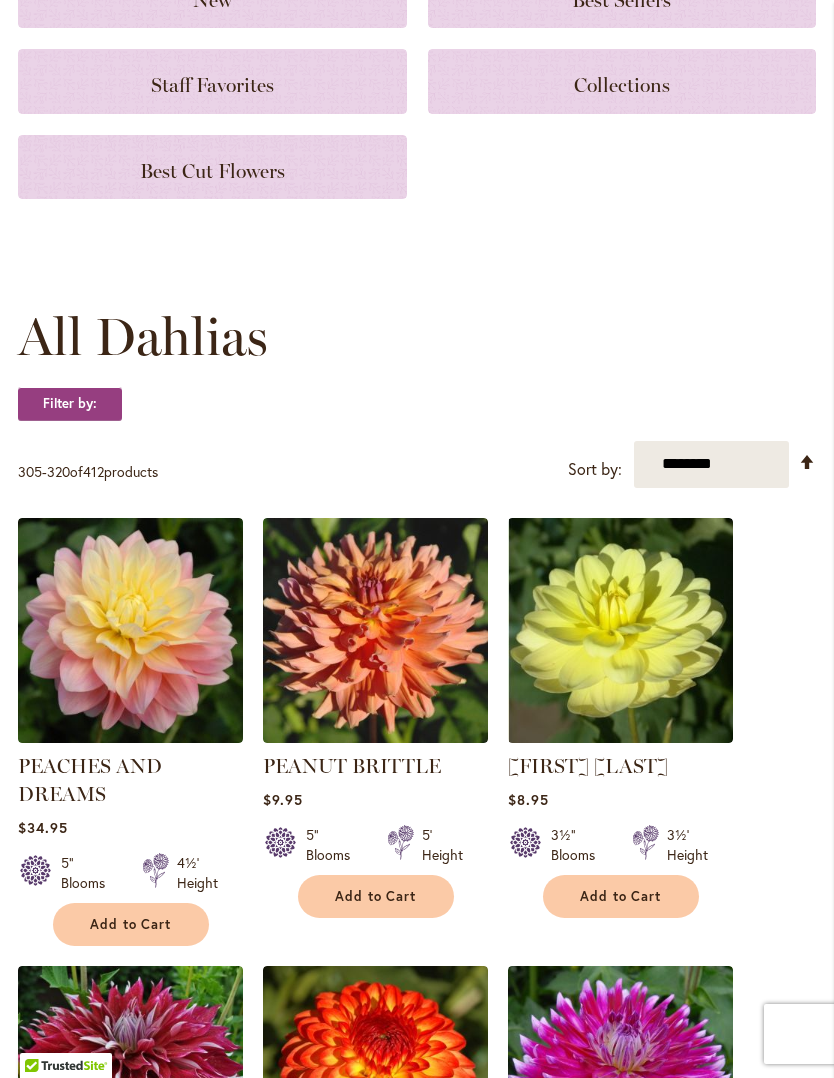click on "Add to Cart" at bounding box center (131, 924) 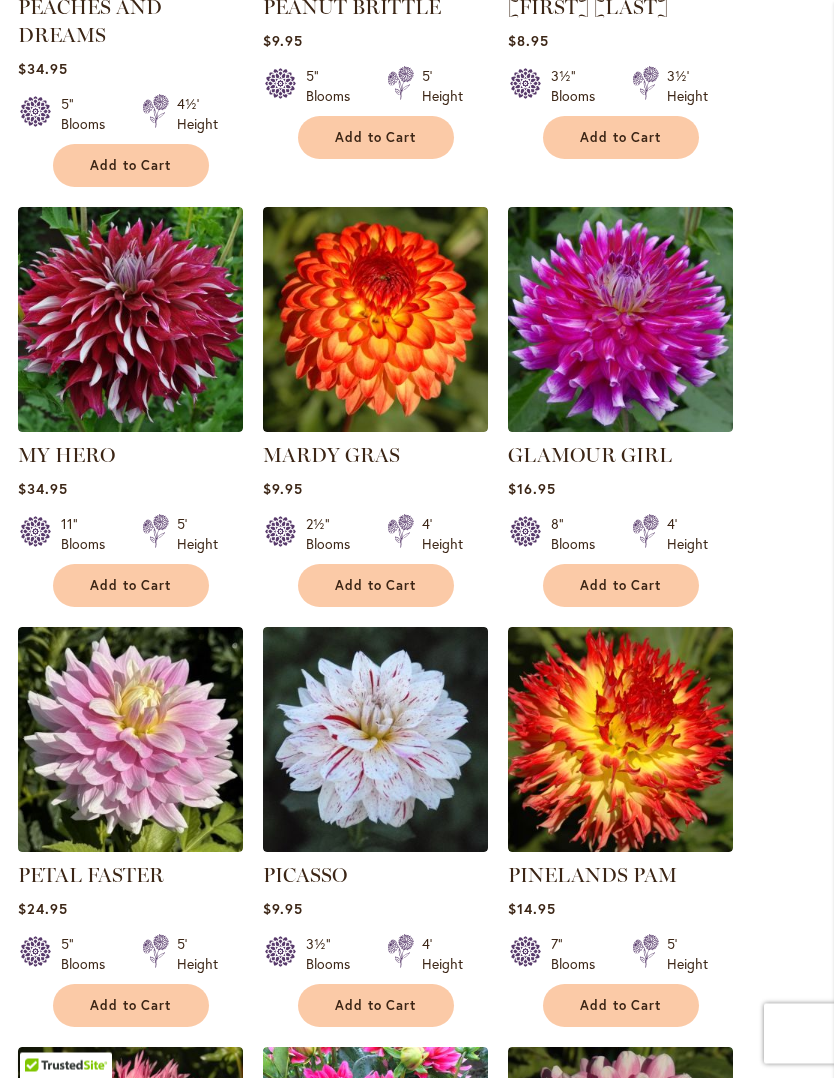 scroll, scrollTop: 1114, scrollLeft: 0, axis: vertical 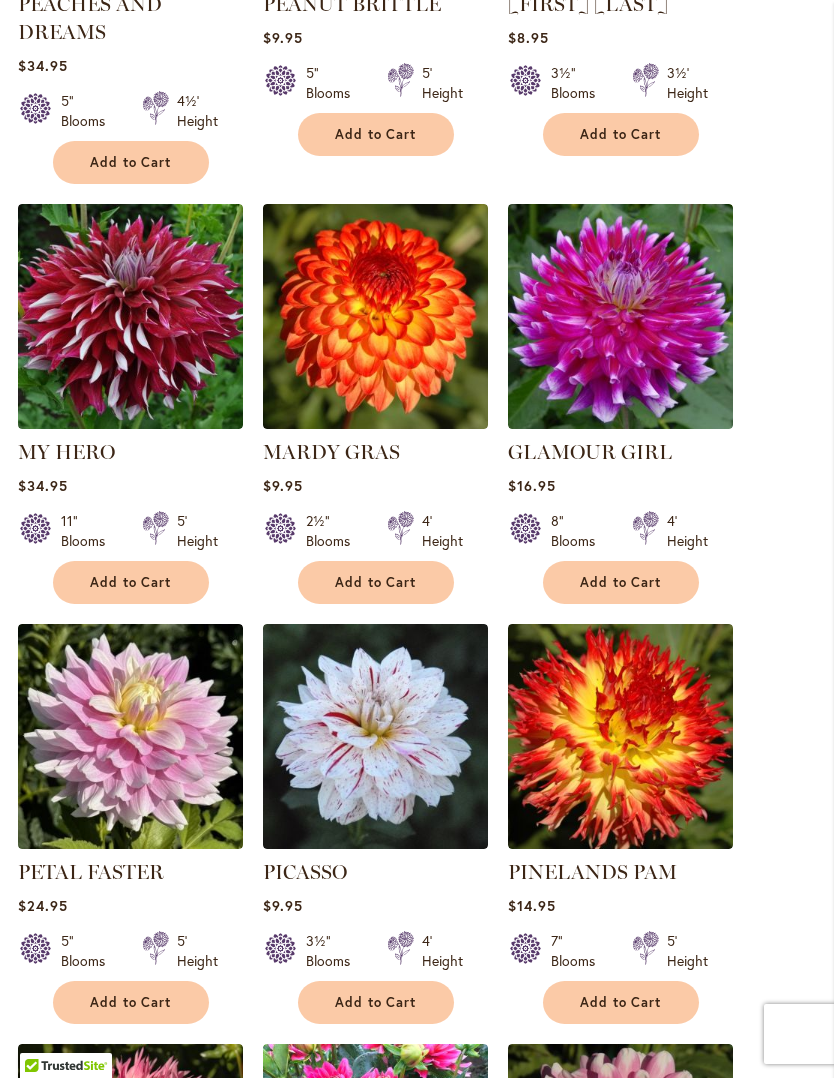 click on "Add to Cart" at bounding box center [376, 1002] 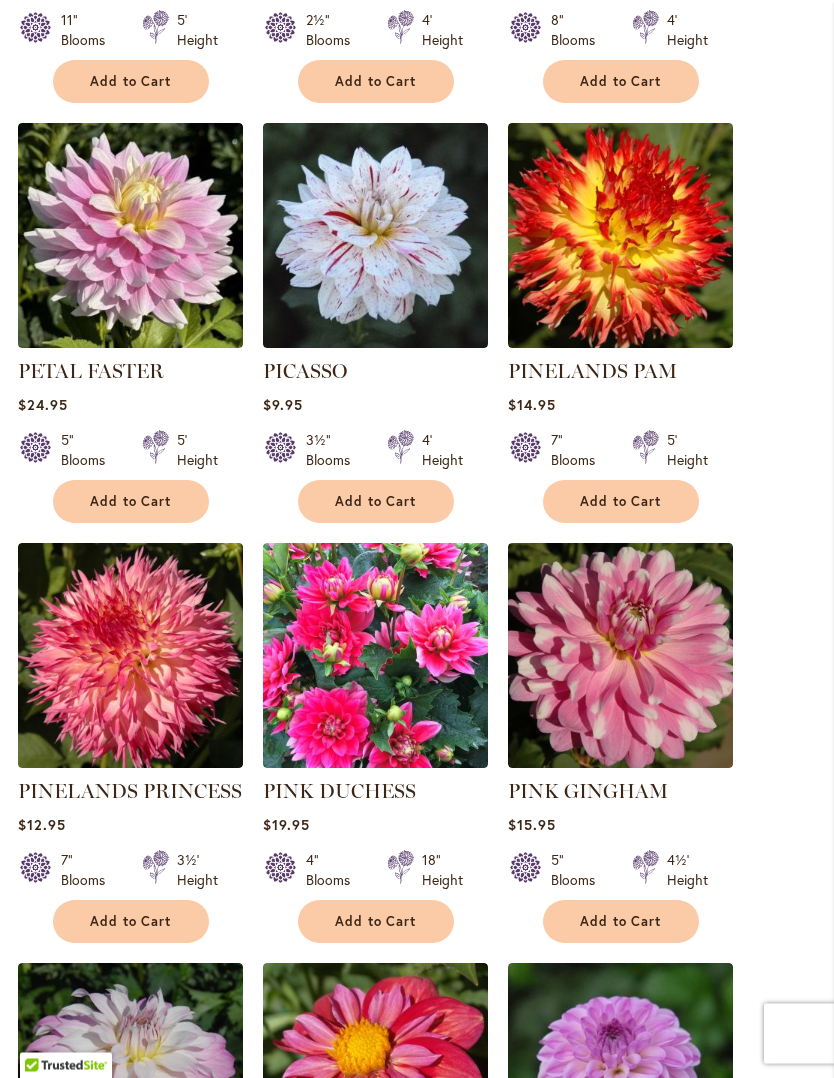 scroll, scrollTop: 1615, scrollLeft: 0, axis: vertical 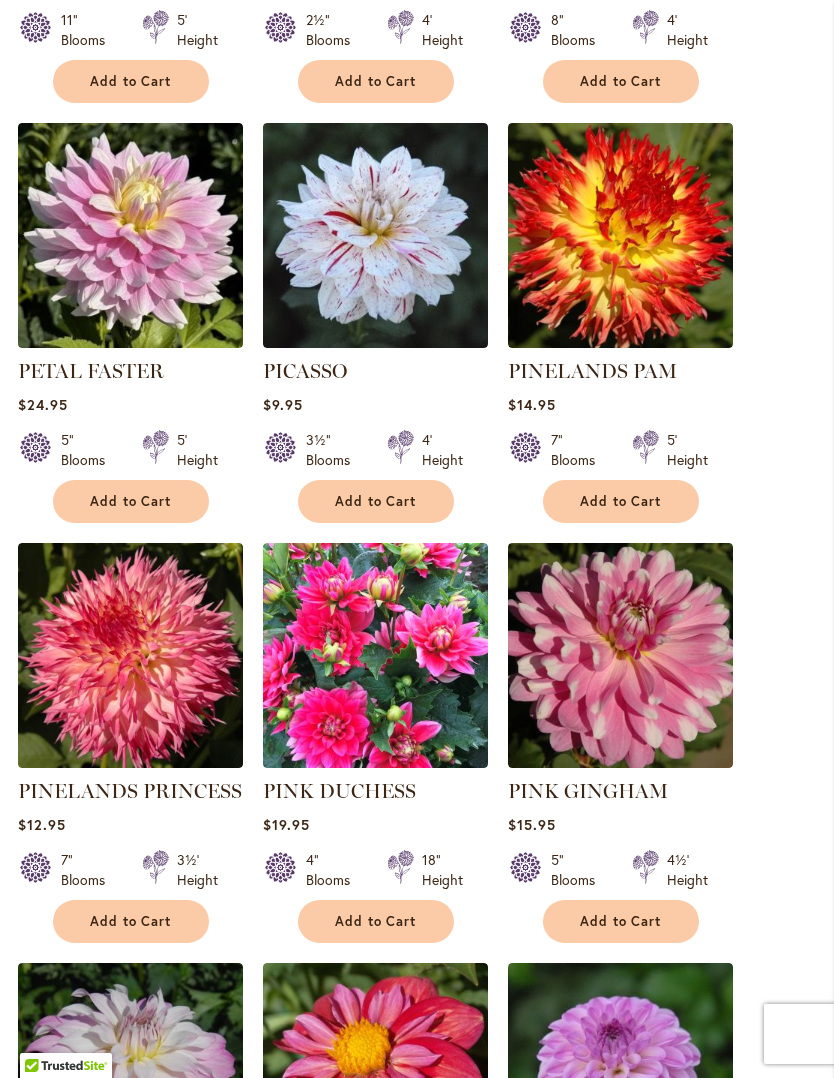 click on "Add to Cart" at bounding box center (131, 921) 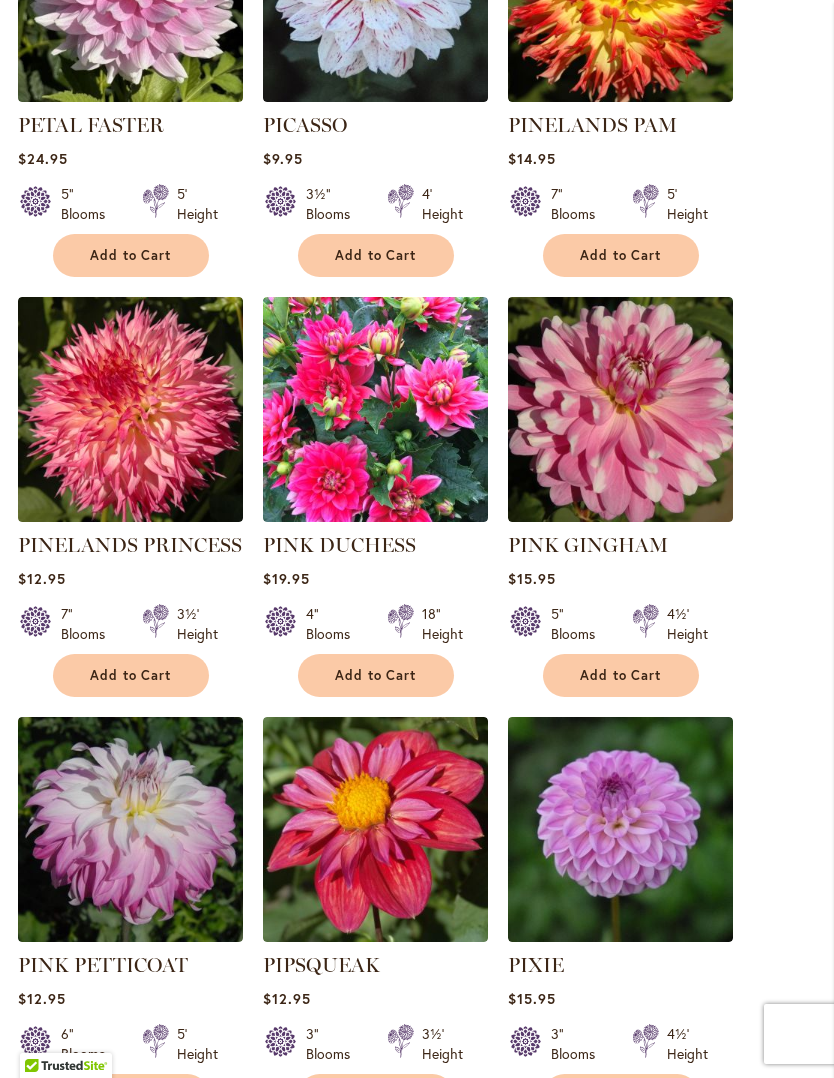 scroll, scrollTop: 1873, scrollLeft: 0, axis: vertical 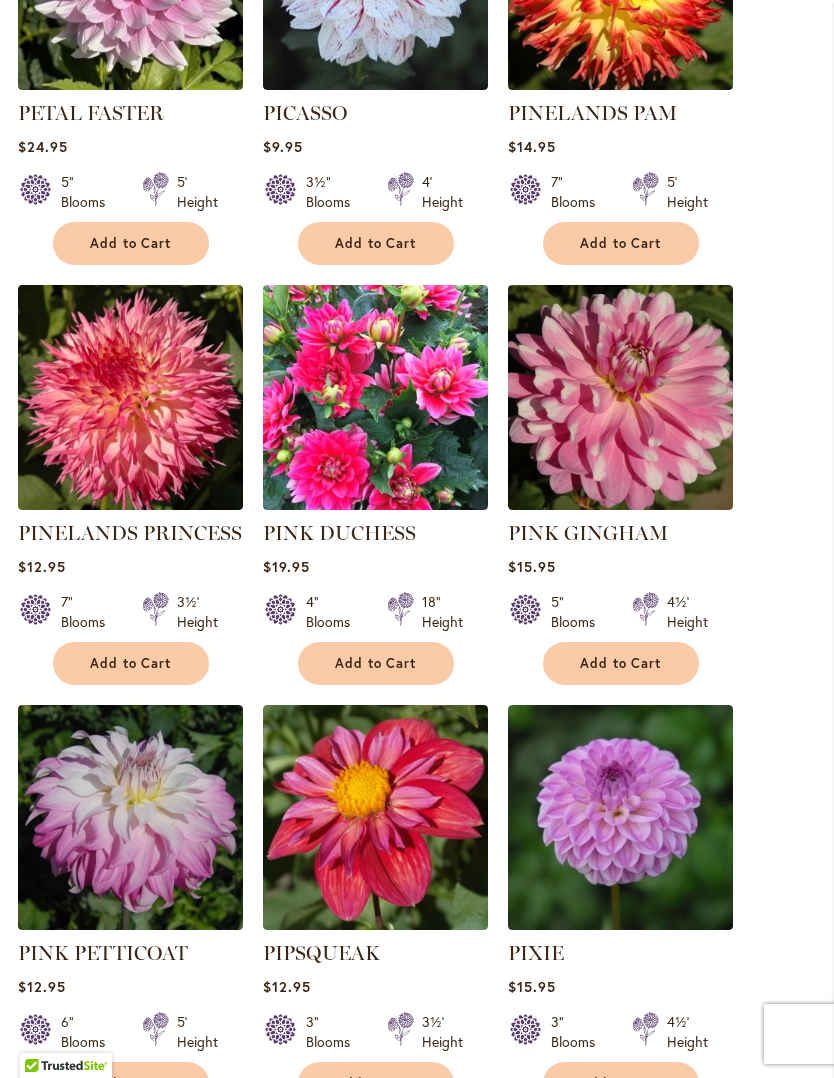 click on "Add to Cart" at bounding box center [621, 1083] 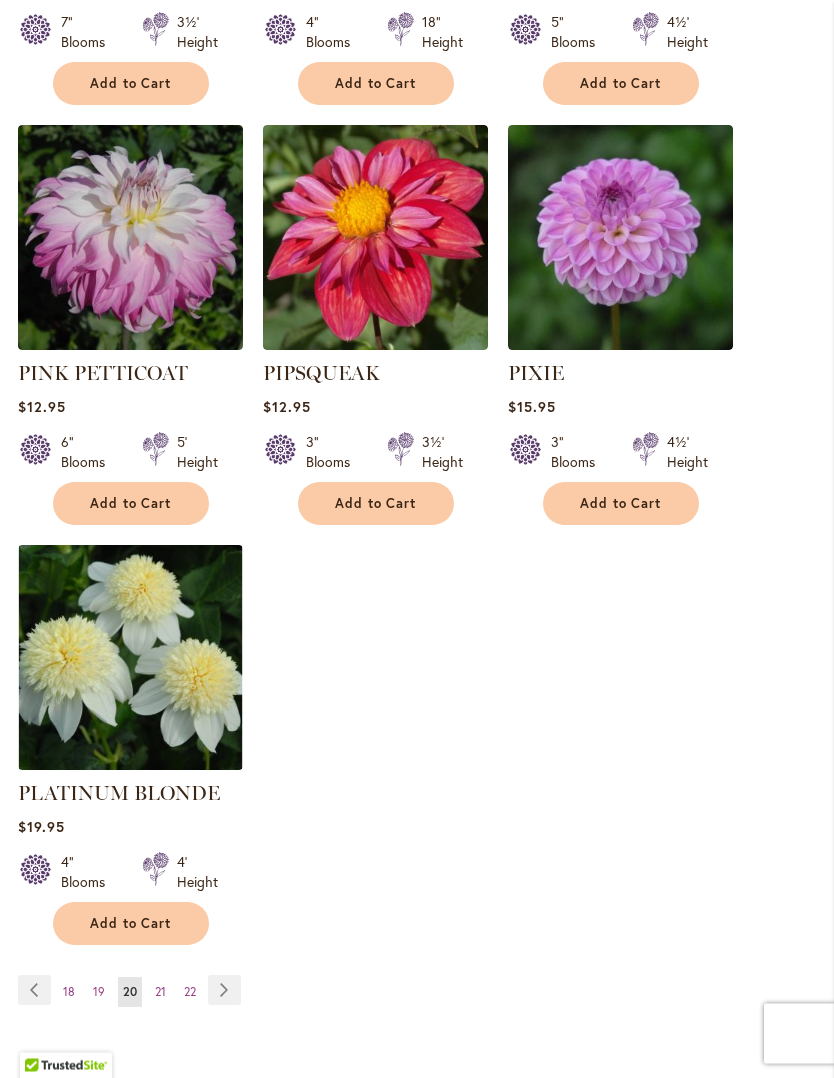 scroll, scrollTop: 2452, scrollLeft: 0, axis: vertical 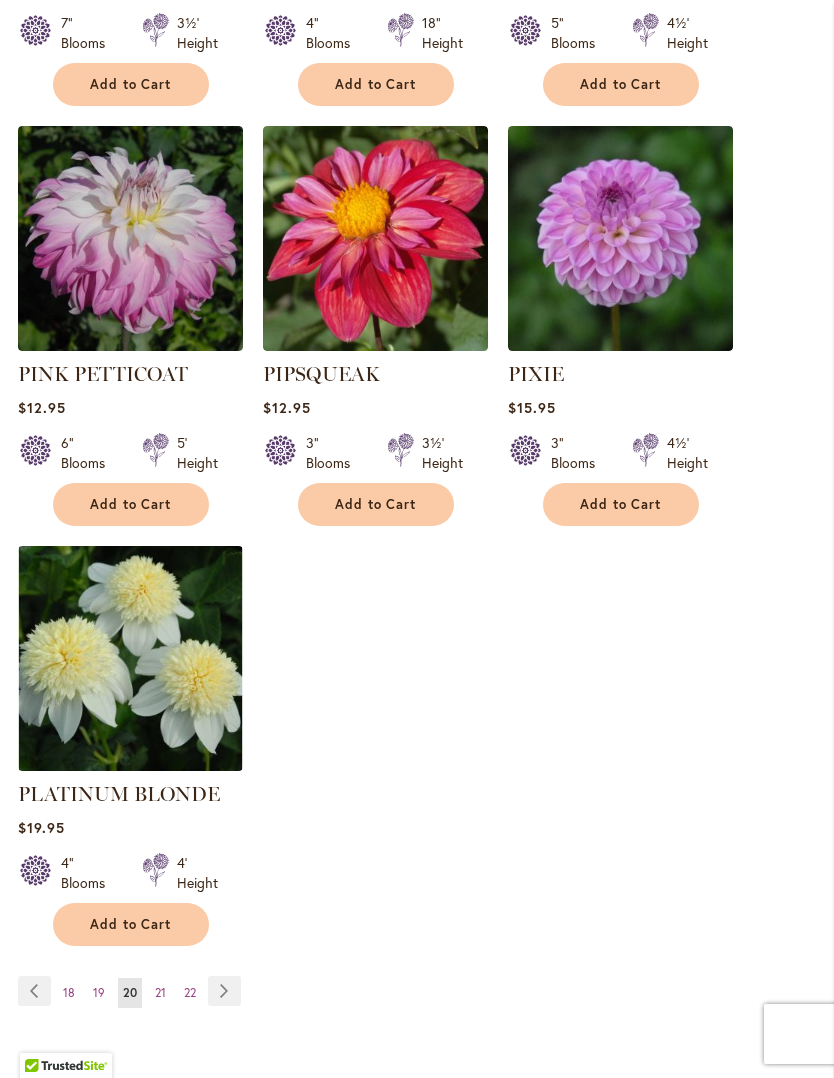 click on "Page
Next" at bounding box center (224, 991) 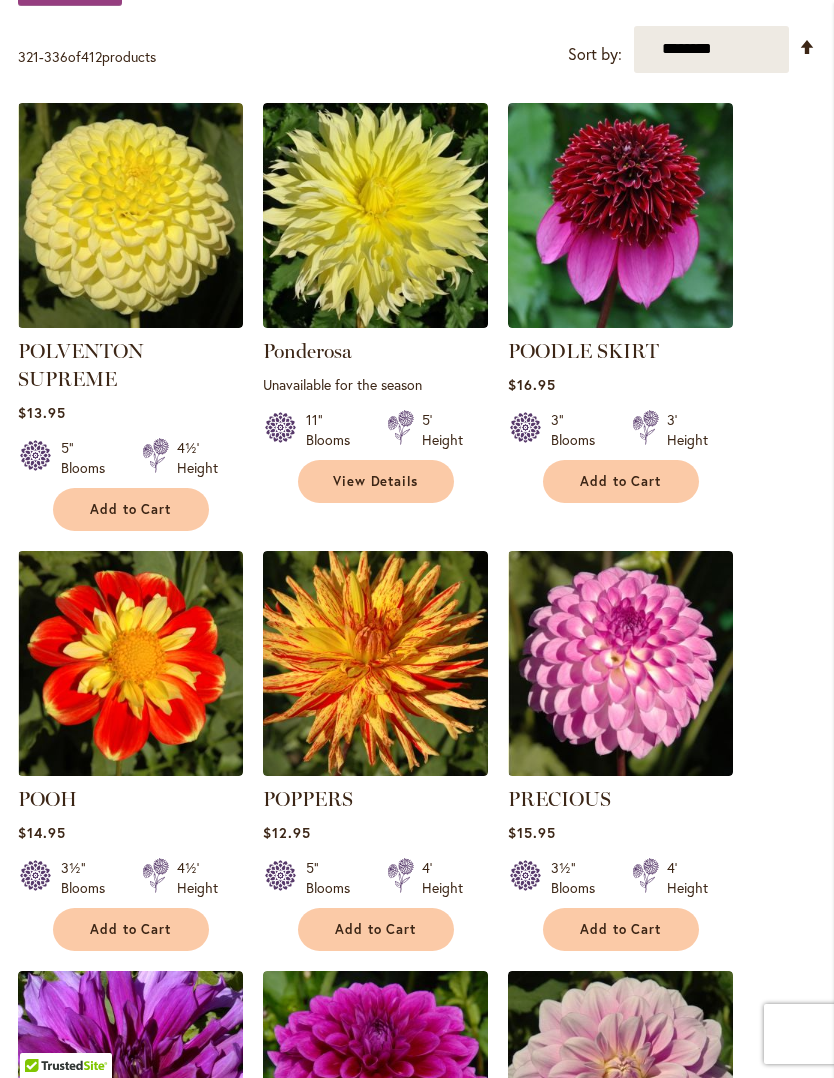 scroll, scrollTop: 722, scrollLeft: 0, axis: vertical 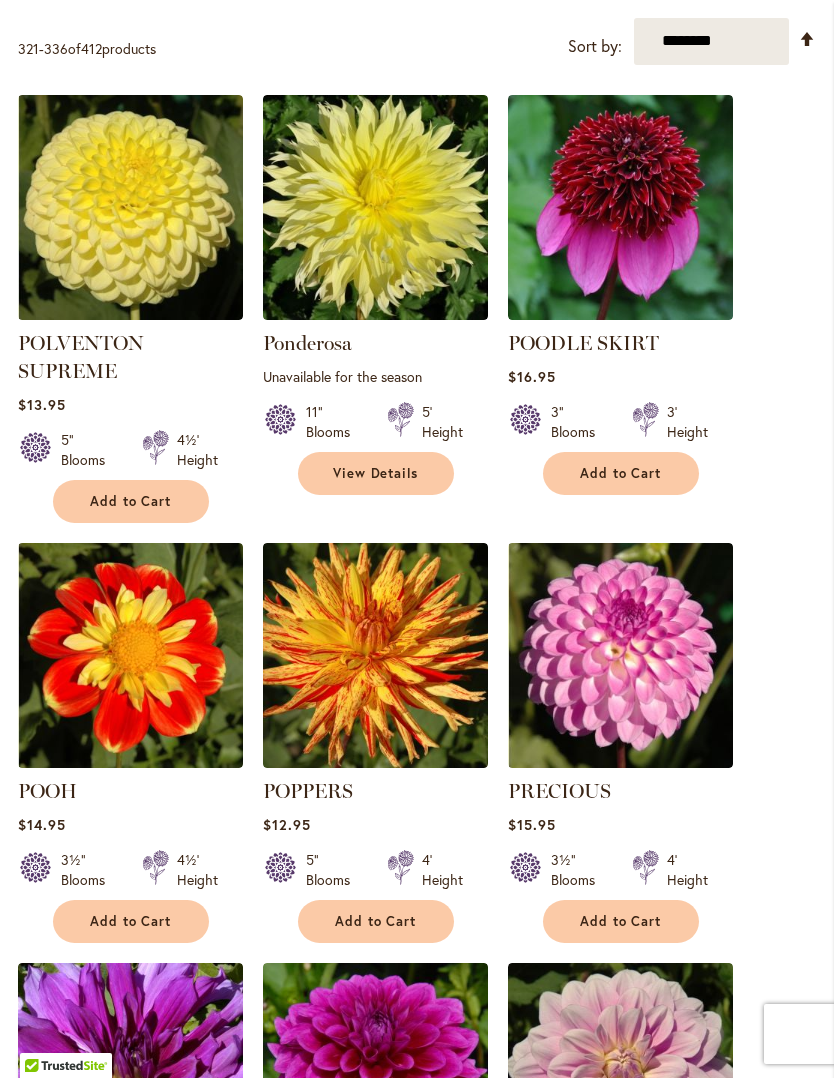 click on "Add to Cart" at bounding box center [621, 921] 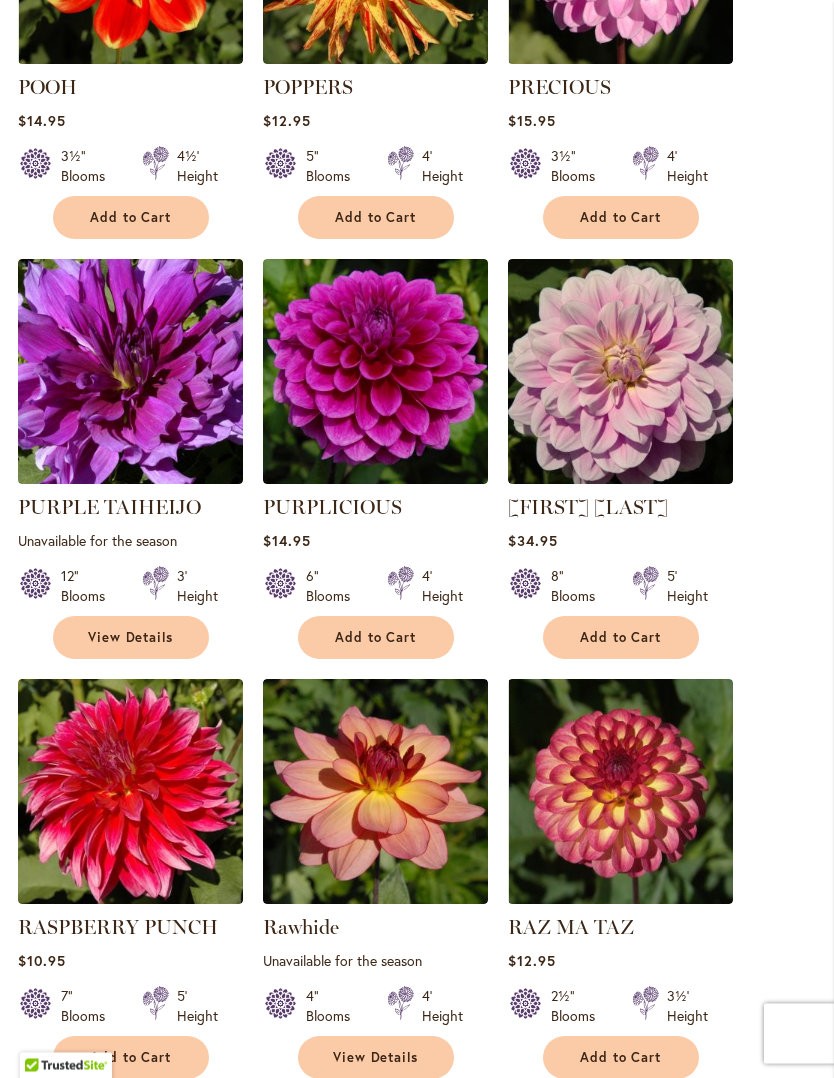 scroll, scrollTop: 1479, scrollLeft: 0, axis: vertical 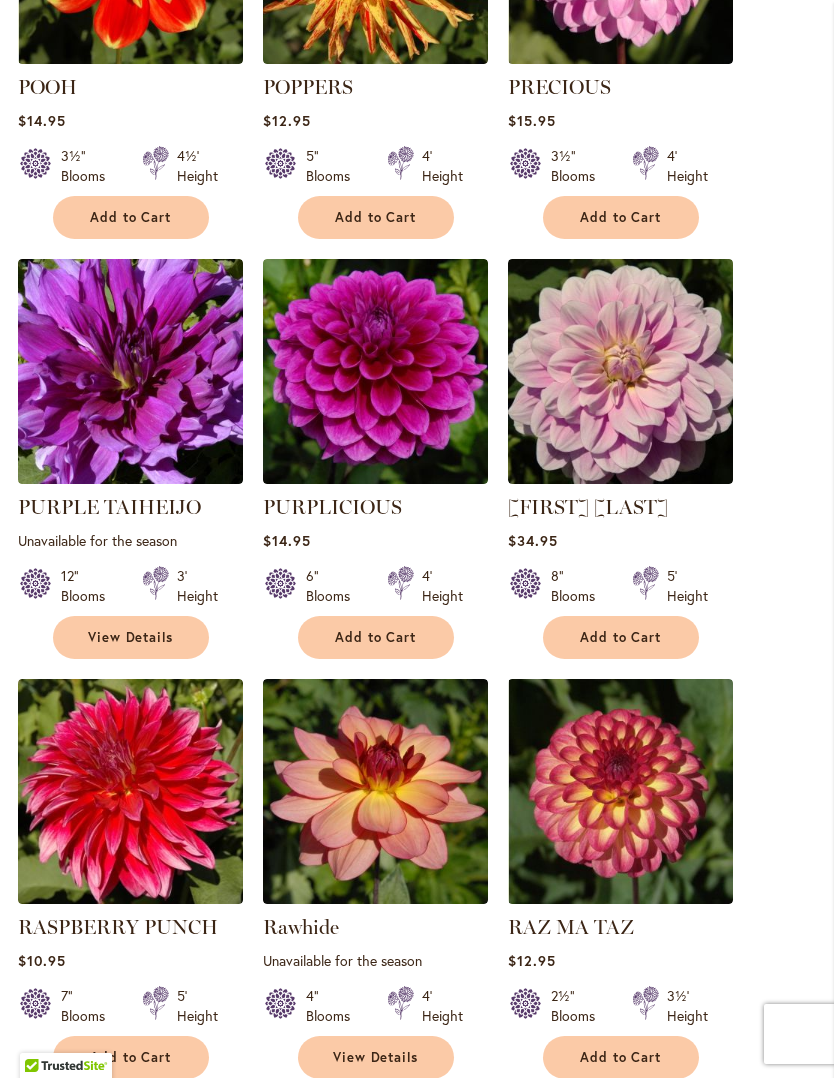 click on "Add to Cart" at bounding box center (621, 1057) 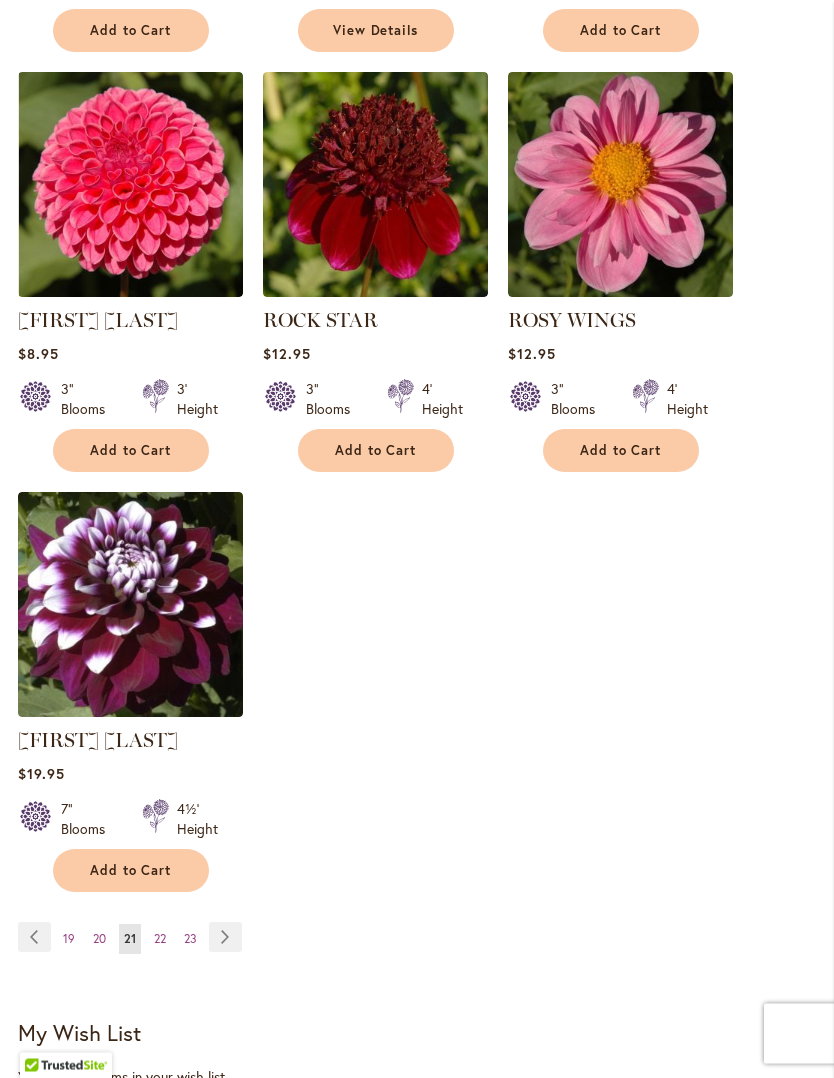 scroll, scrollTop: 2506, scrollLeft: 0, axis: vertical 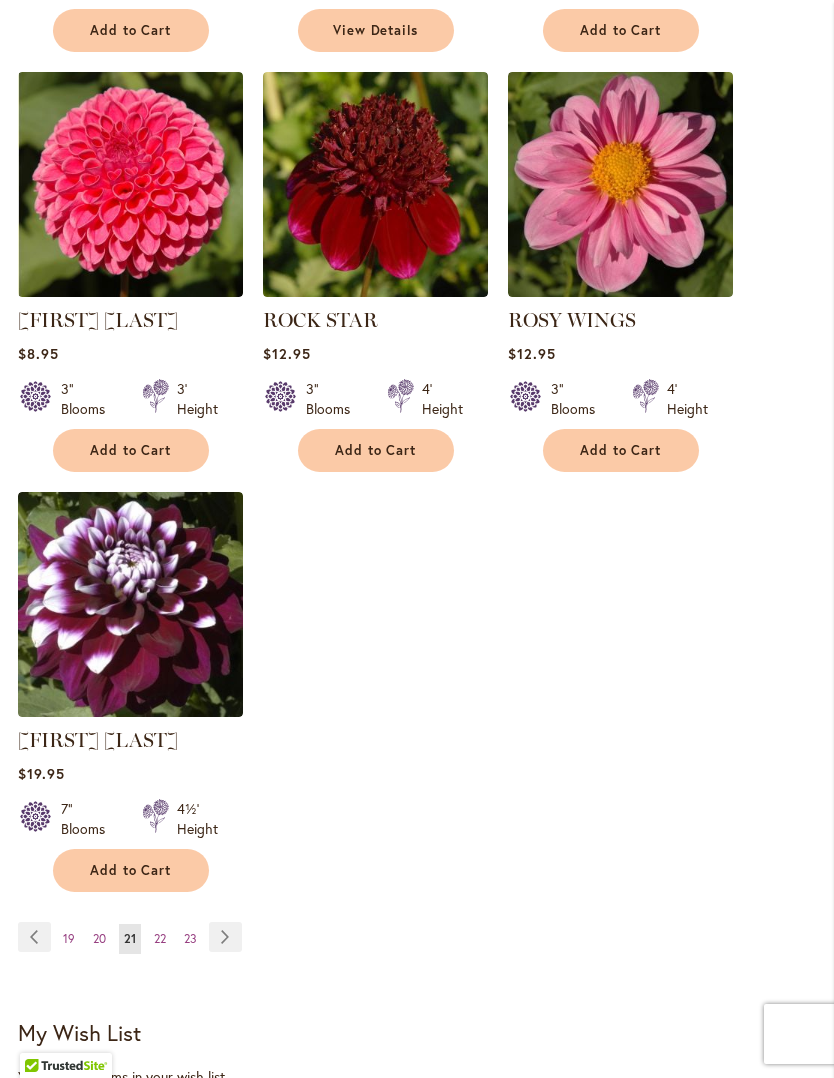 click on "Page
Next" at bounding box center [225, 937] 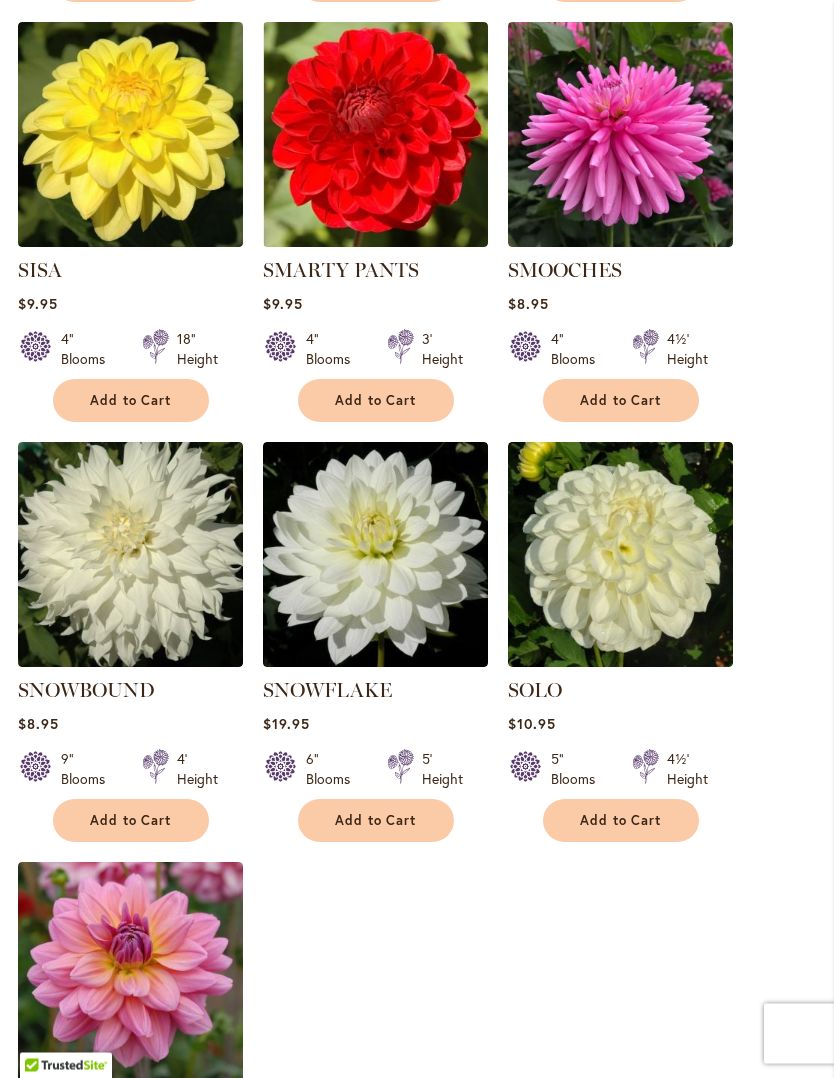 scroll, scrollTop: 2055, scrollLeft: 0, axis: vertical 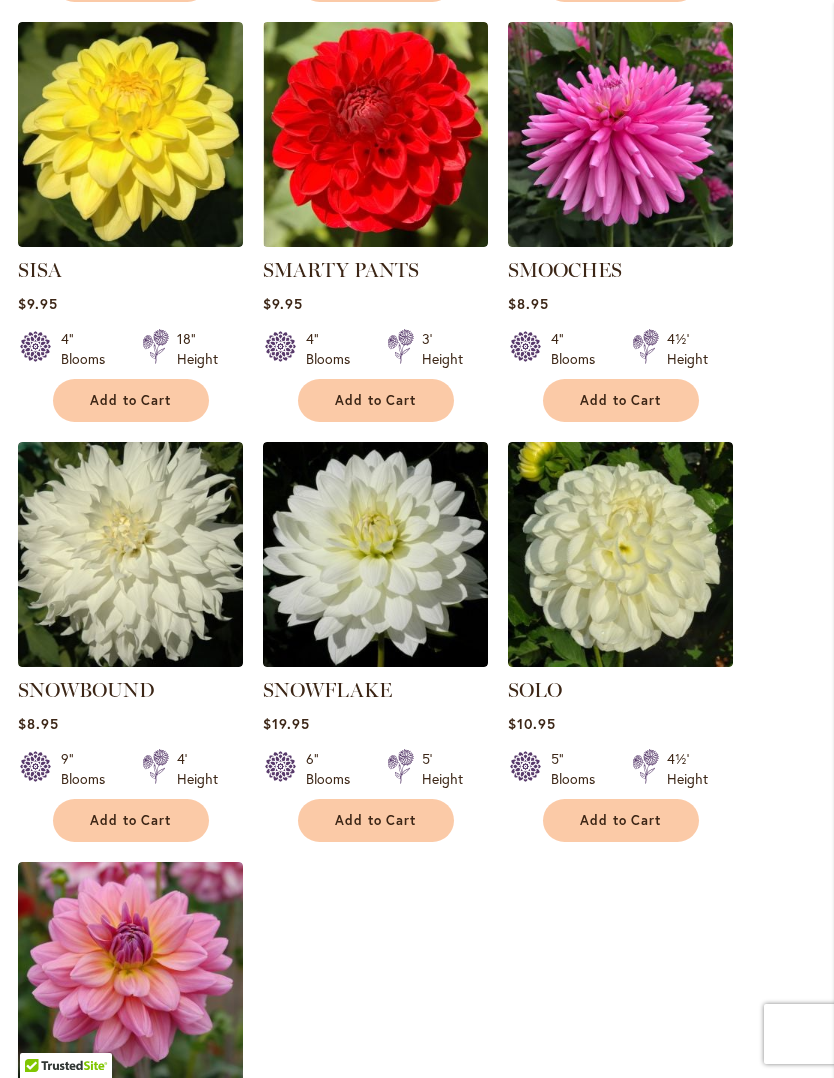 click on "Add to Cart" at bounding box center [131, 820] 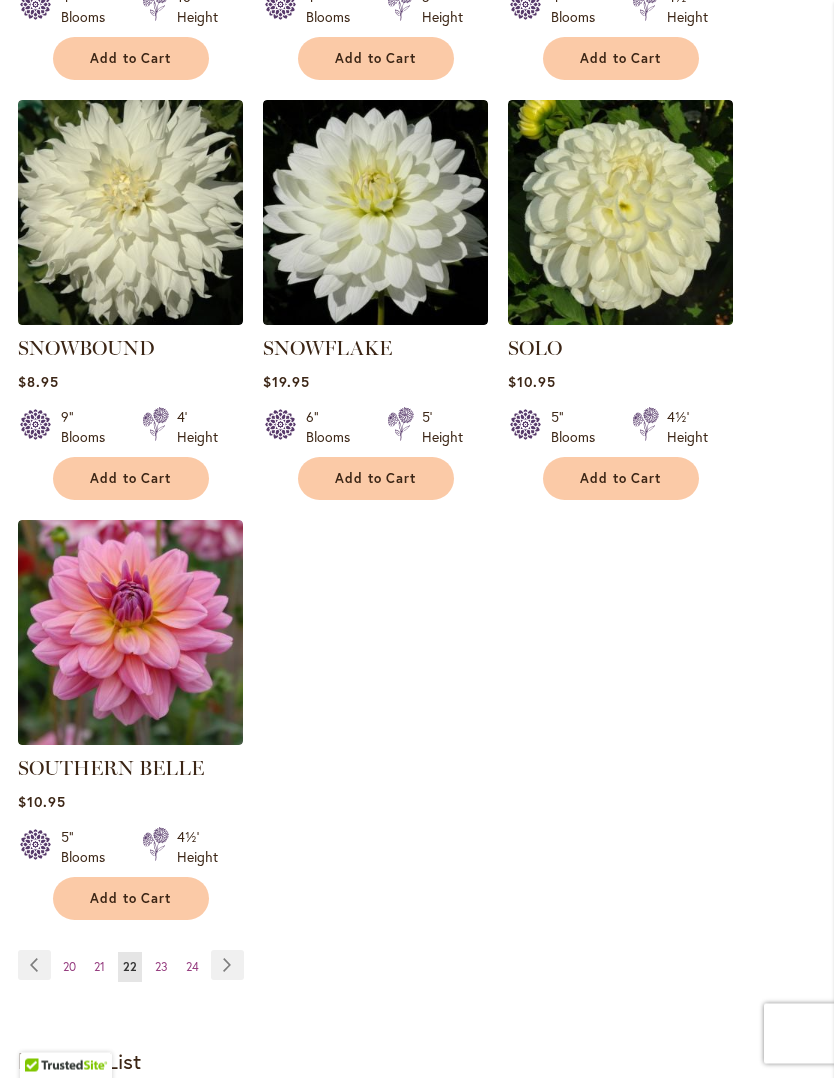 scroll, scrollTop: 2450, scrollLeft: 0, axis: vertical 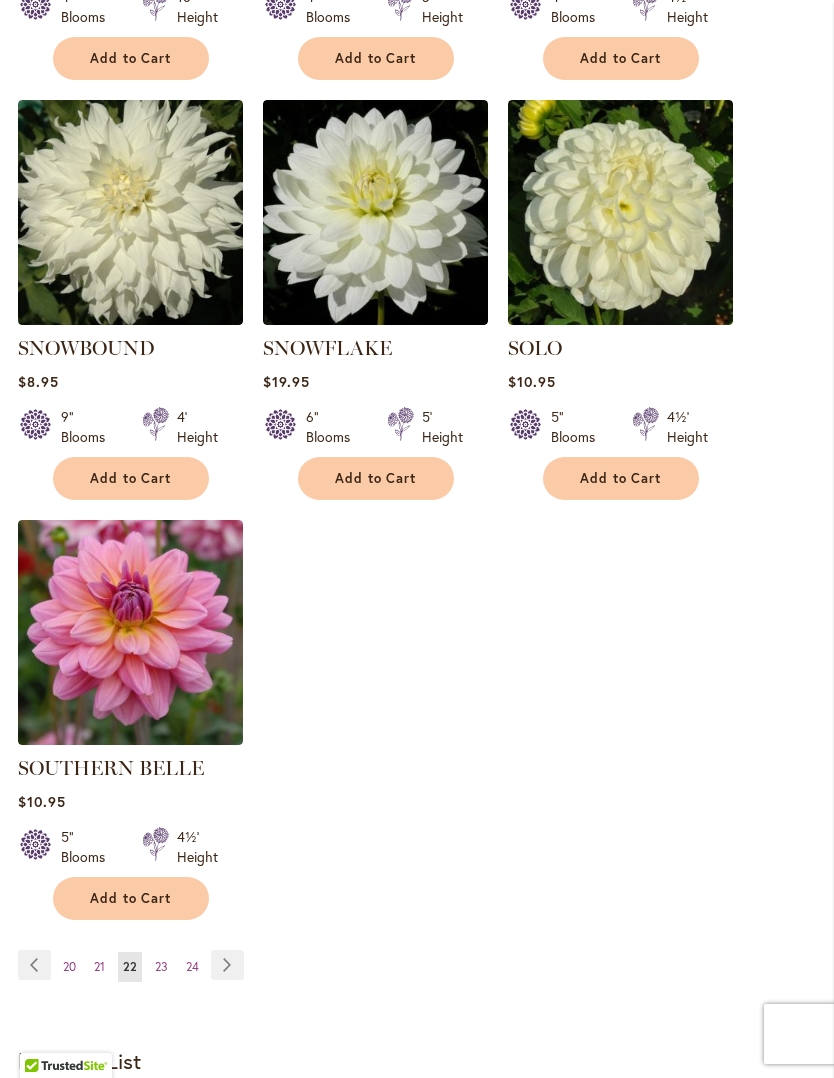 click on "Page
Next" at bounding box center [227, 965] 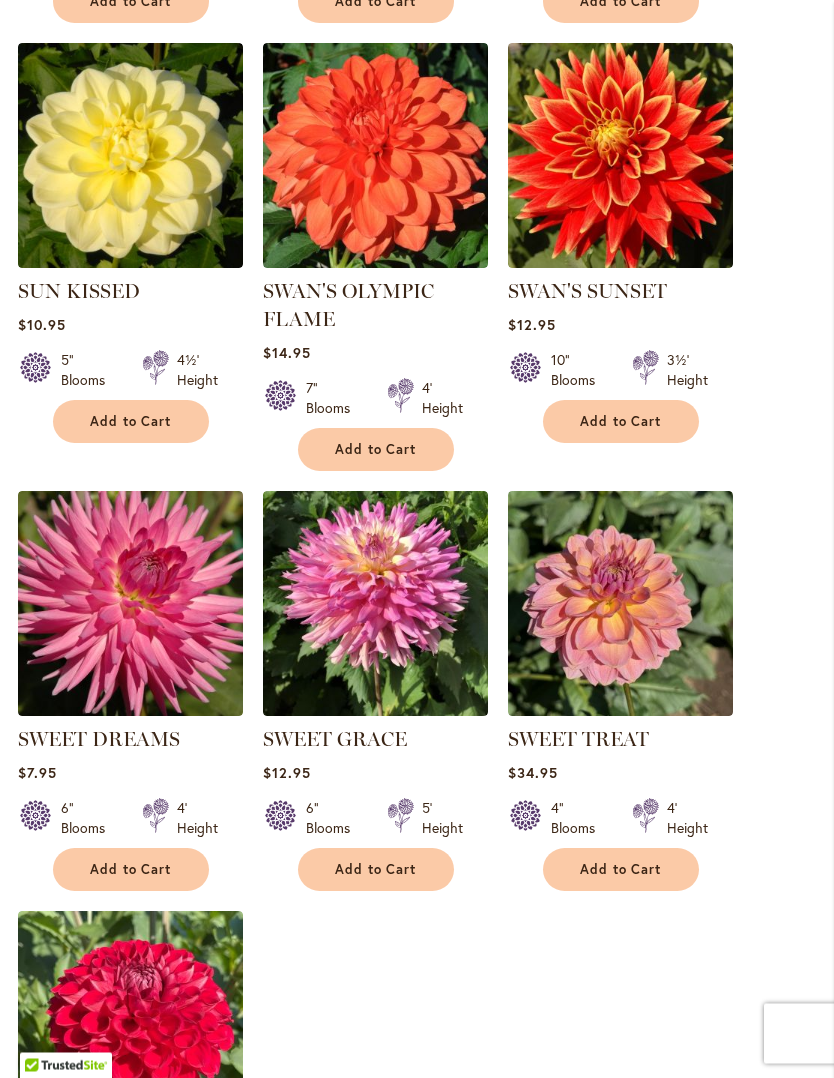 scroll, scrollTop: 2034, scrollLeft: 0, axis: vertical 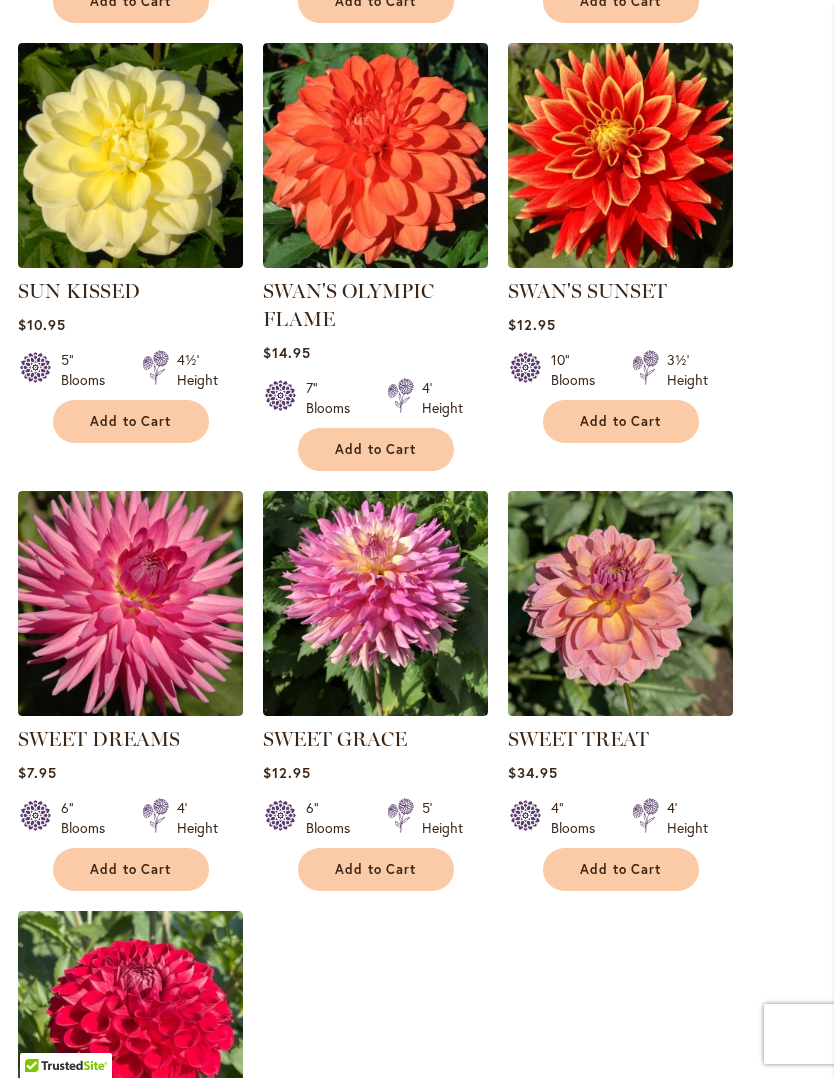 click on "Add to Cart" at bounding box center [131, 421] 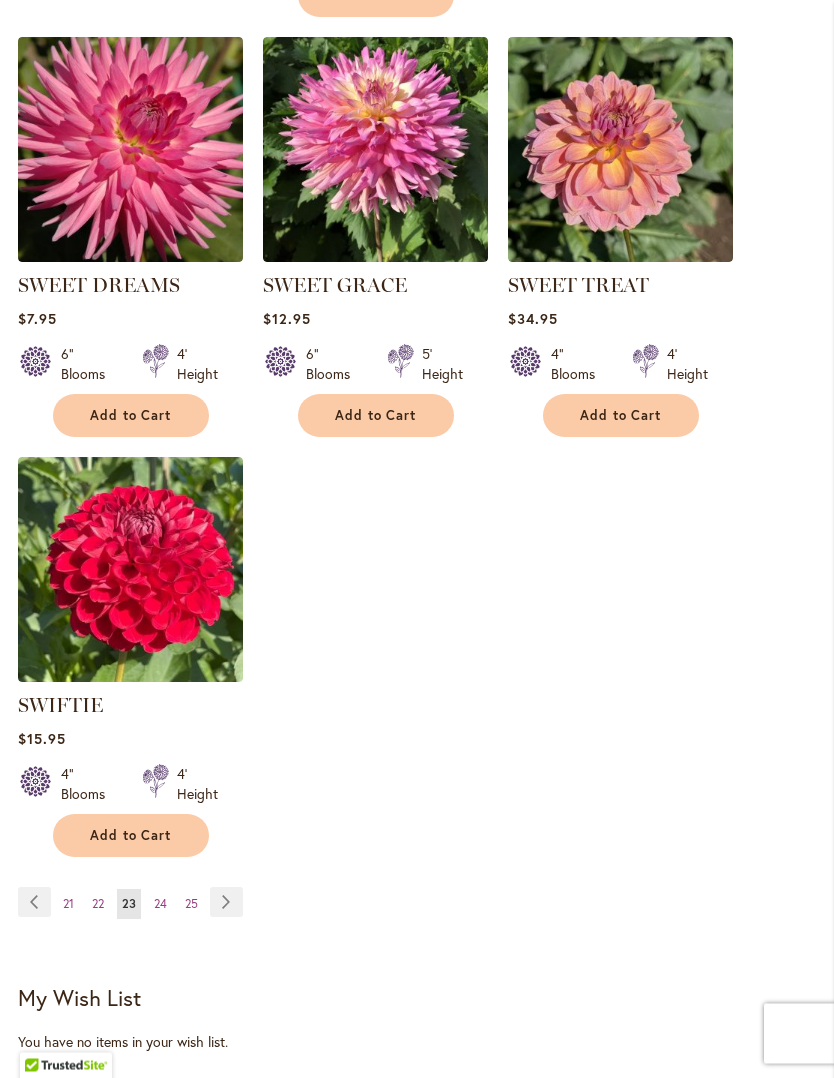 scroll, scrollTop: 2544, scrollLeft: 0, axis: vertical 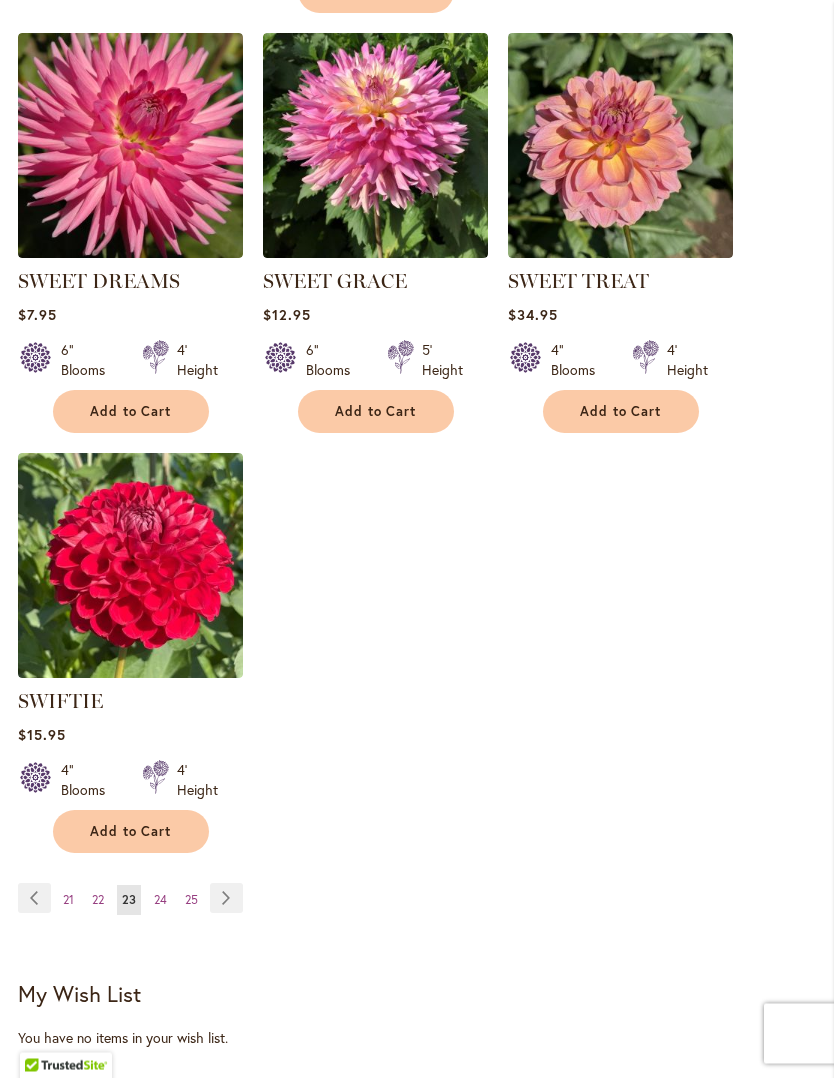 click on "Page
Next" at bounding box center [226, 899] 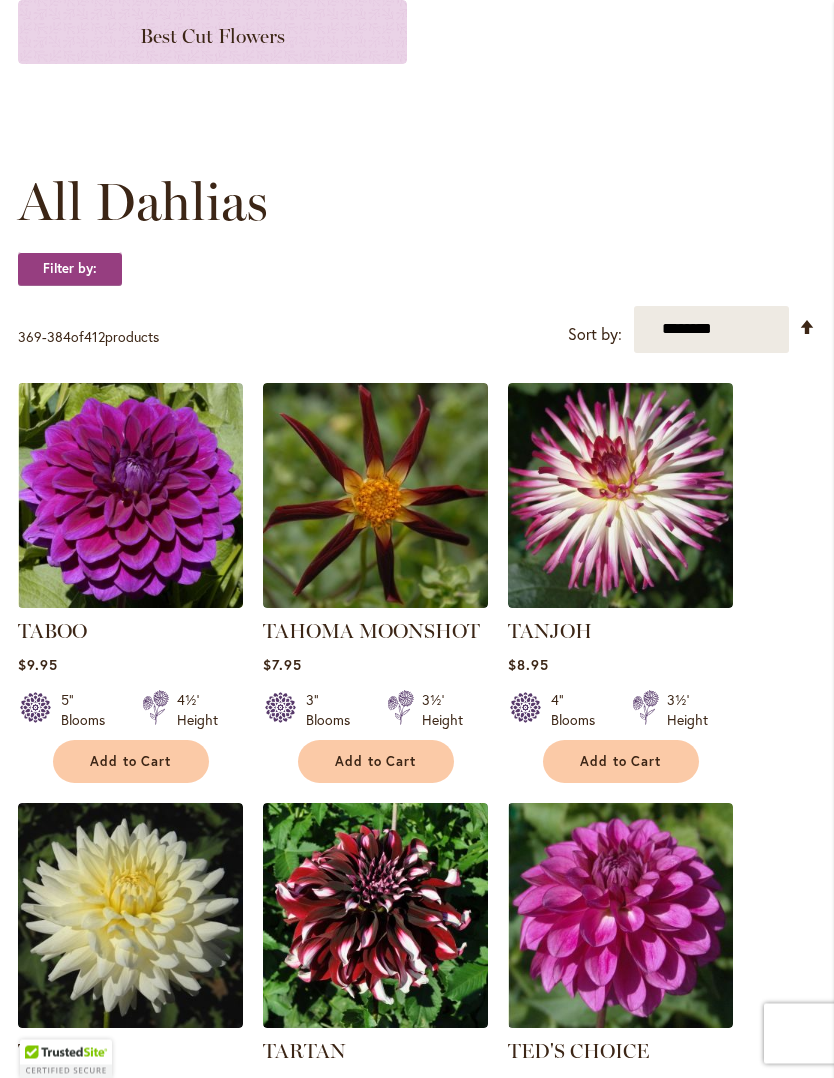 scroll, scrollTop: 435, scrollLeft: 0, axis: vertical 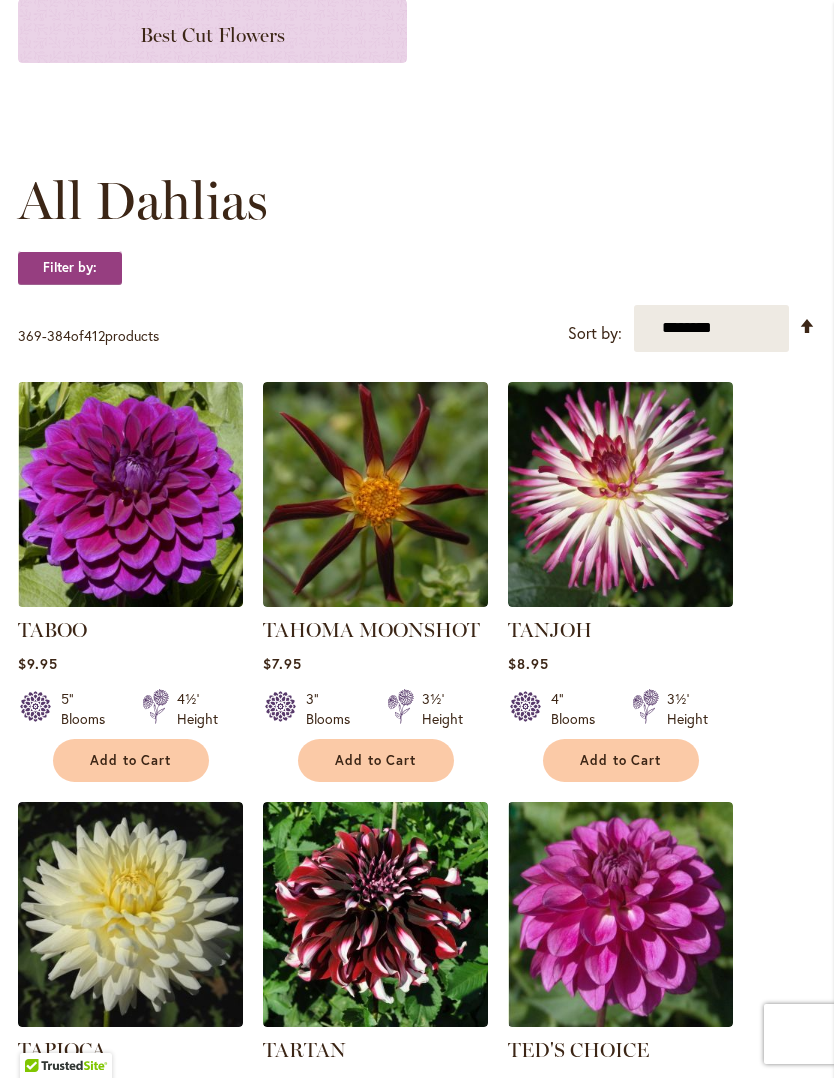 click on "Add to Cart" at bounding box center [621, 760] 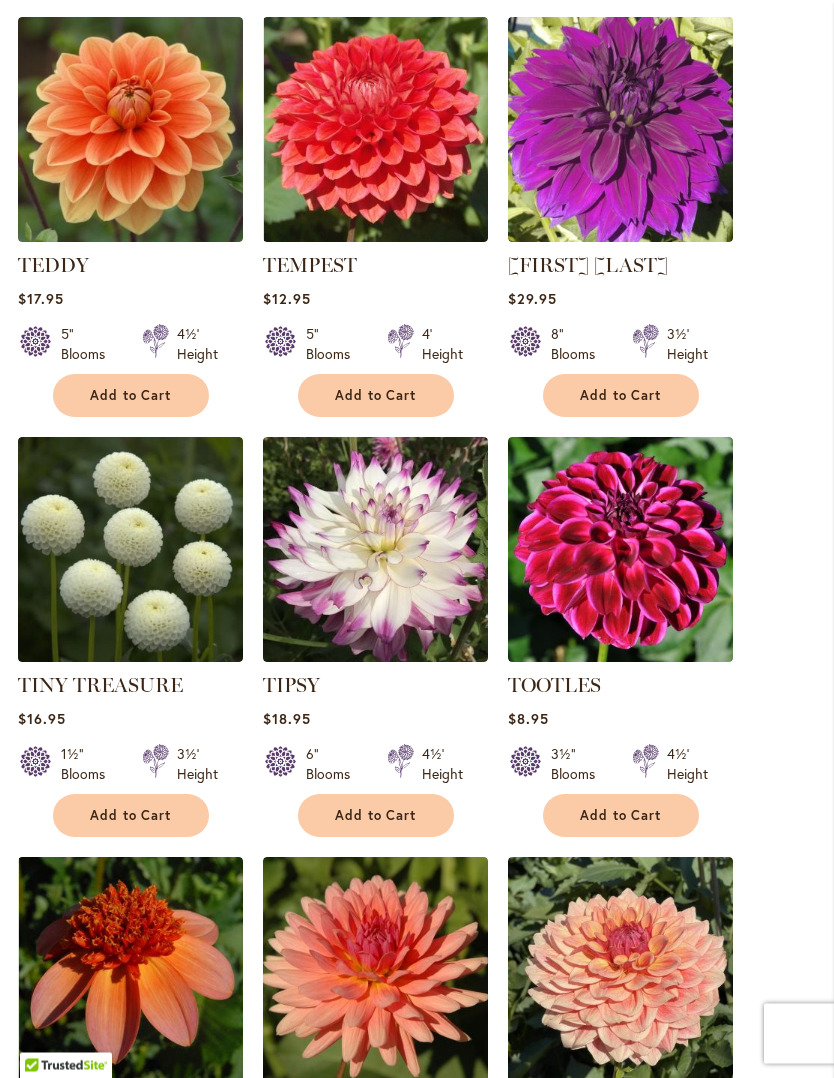 scroll, scrollTop: 1695, scrollLeft: 0, axis: vertical 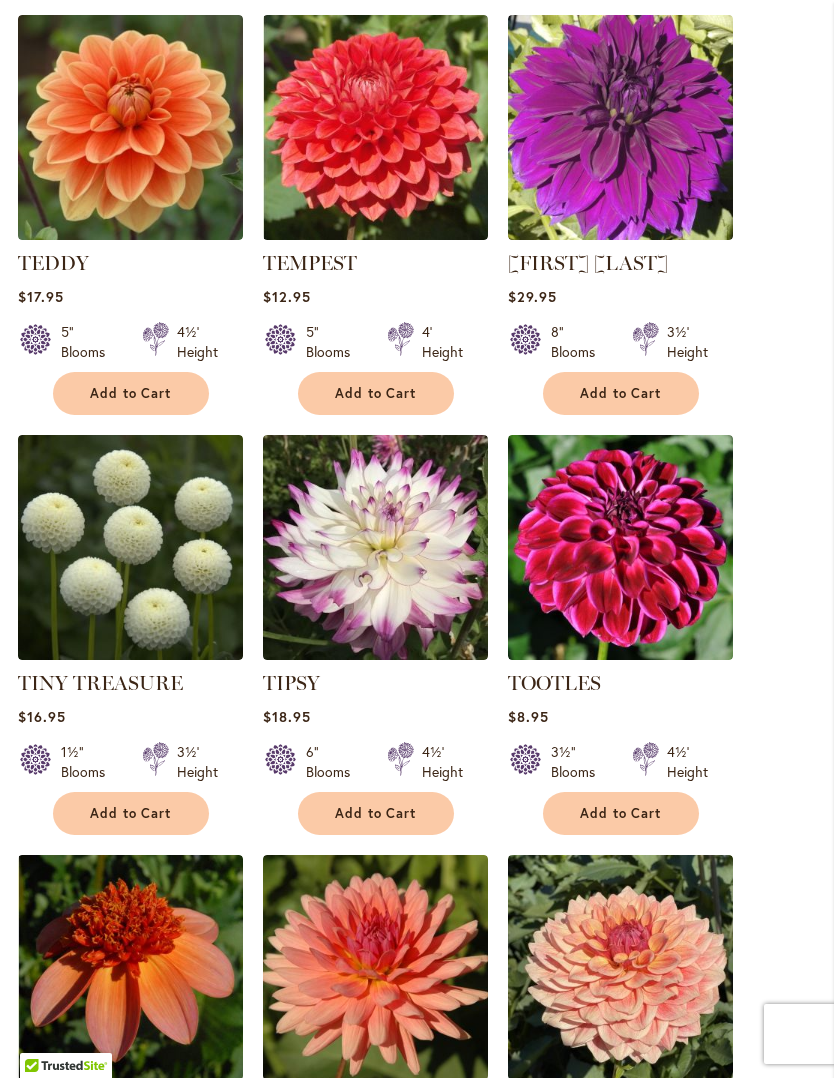 click on "Add to Cart" at bounding box center [376, 813] 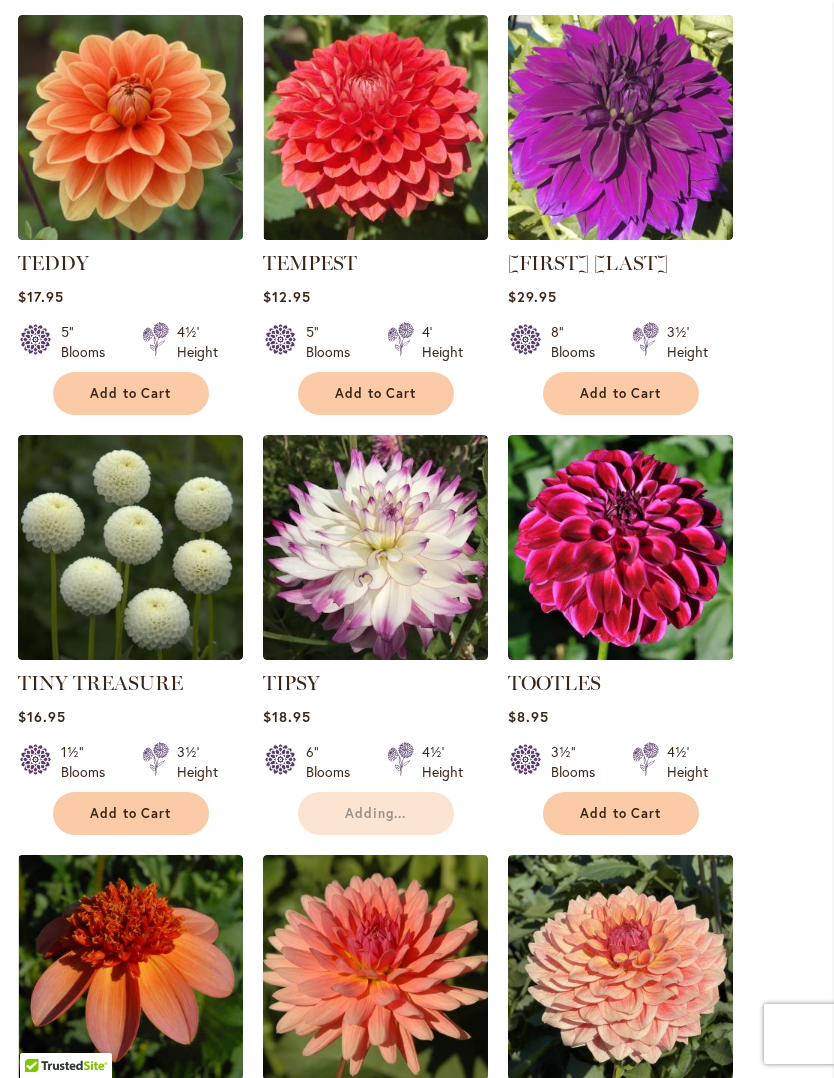 click on "Add to Cart" at bounding box center (131, 813) 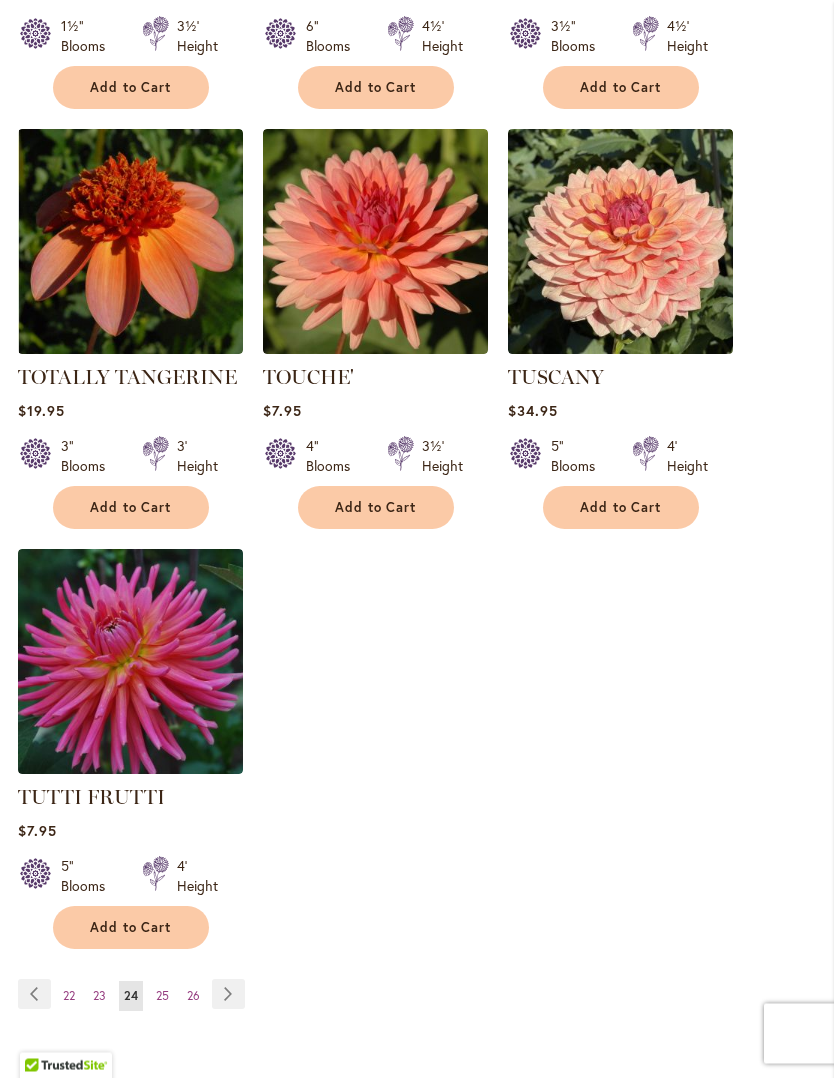 scroll, scrollTop: 2379, scrollLeft: 0, axis: vertical 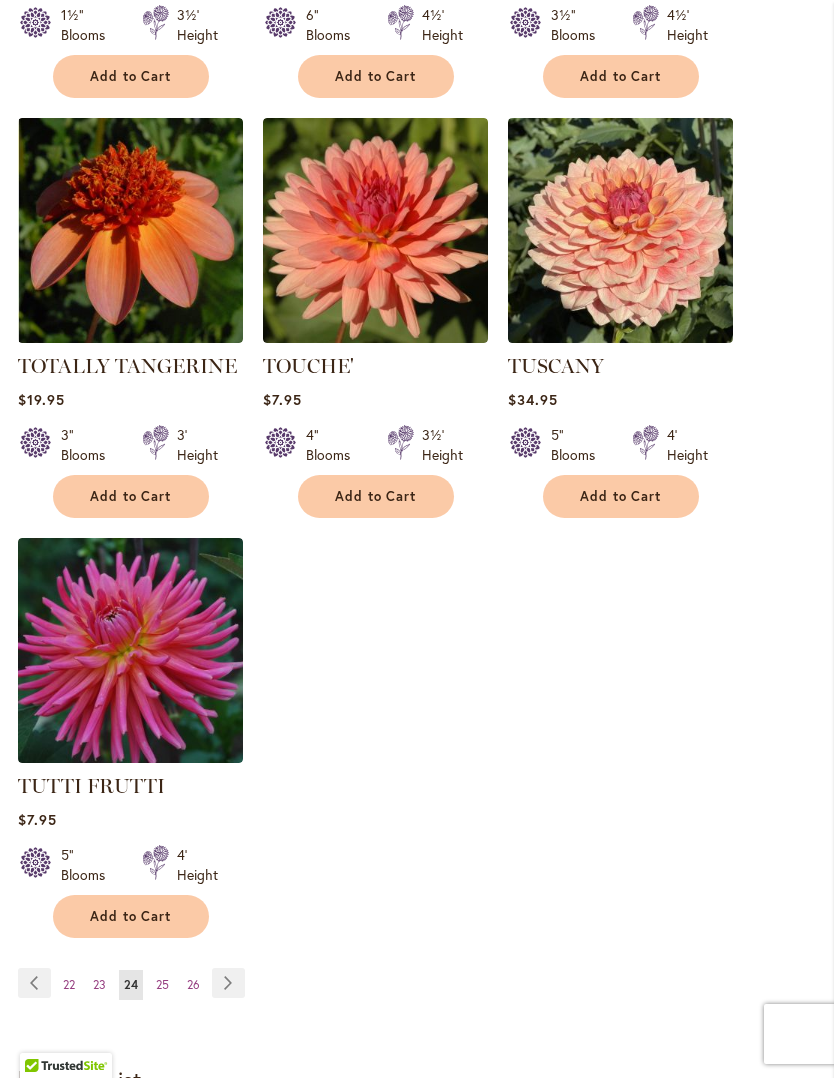 click on "Page
Next" at bounding box center (228, 983) 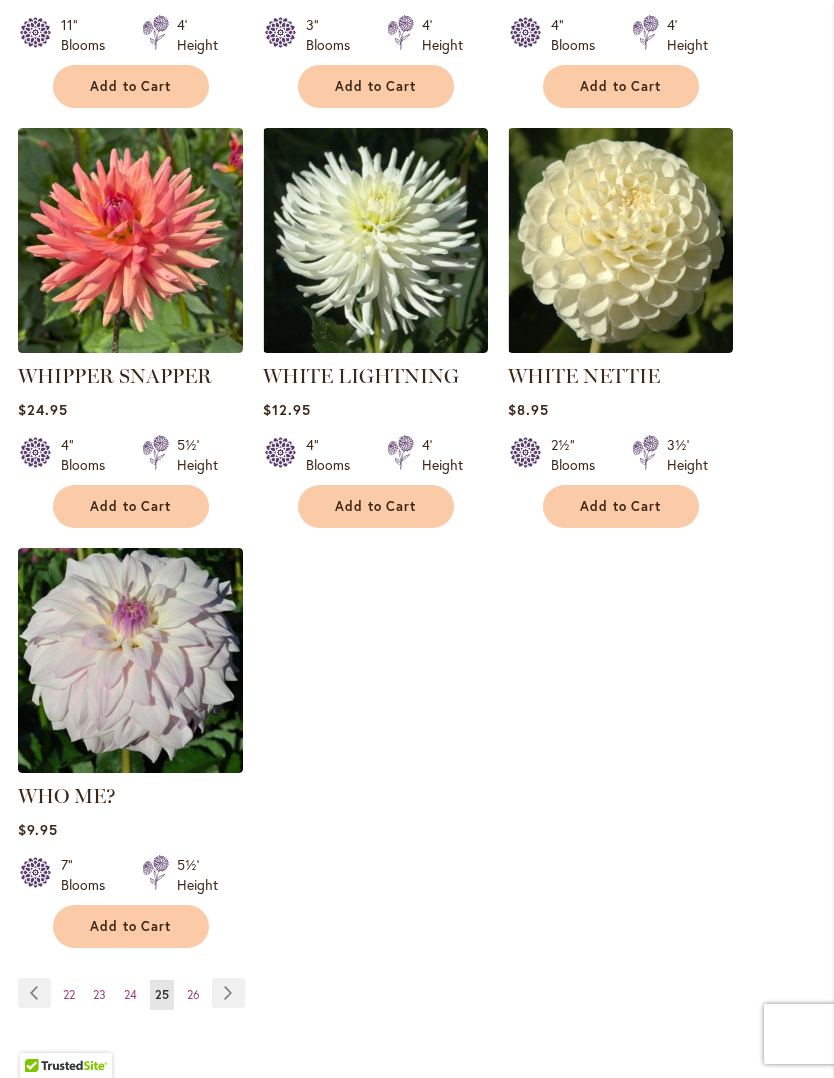 scroll, scrollTop: 2368, scrollLeft: 0, axis: vertical 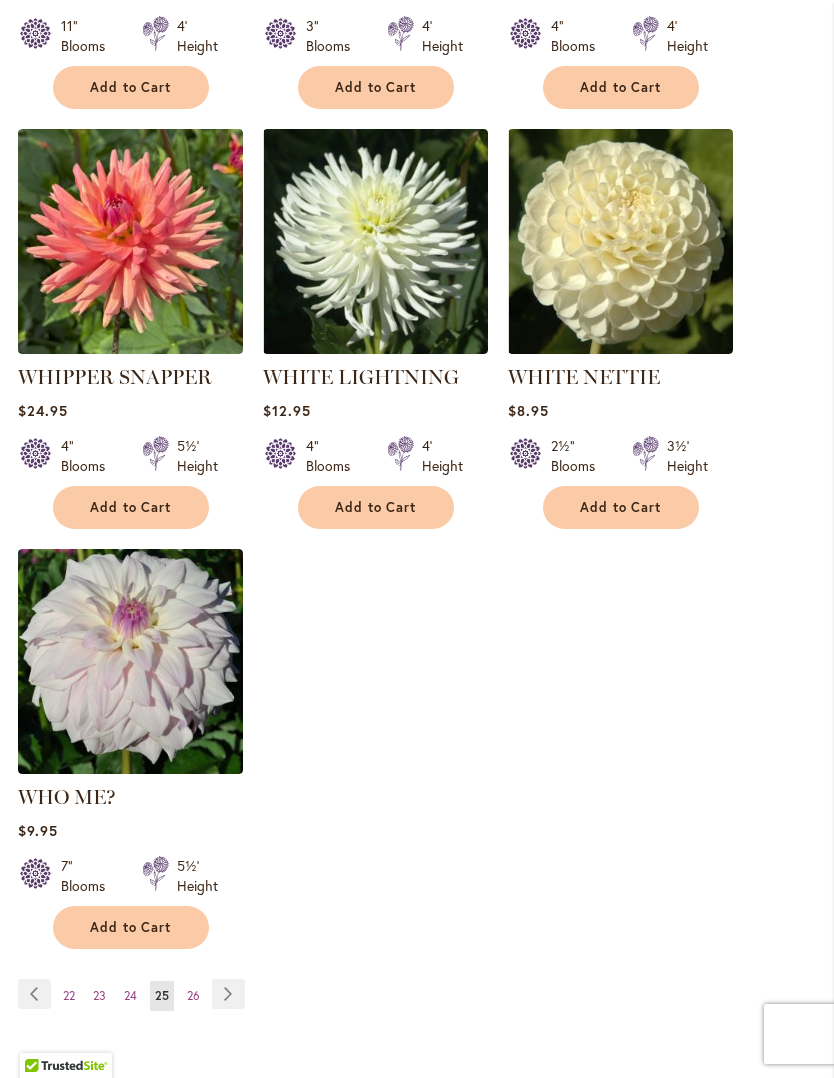 click on "Page
Next" at bounding box center (228, 994) 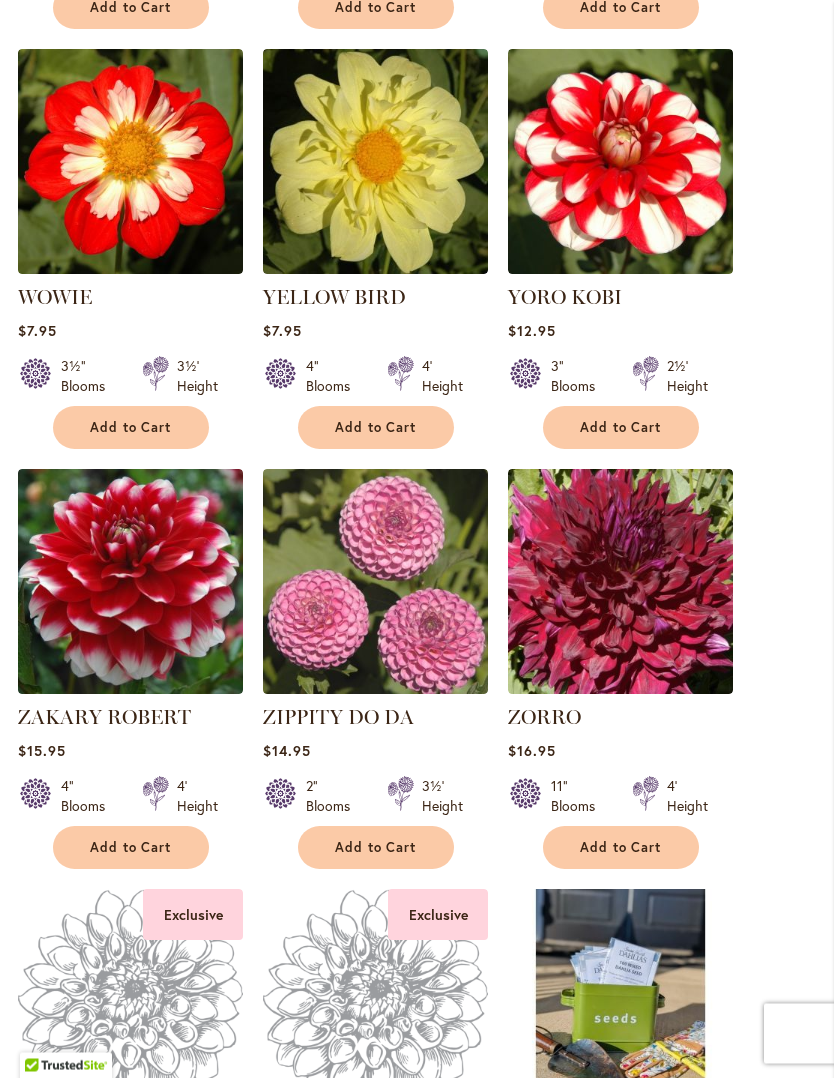 scroll, scrollTop: 1188, scrollLeft: 0, axis: vertical 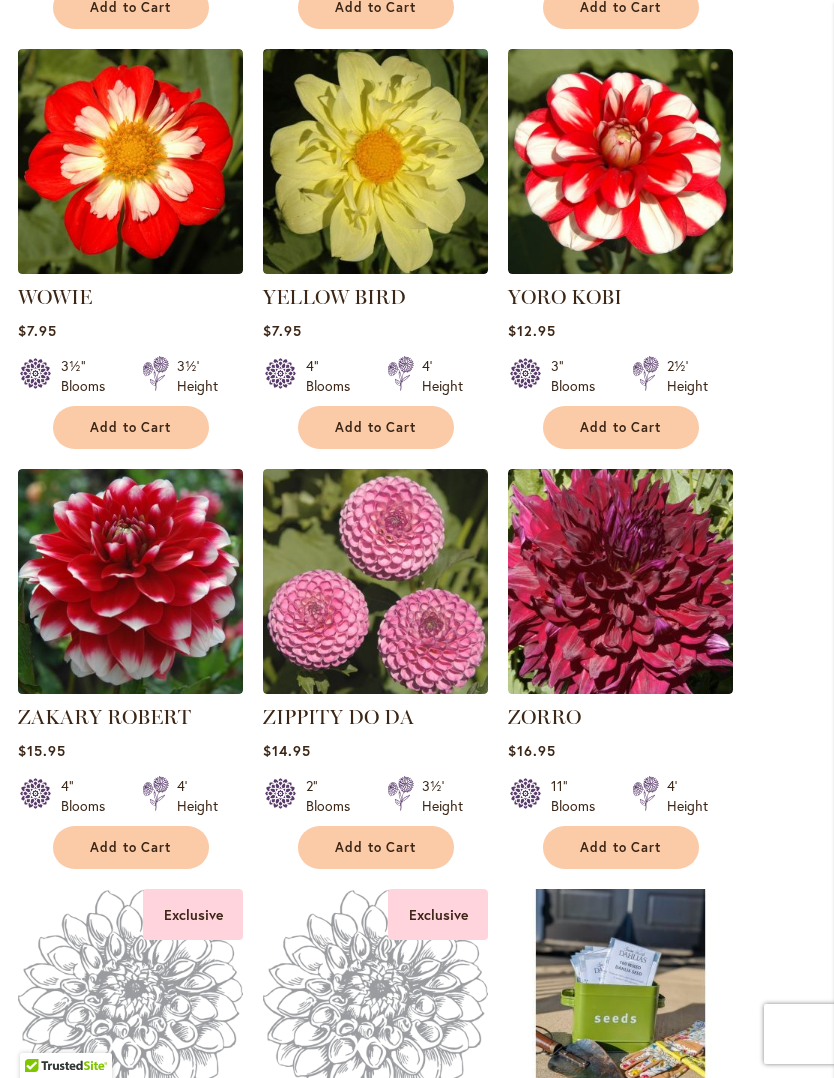 click on "Add to Cart" at bounding box center (376, 847) 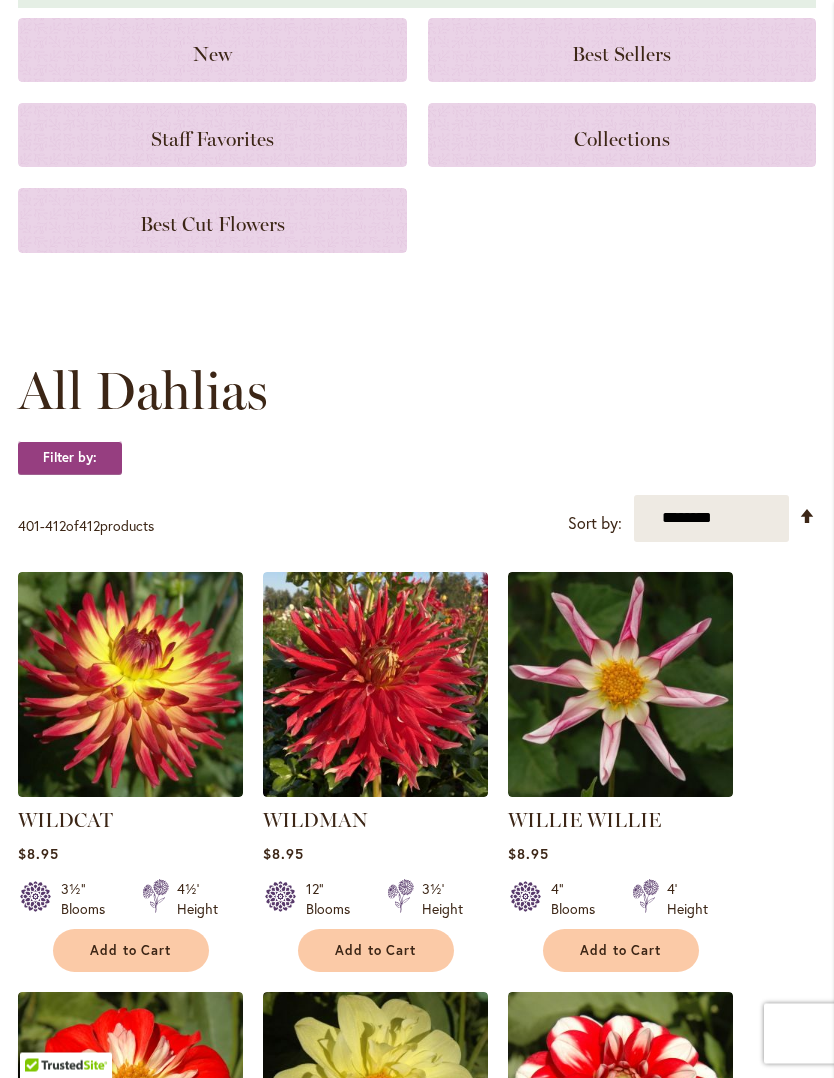 scroll, scrollTop: 0, scrollLeft: 0, axis: both 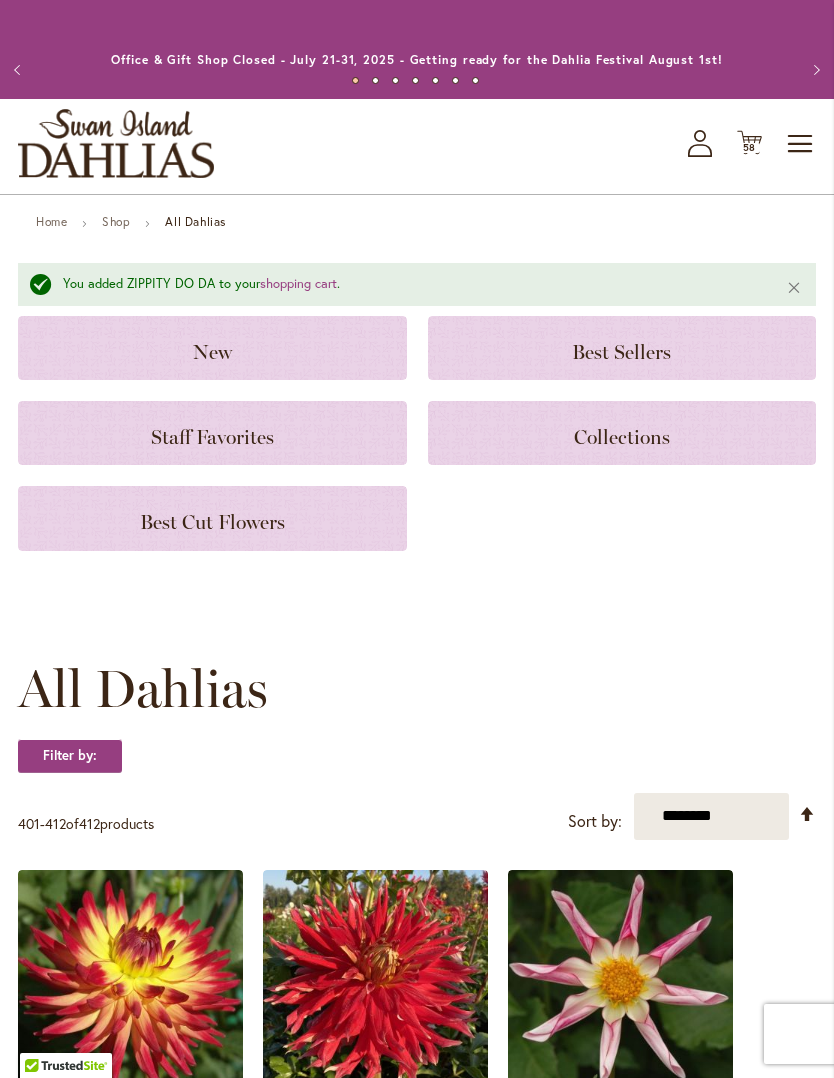 click on "Cart
.cls-1 {
fill: #231f20;
}" at bounding box center (749, 143) 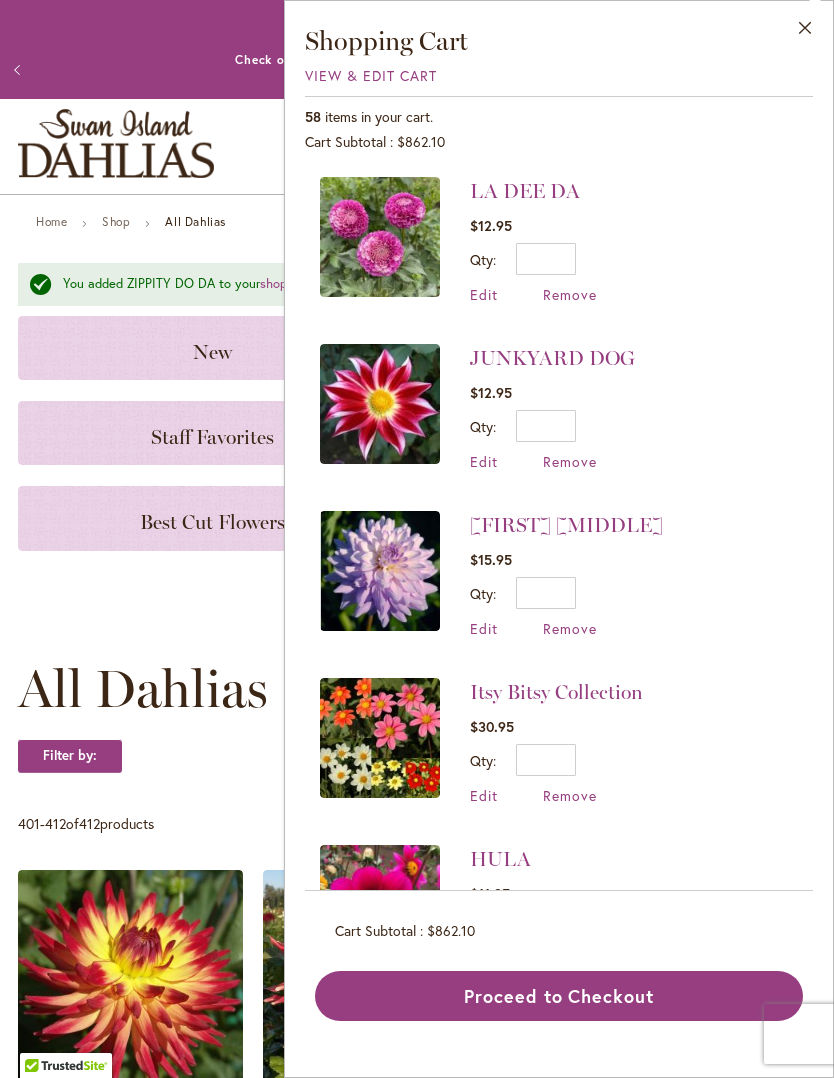 scroll, scrollTop: 4514, scrollLeft: 0, axis: vertical 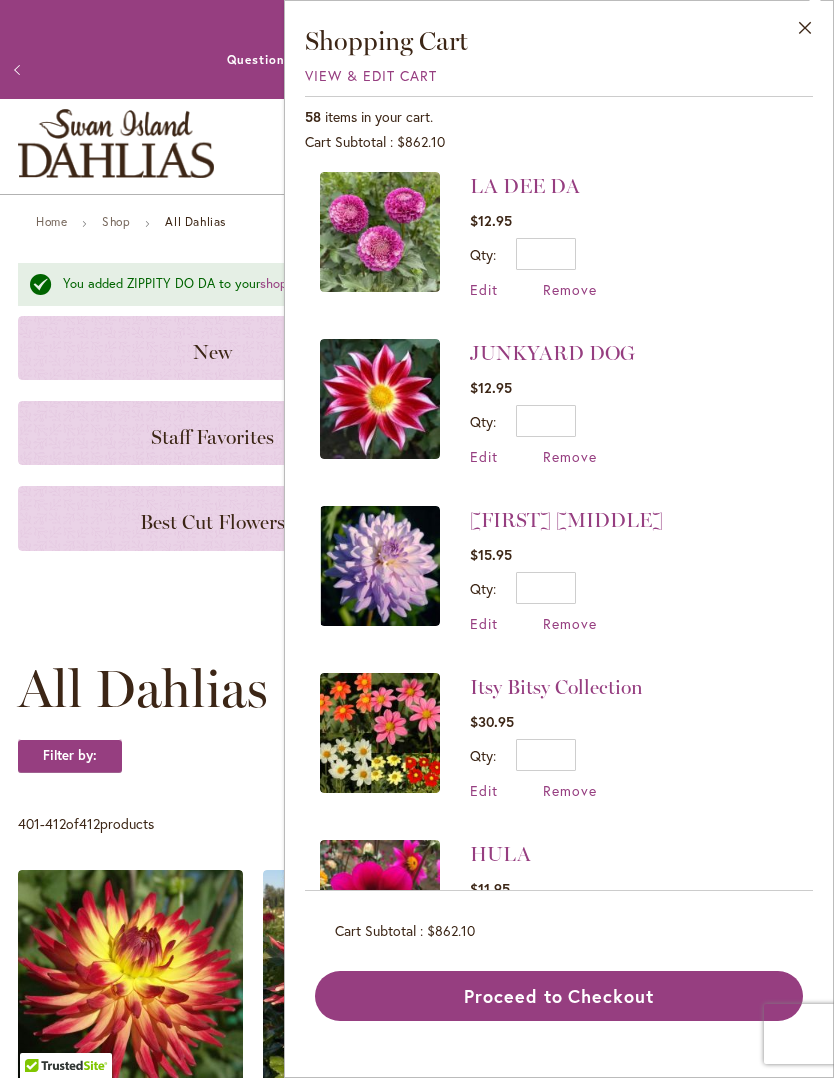 click on "Remove" at bounding box center [570, 456] 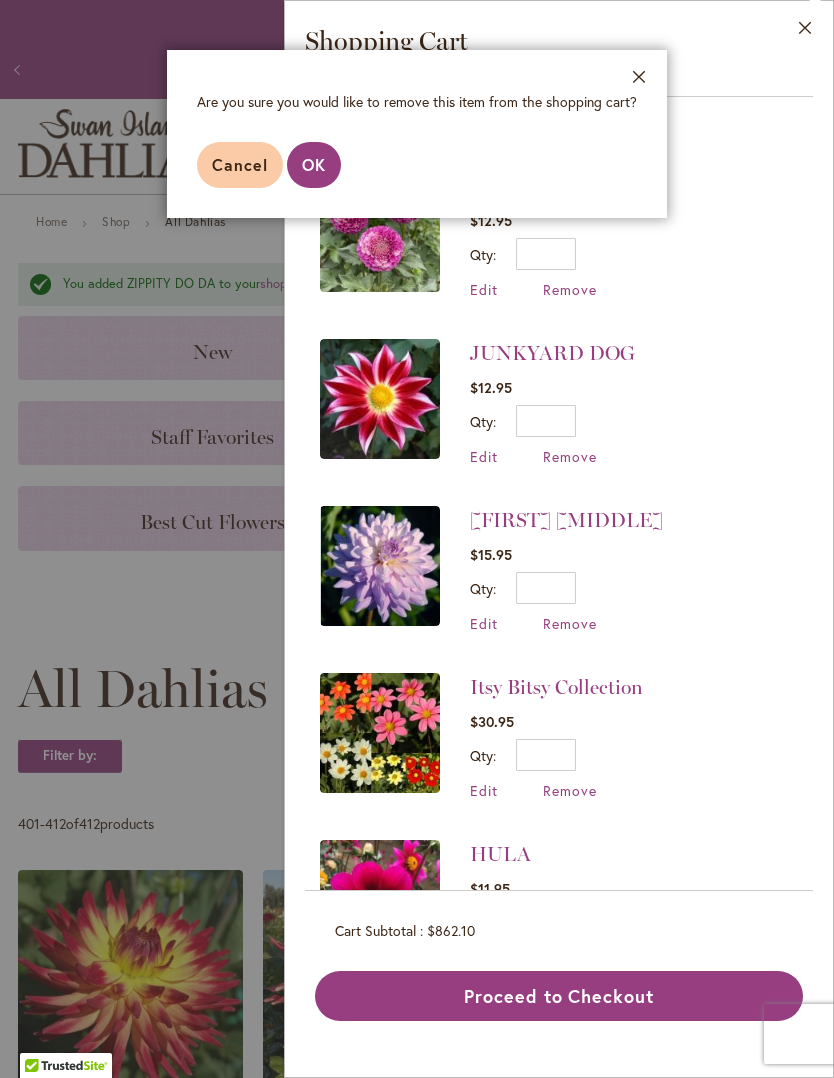 click on "OK" at bounding box center (314, 164) 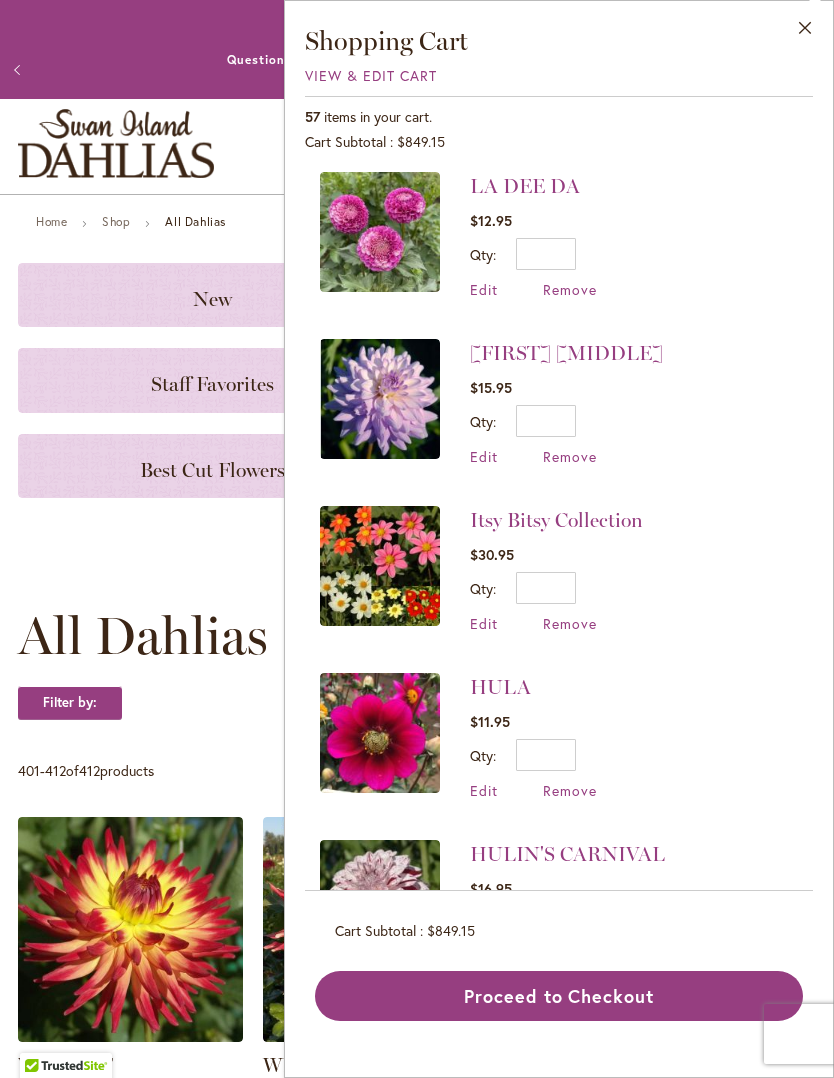 scroll, scrollTop: 0, scrollLeft: 0, axis: both 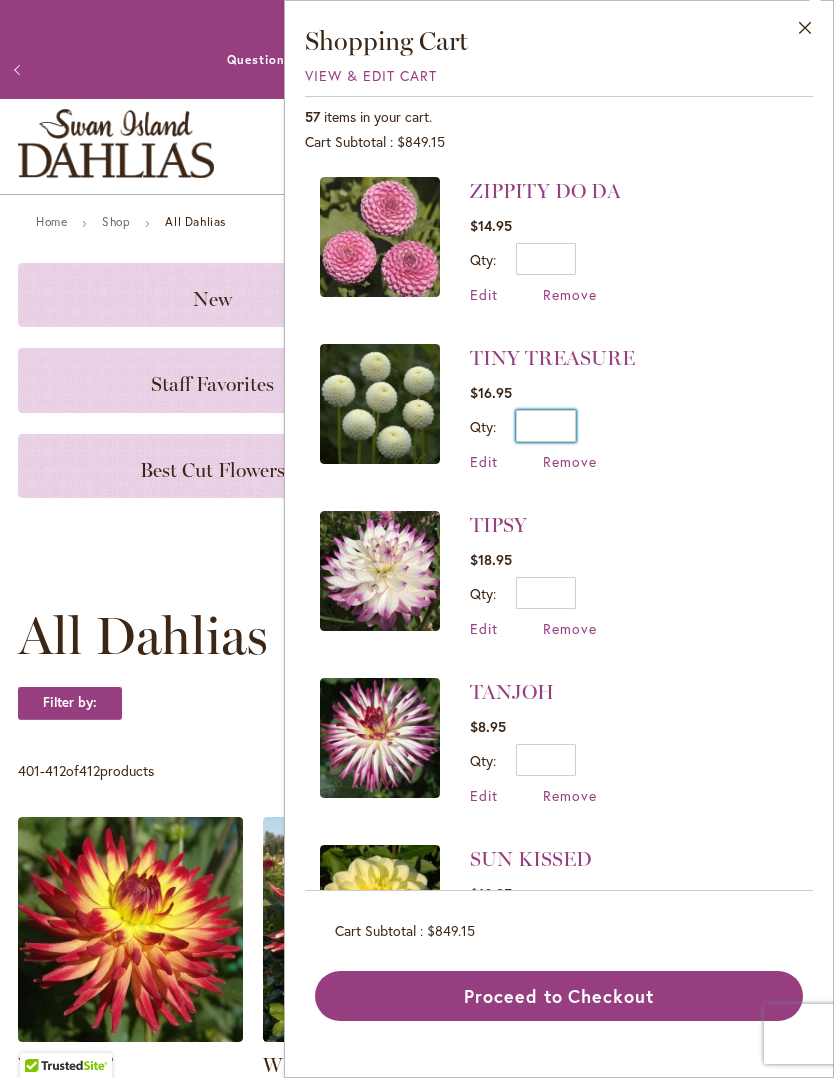 click on "*" at bounding box center (546, 426) 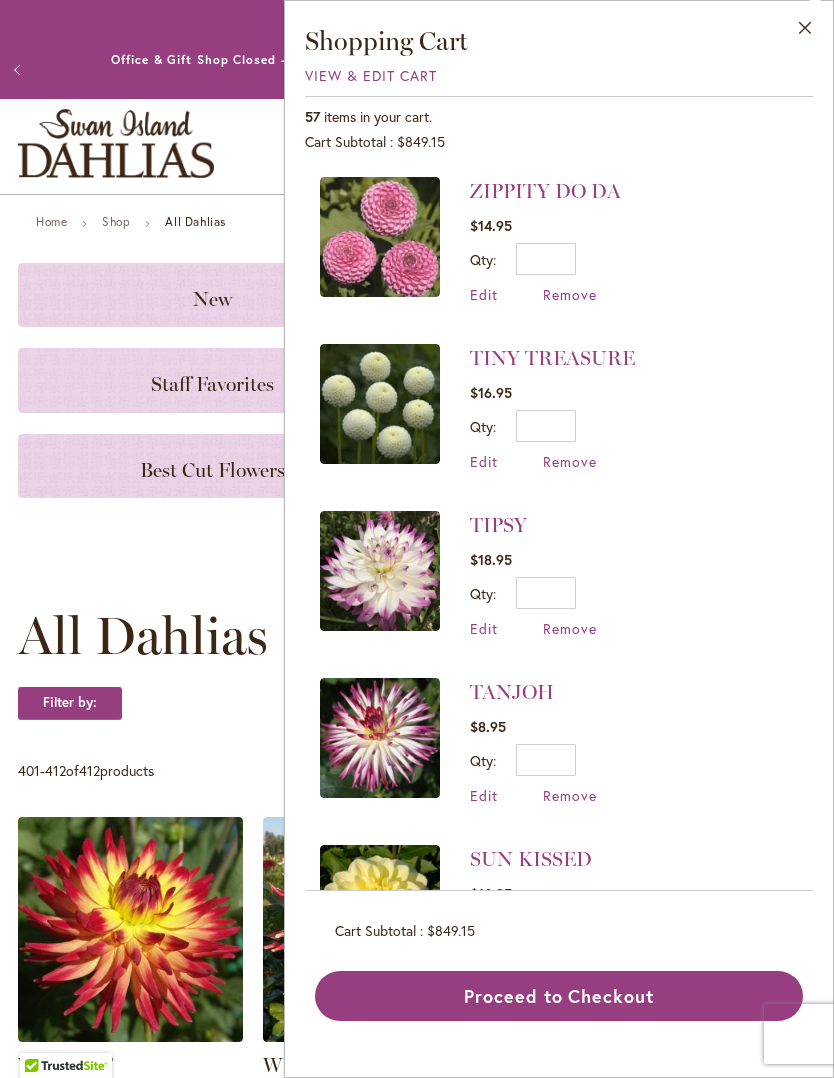 click on "TINY TREASURE
$16.95
Qty
*
Update
Edit
Remove" at bounding box center [559, 407] 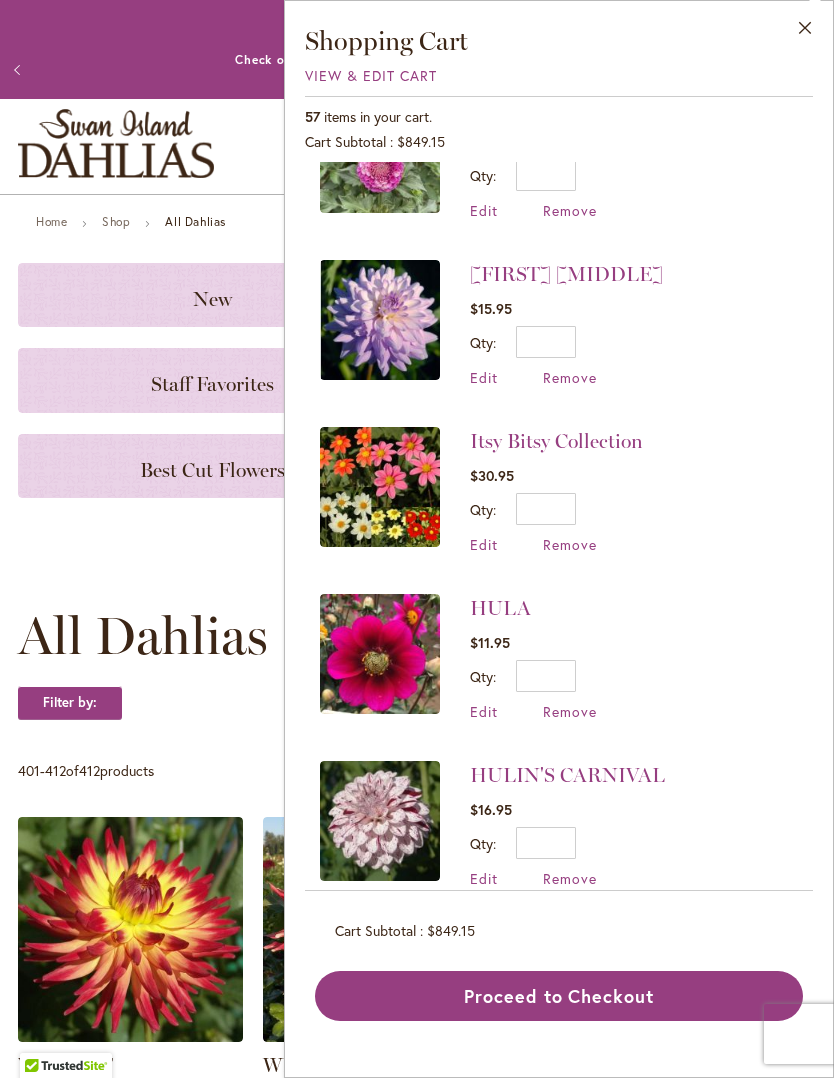 scroll, scrollTop: 4605, scrollLeft: 0, axis: vertical 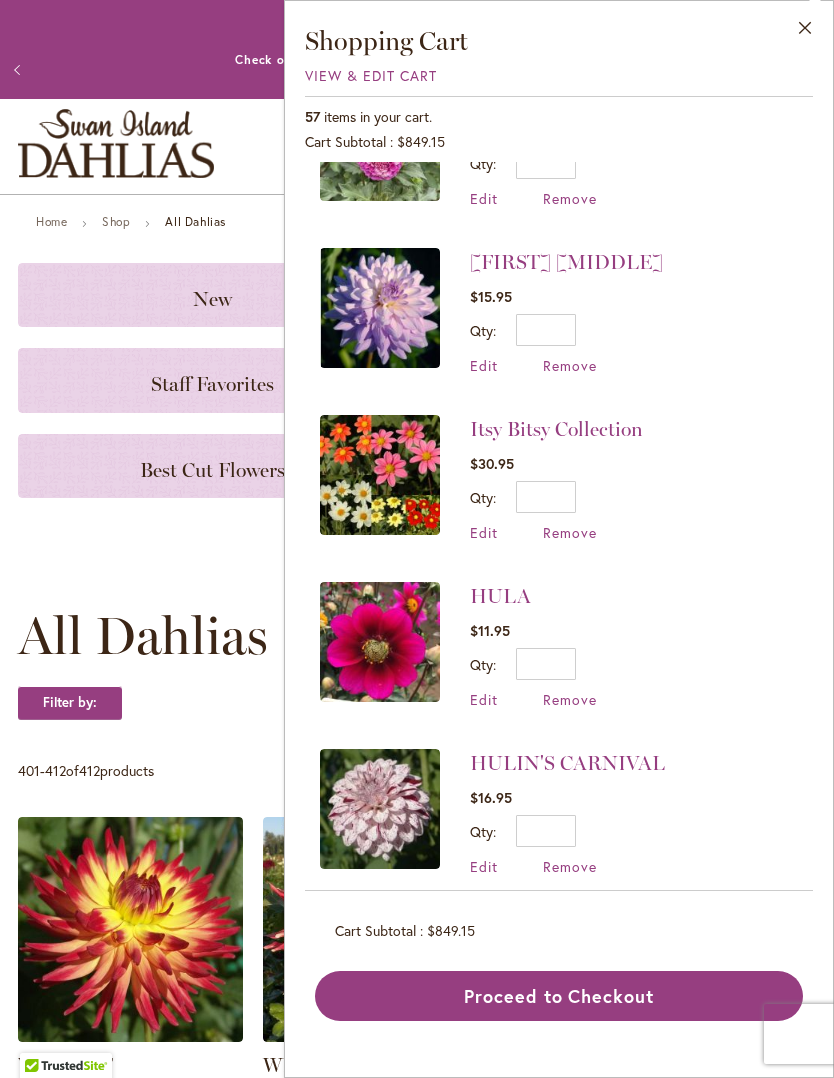 click on "Remove" at bounding box center (570, 532) 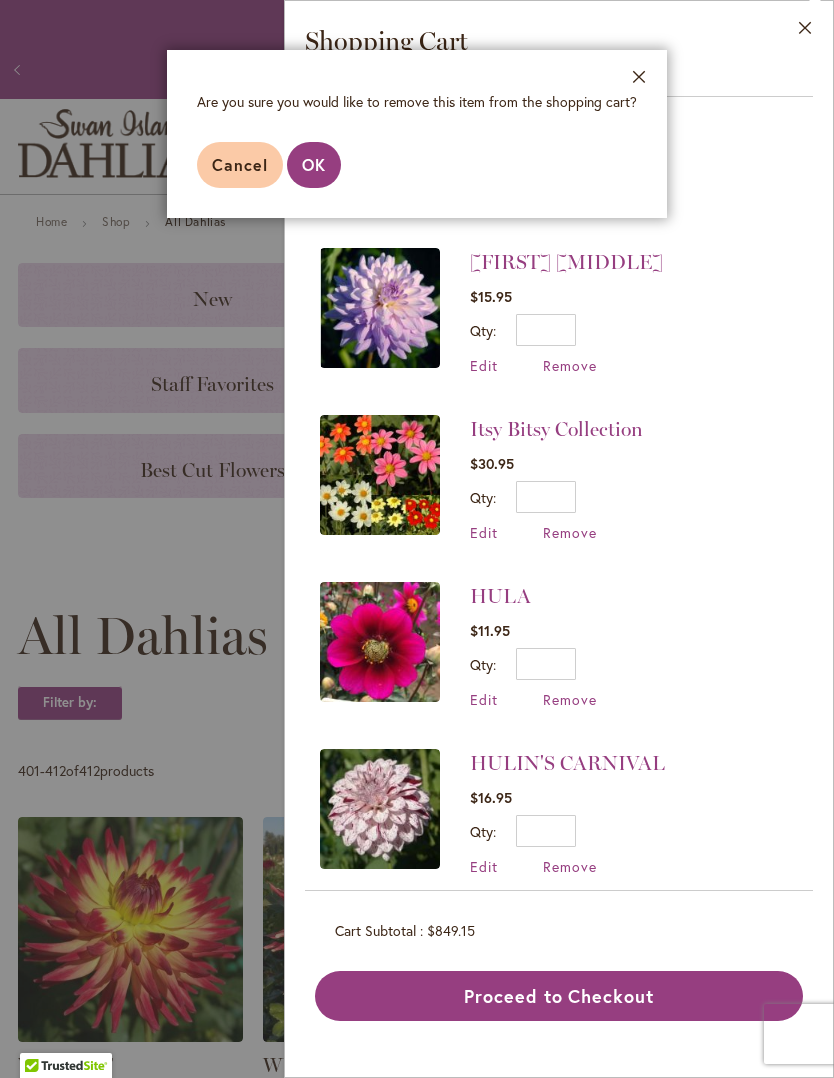 click on "OK" at bounding box center (314, 164) 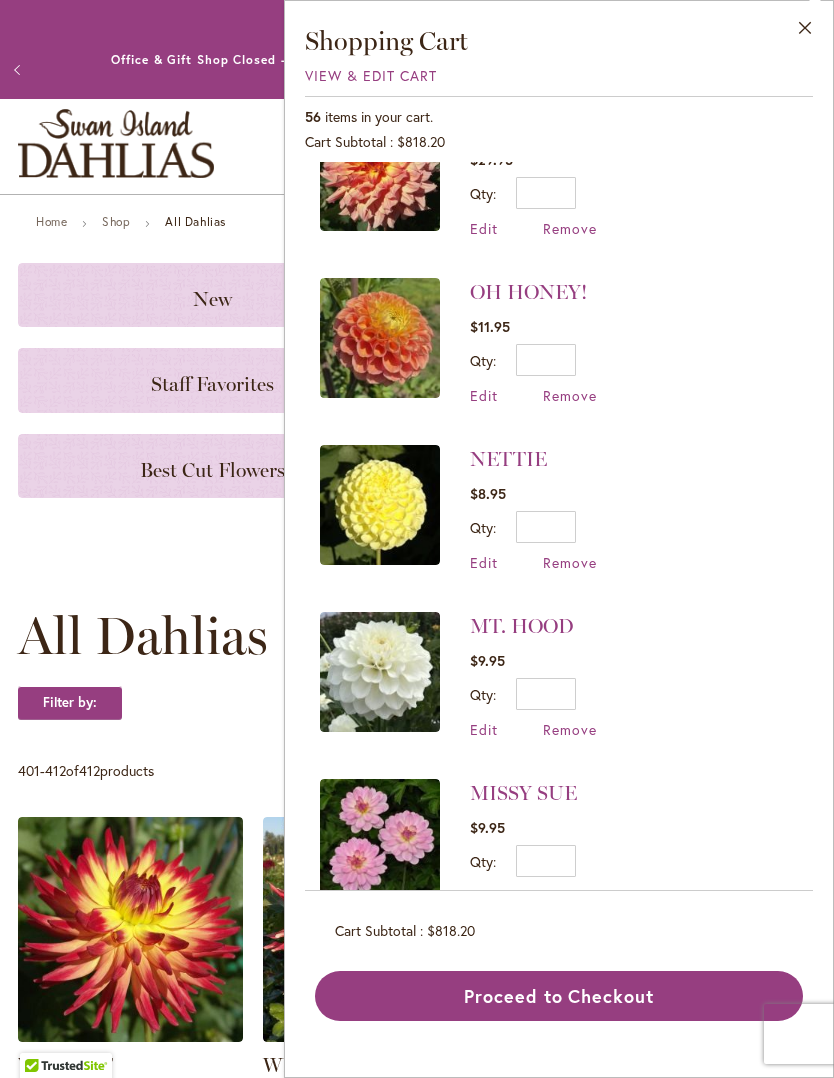 scroll, scrollTop: 2071, scrollLeft: 0, axis: vertical 